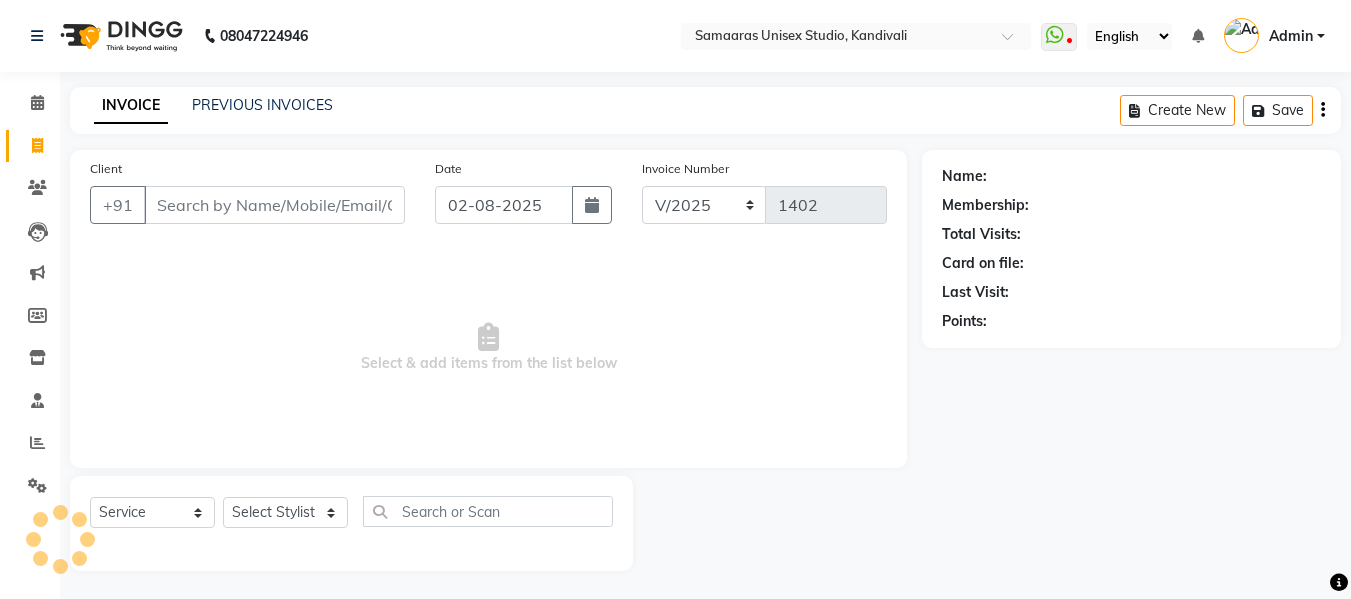 select on "[POSTAL_CODE]" 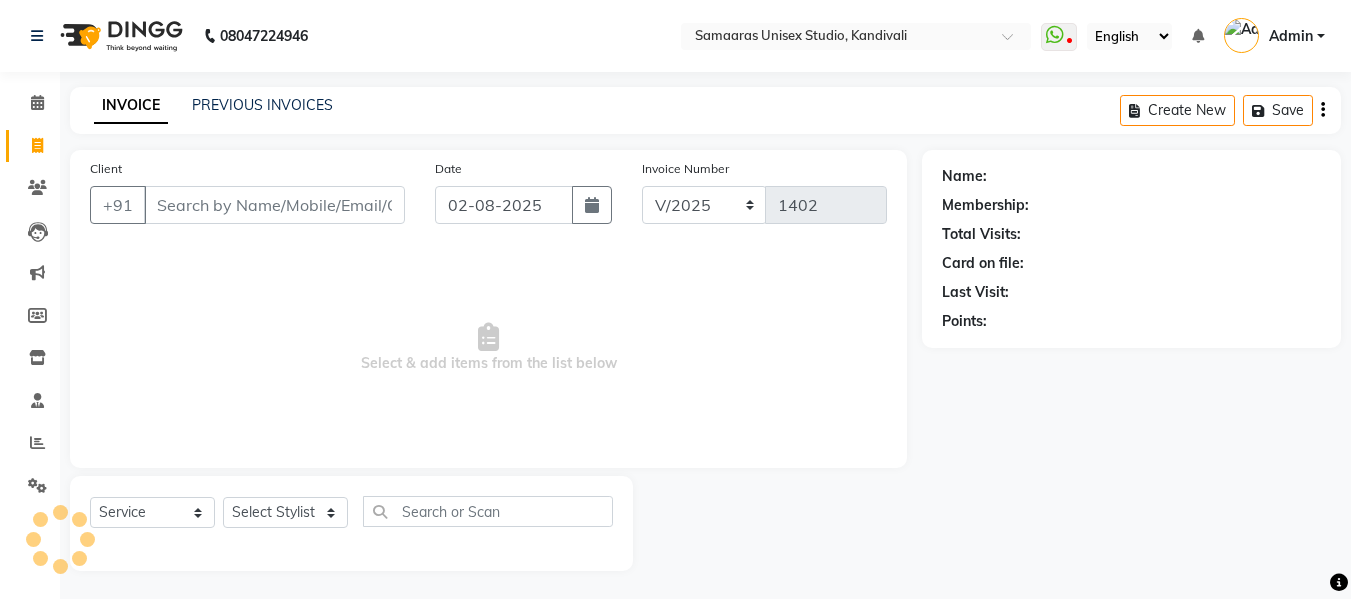 scroll, scrollTop: 2, scrollLeft: 0, axis: vertical 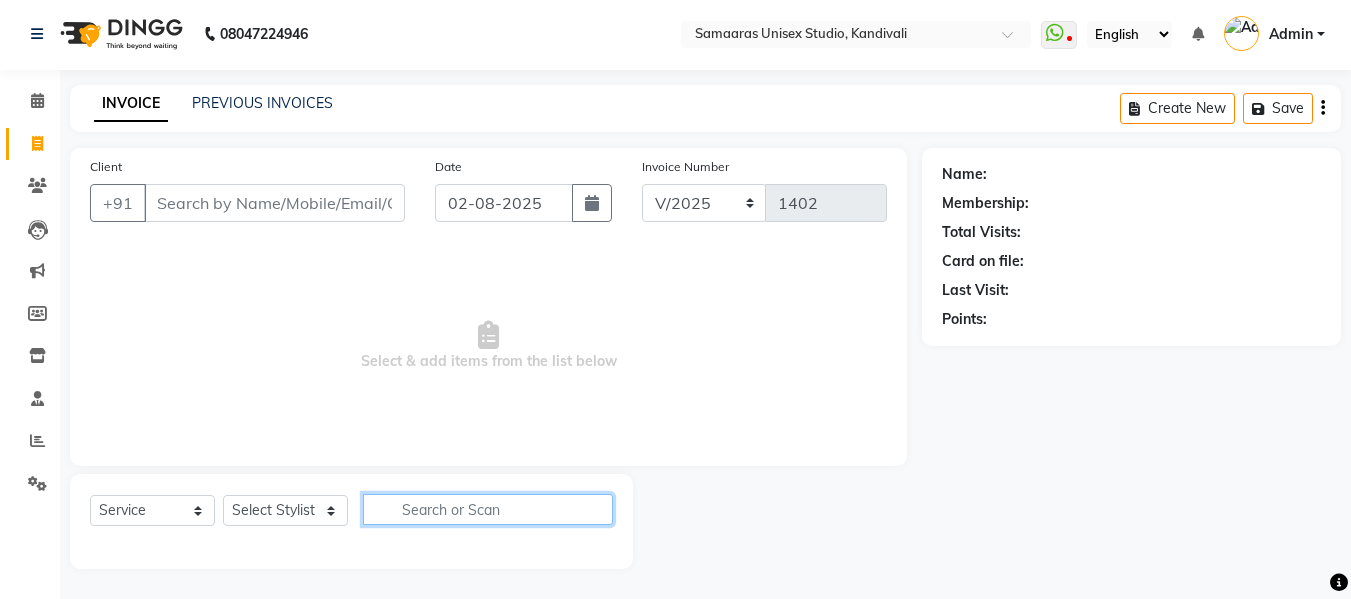 click 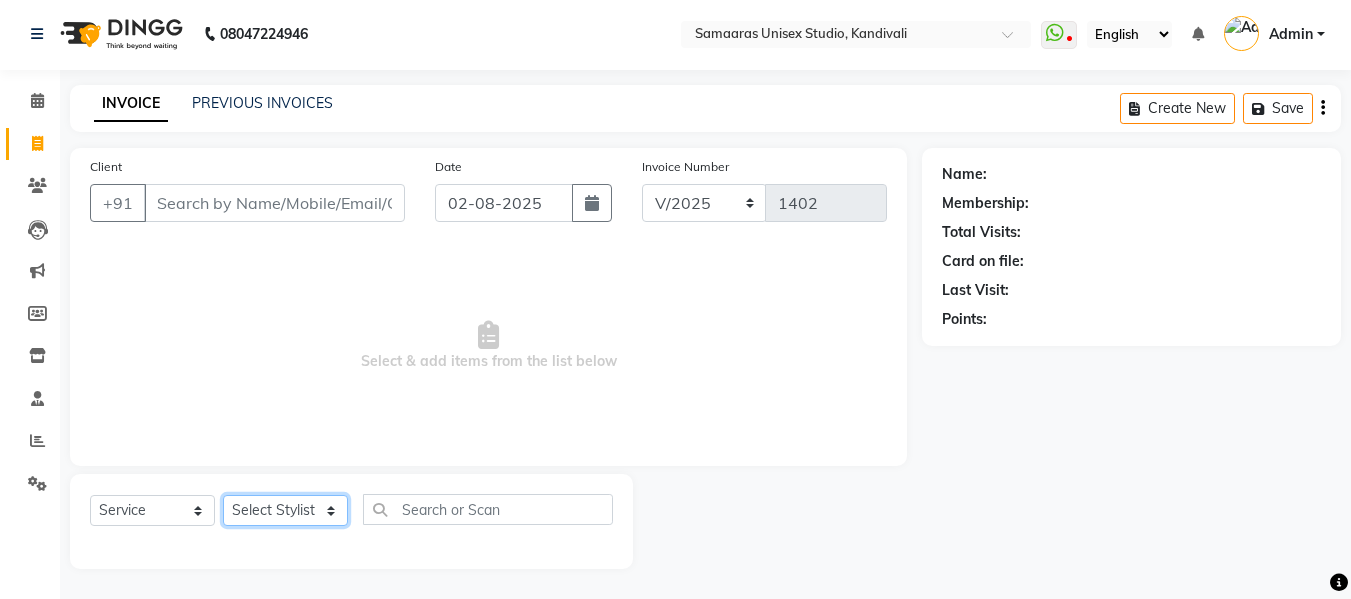 click on "Select Stylist Daksh Sir Firoz bhai Front Desk Guddu Kajal Priya Salman Bhai" 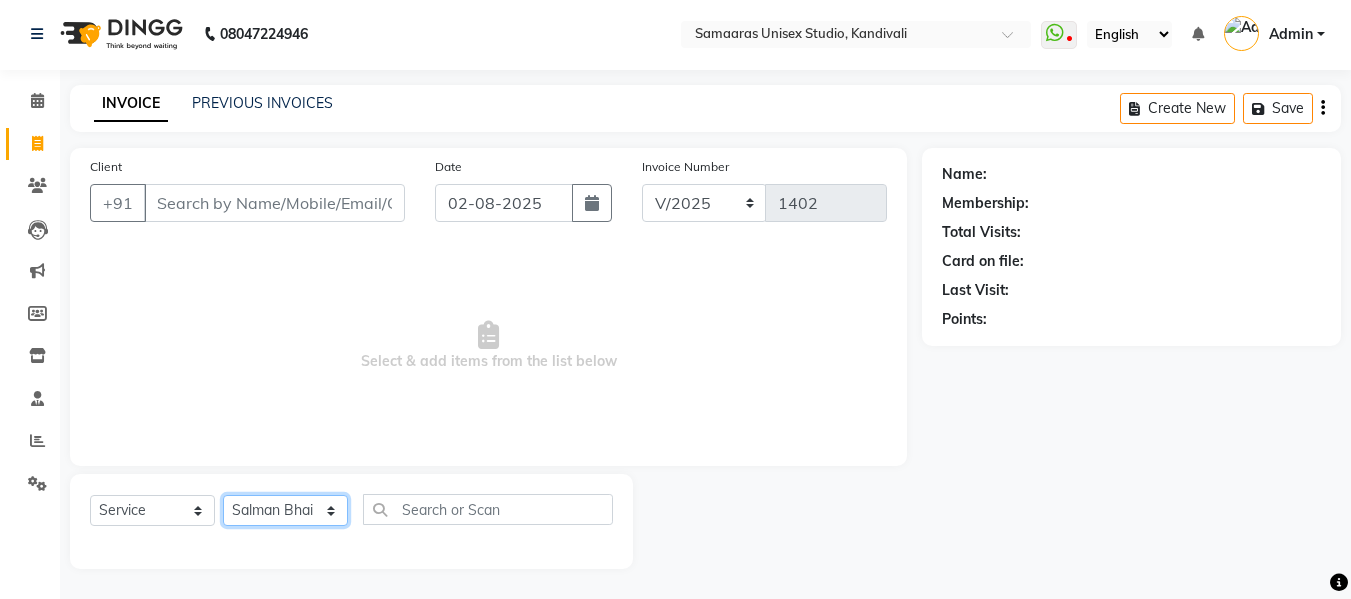 click on "Select Stylist Daksh Sir Firoz bhai Front Desk Guddu Kajal Priya Salman Bhai" 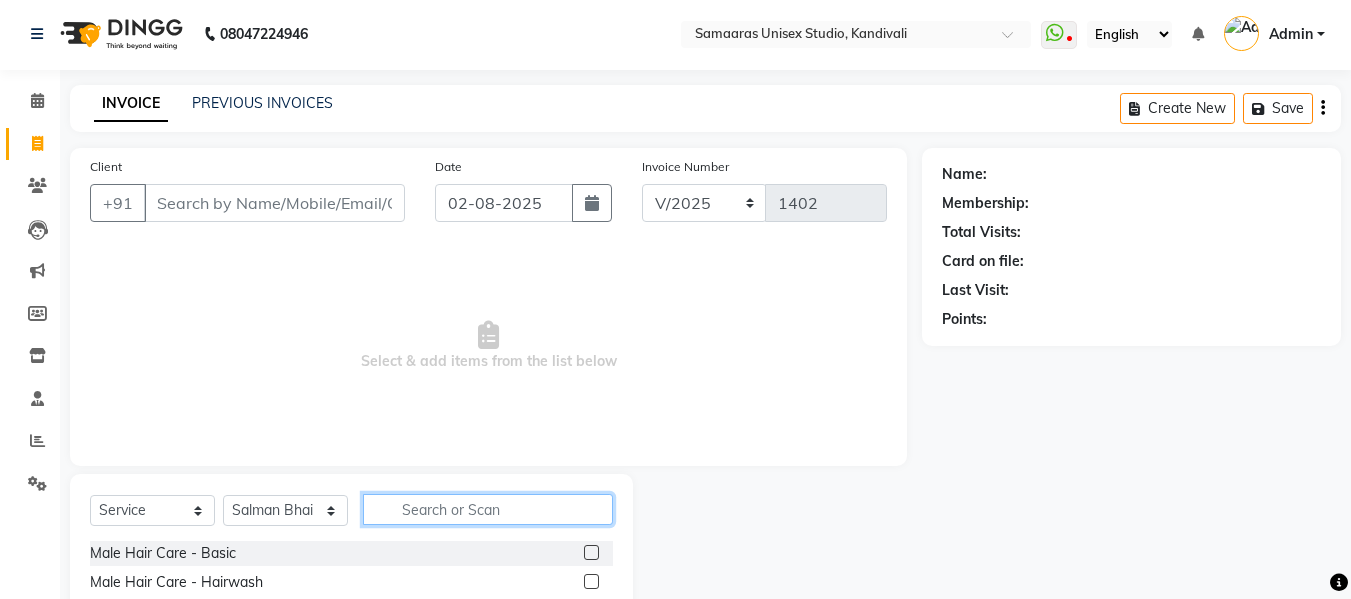 click 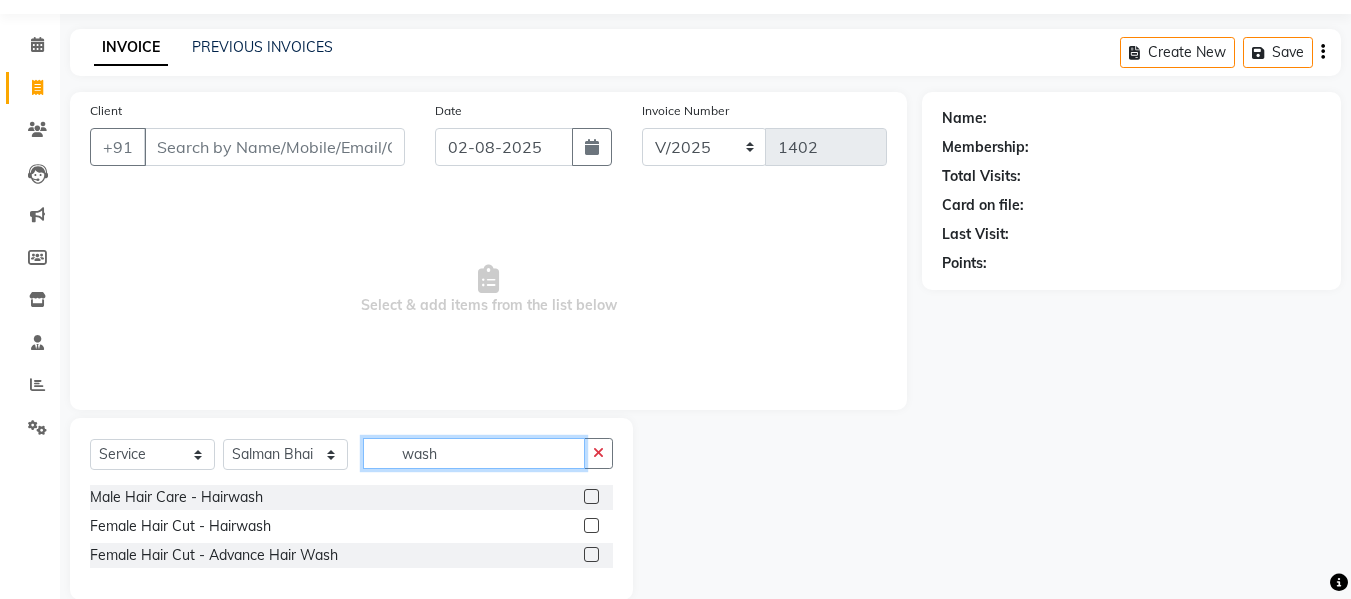 scroll, scrollTop: 89, scrollLeft: 0, axis: vertical 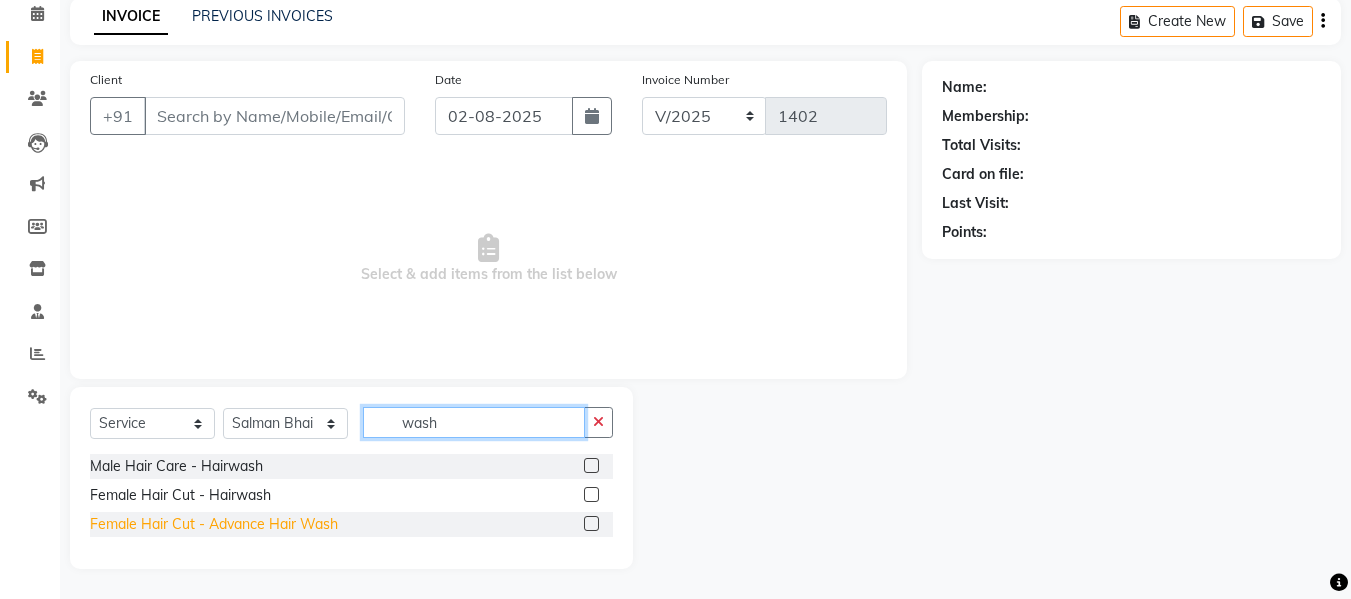 type on "wash" 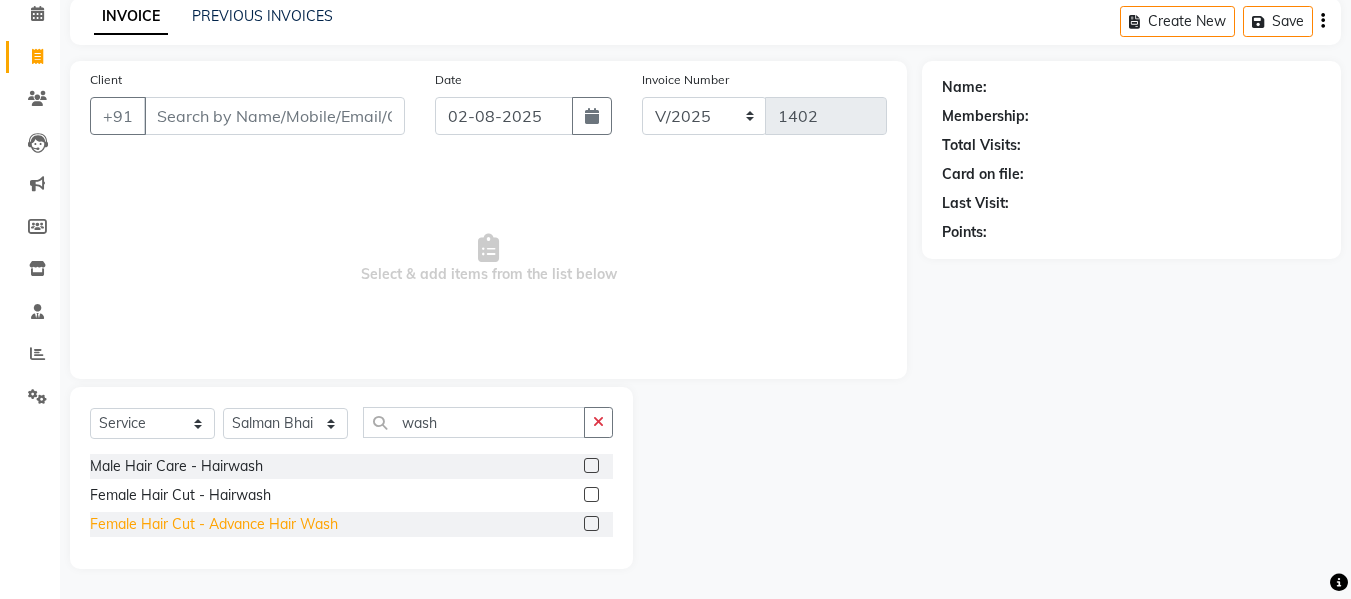 click on "Female Hair Cut  - Advance Hair Wash" 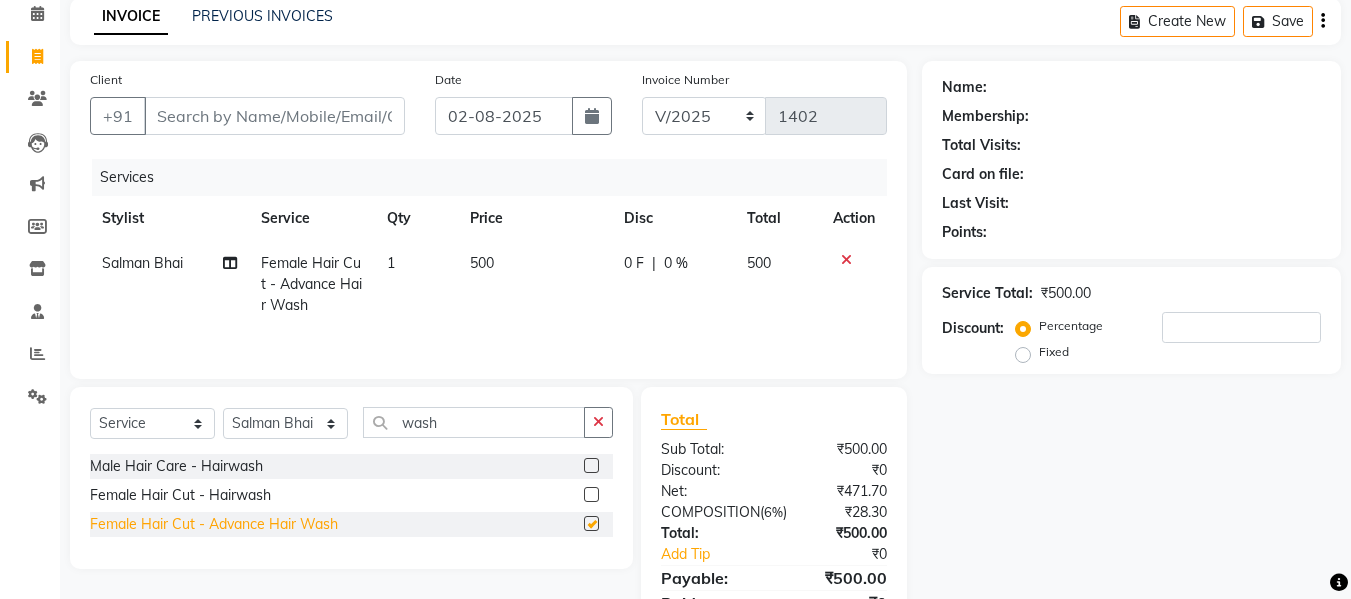 checkbox on "false" 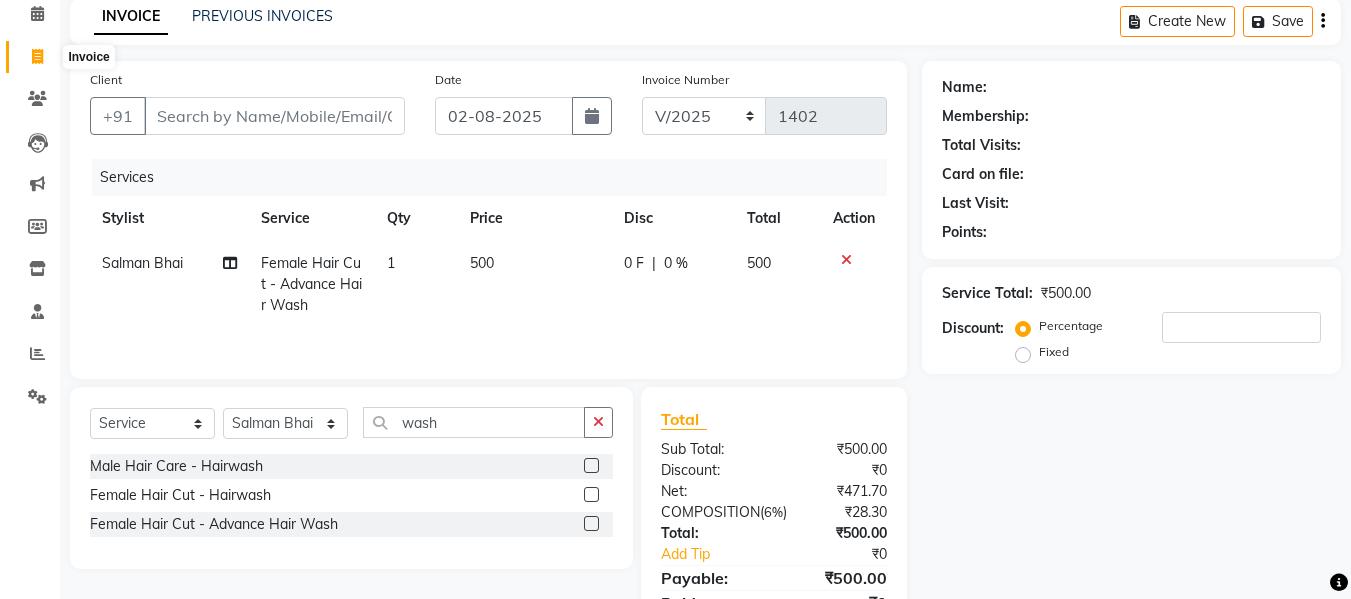 click 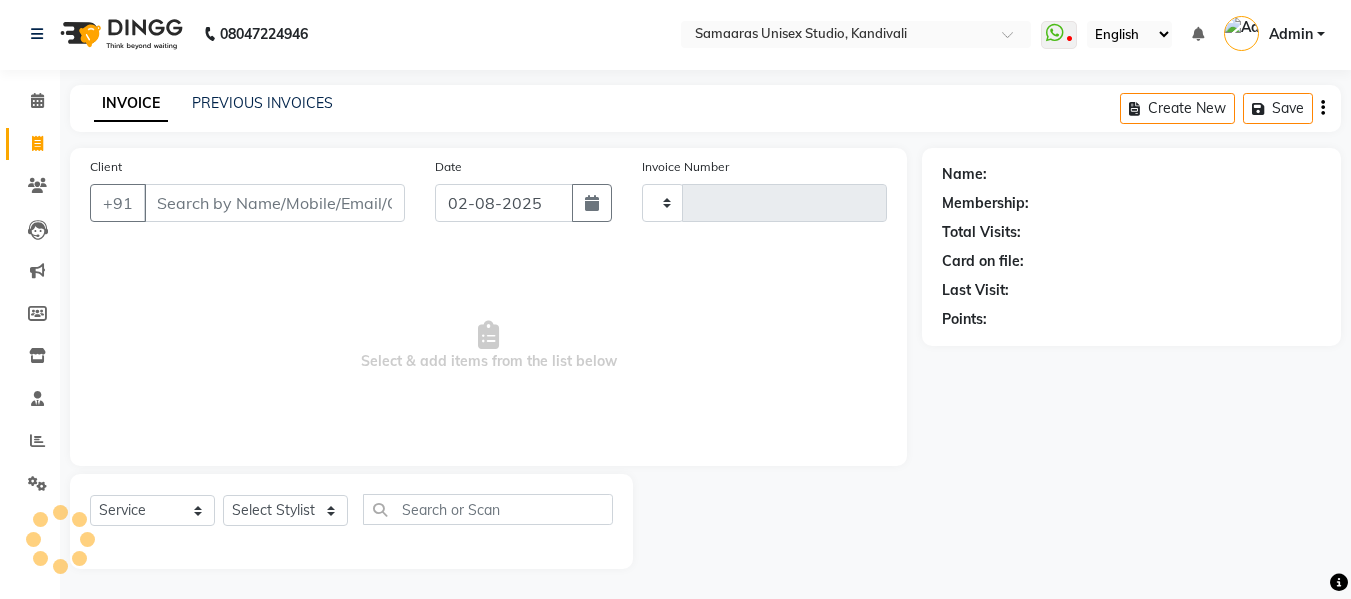 type on "1402" 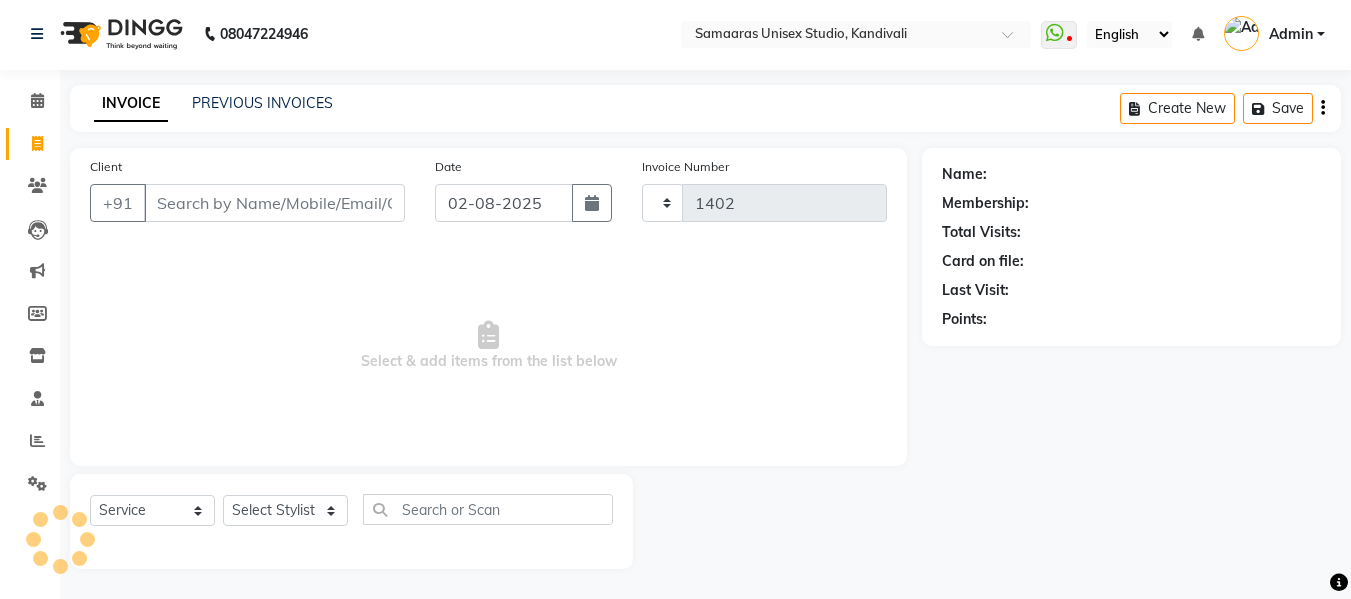 scroll, scrollTop: 2, scrollLeft: 0, axis: vertical 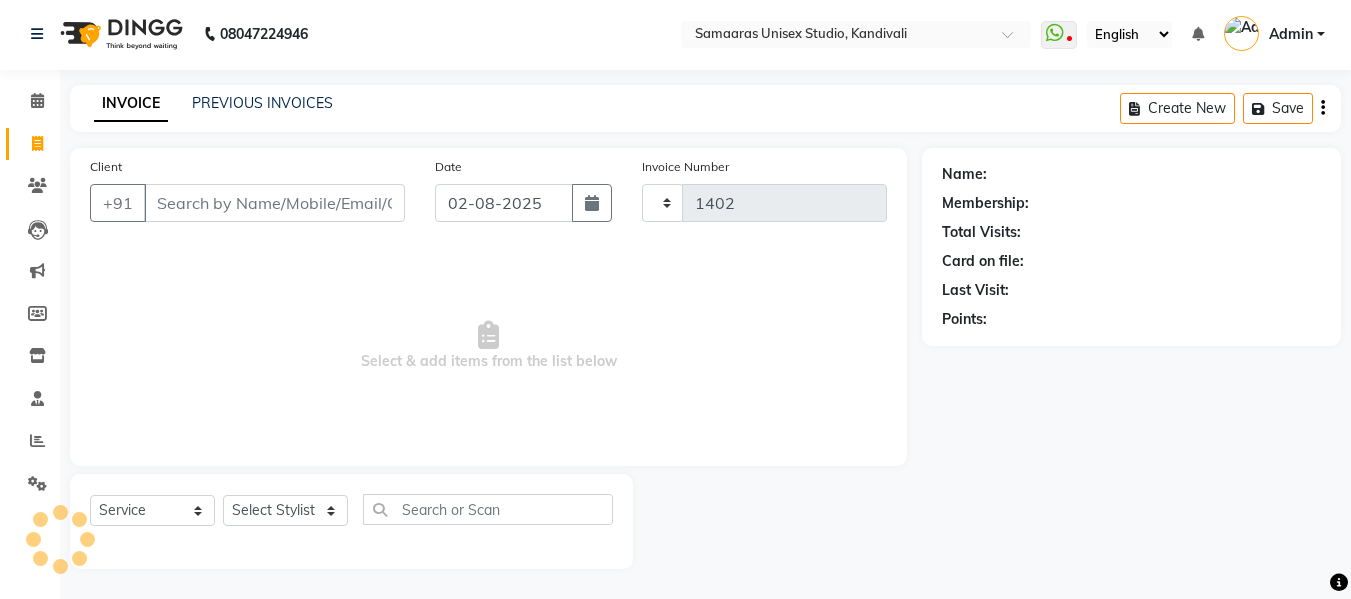 select on "[POSTAL_CODE]" 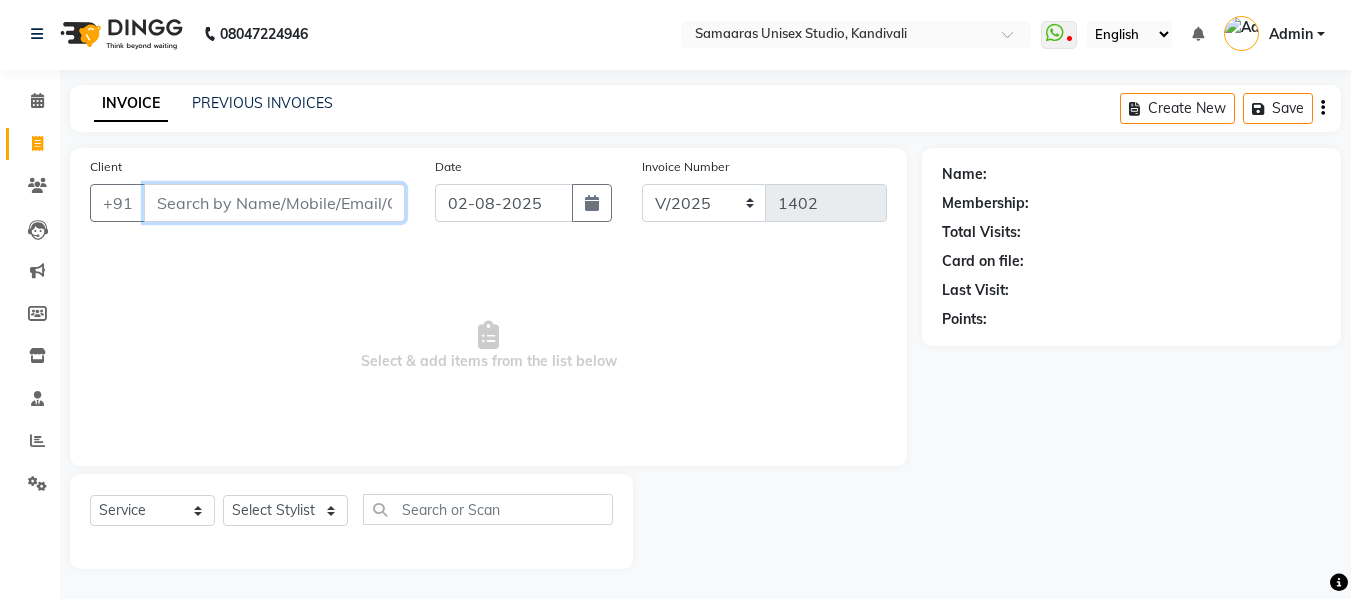 click on "Client" at bounding box center (274, 203) 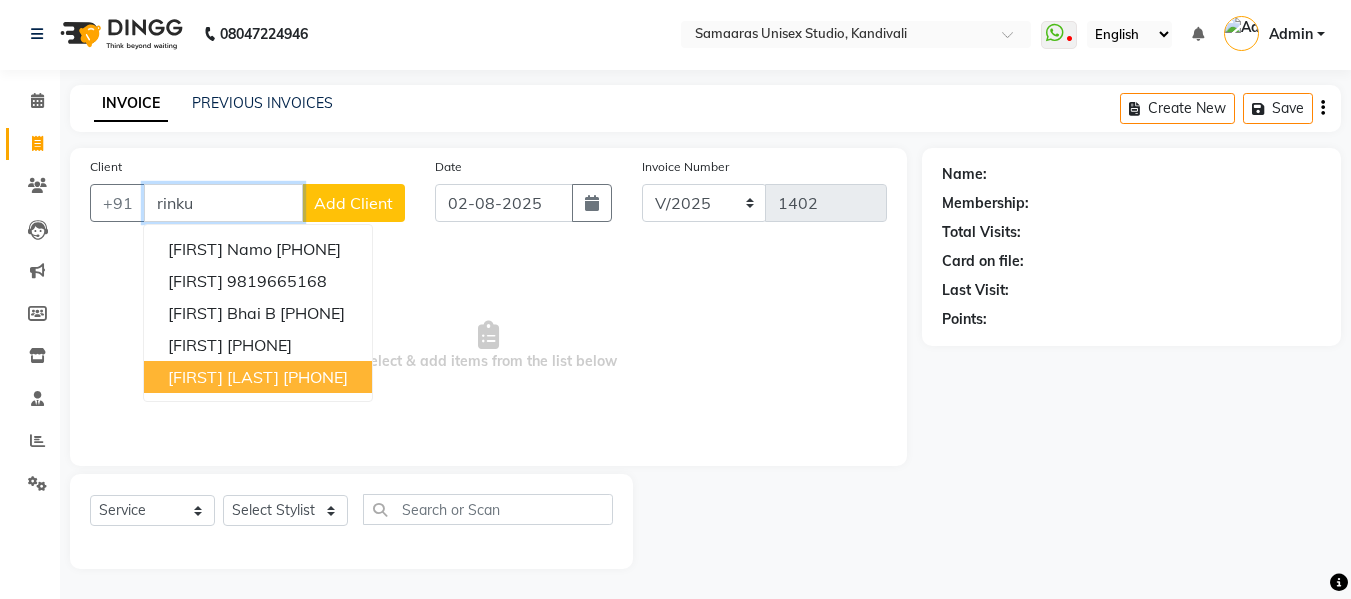 click on "[FIRST] [LAST]  [PHONE]" at bounding box center [258, 377] 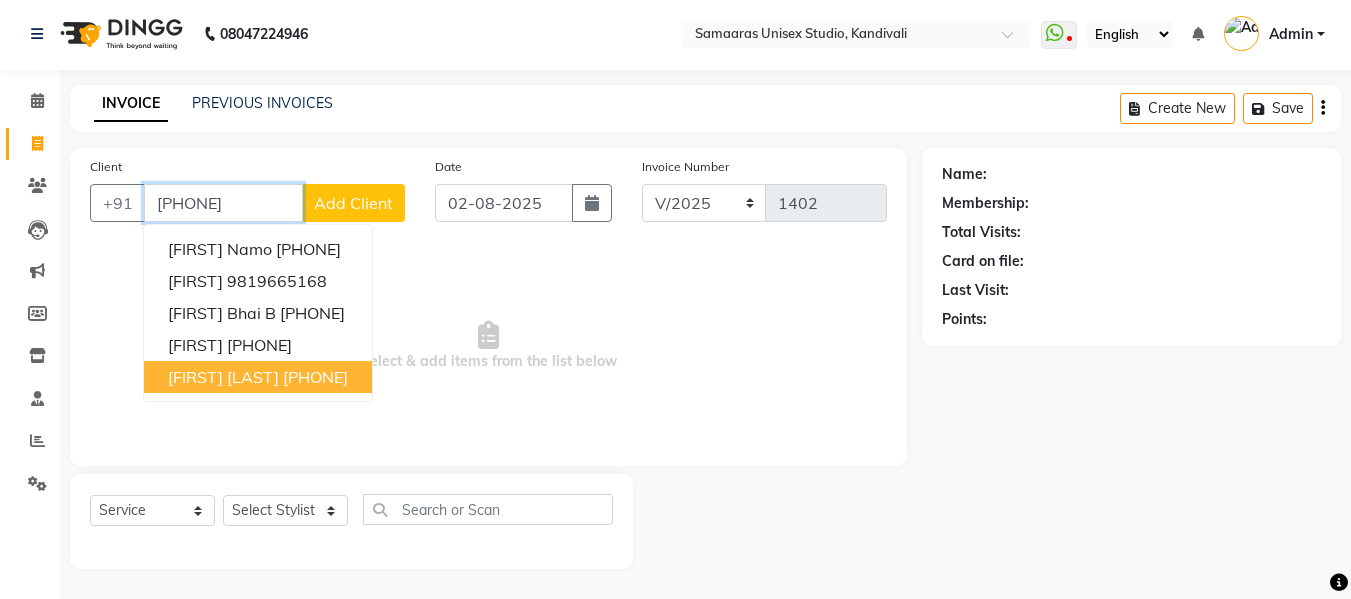 type on "[PHONE]" 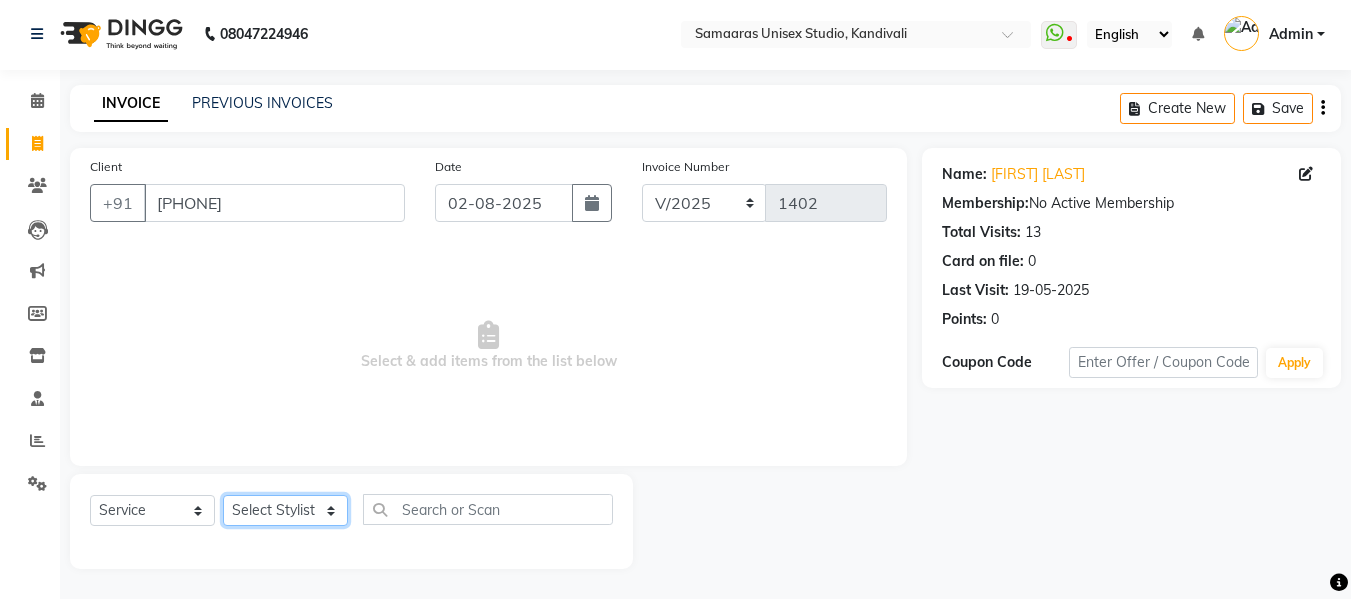 click on "Select Stylist Daksh Sir Firoz bhai Front Desk Guddu Kajal Priya Salman Bhai" 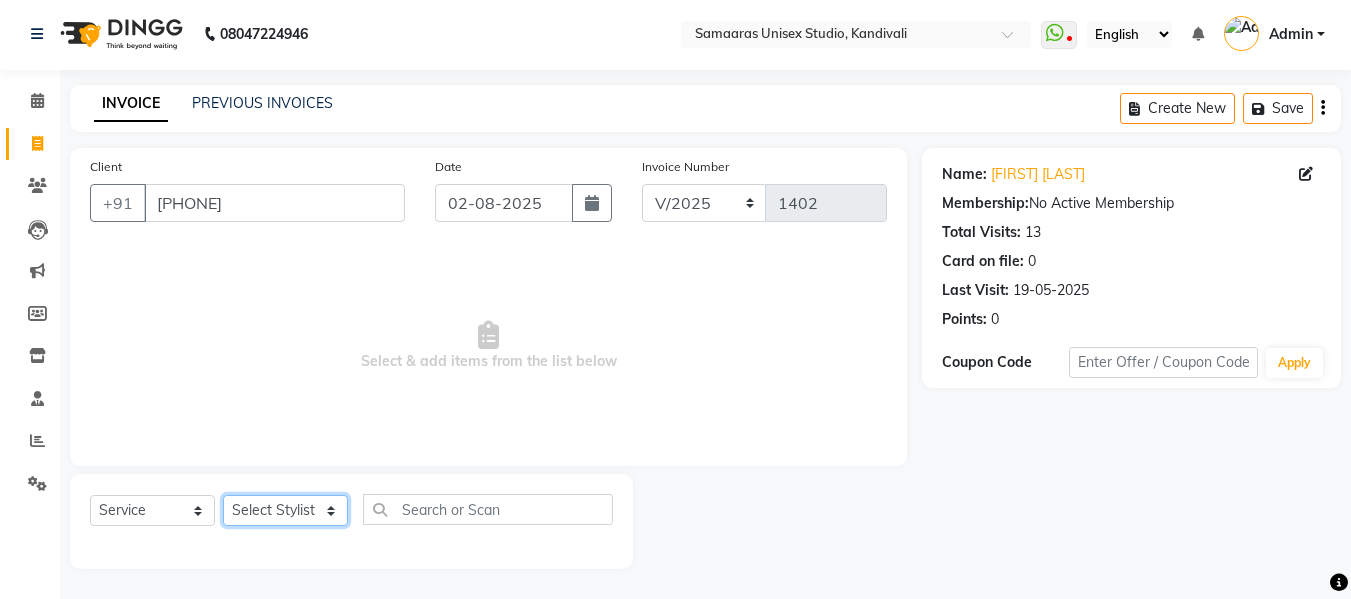 select on "30495" 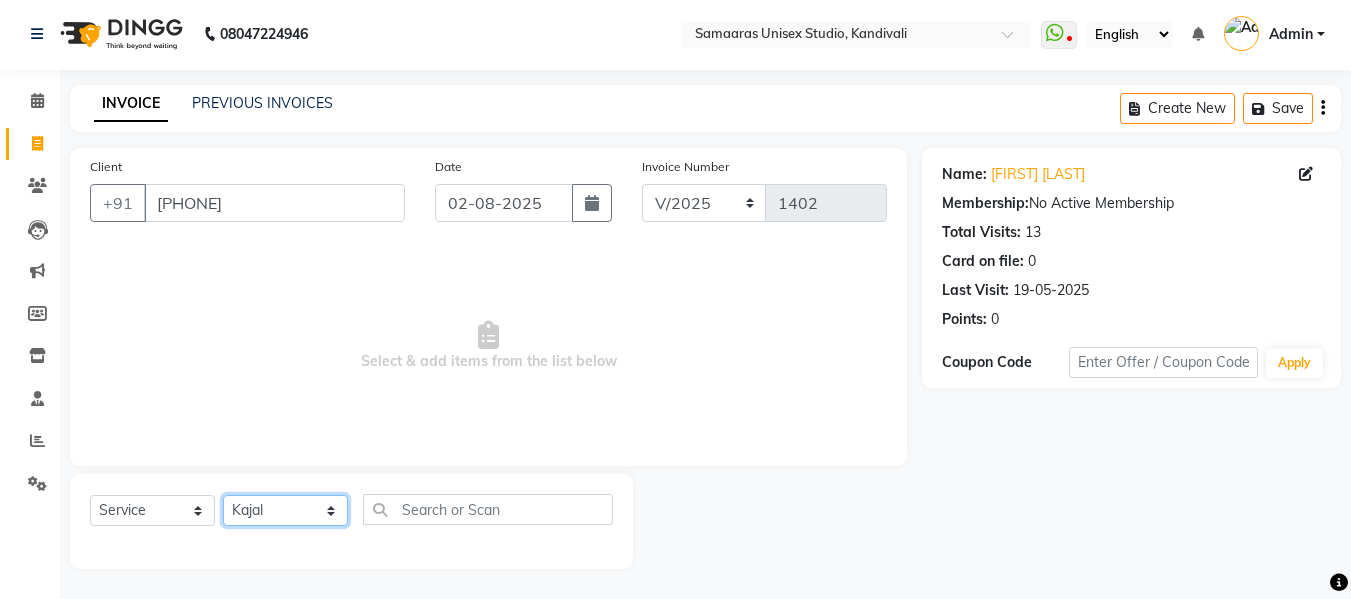 click on "Select Stylist Daksh Sir Firoz bhai Front Desk Guddu Kajal Priya Salman Bhai" 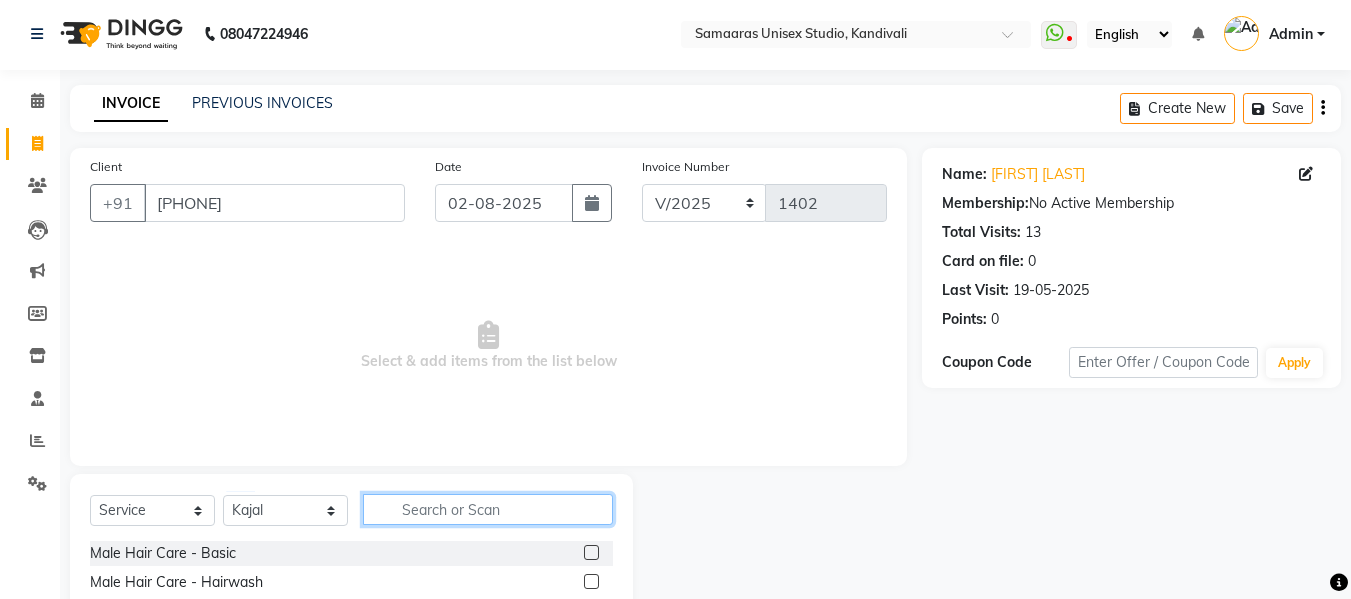 click 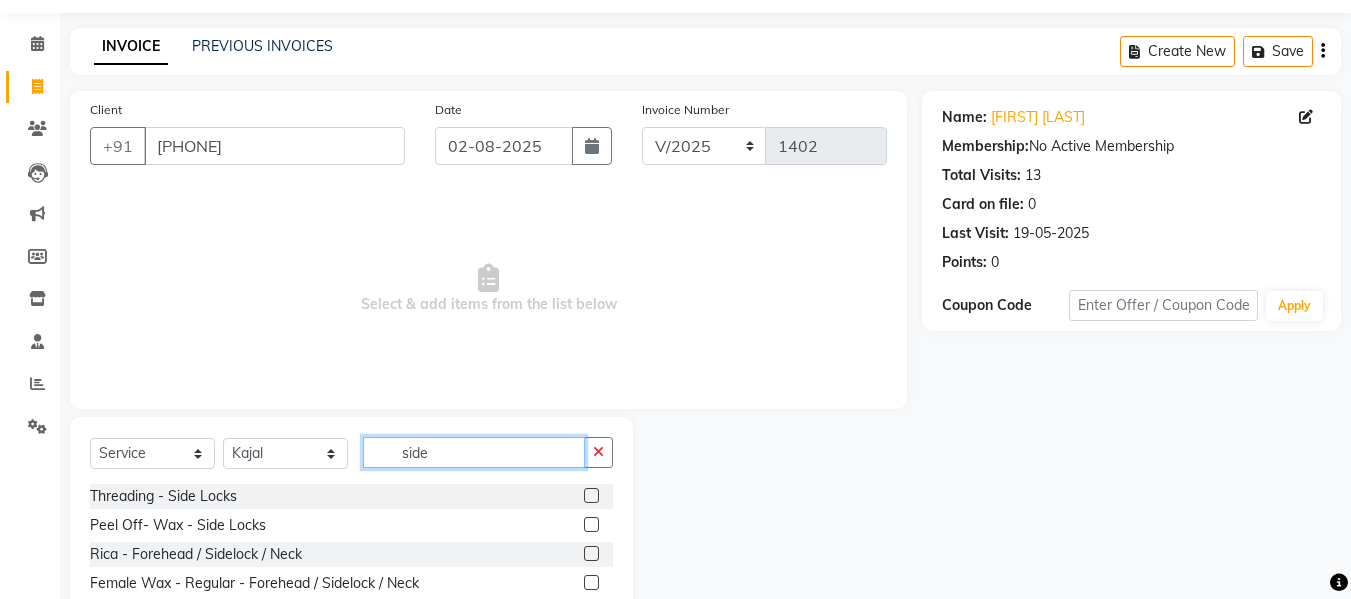 scroll, scrollTop: 118, scrollLeft: 0, axis: vertical 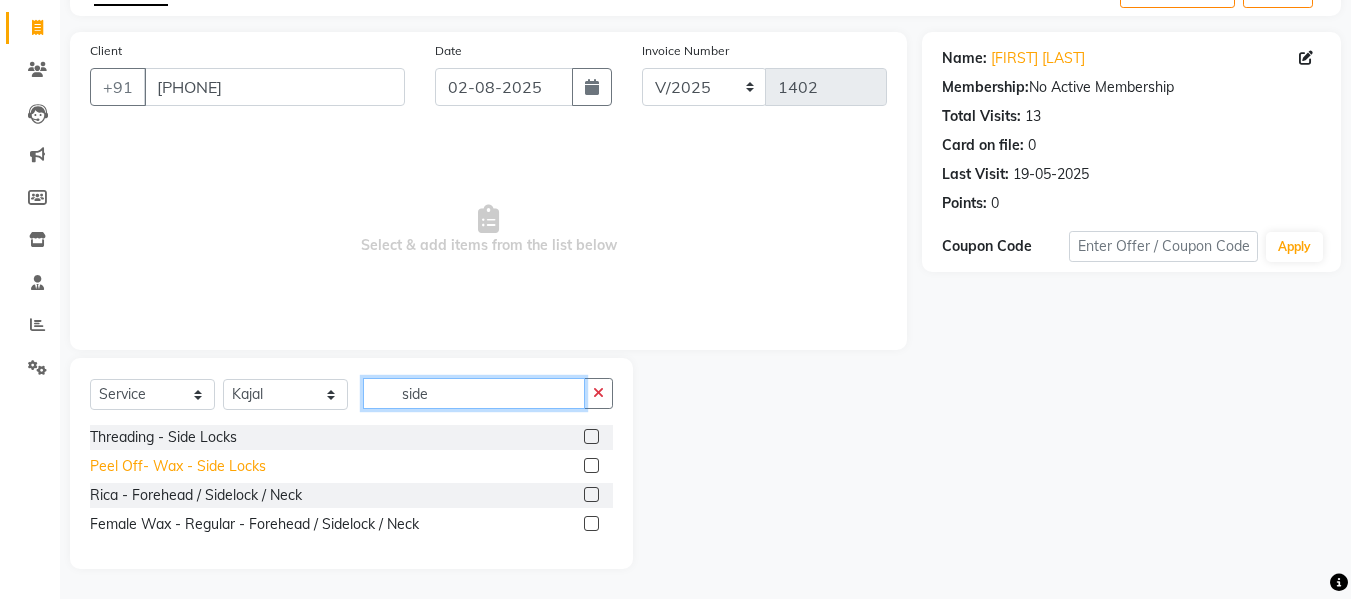 type on "side" 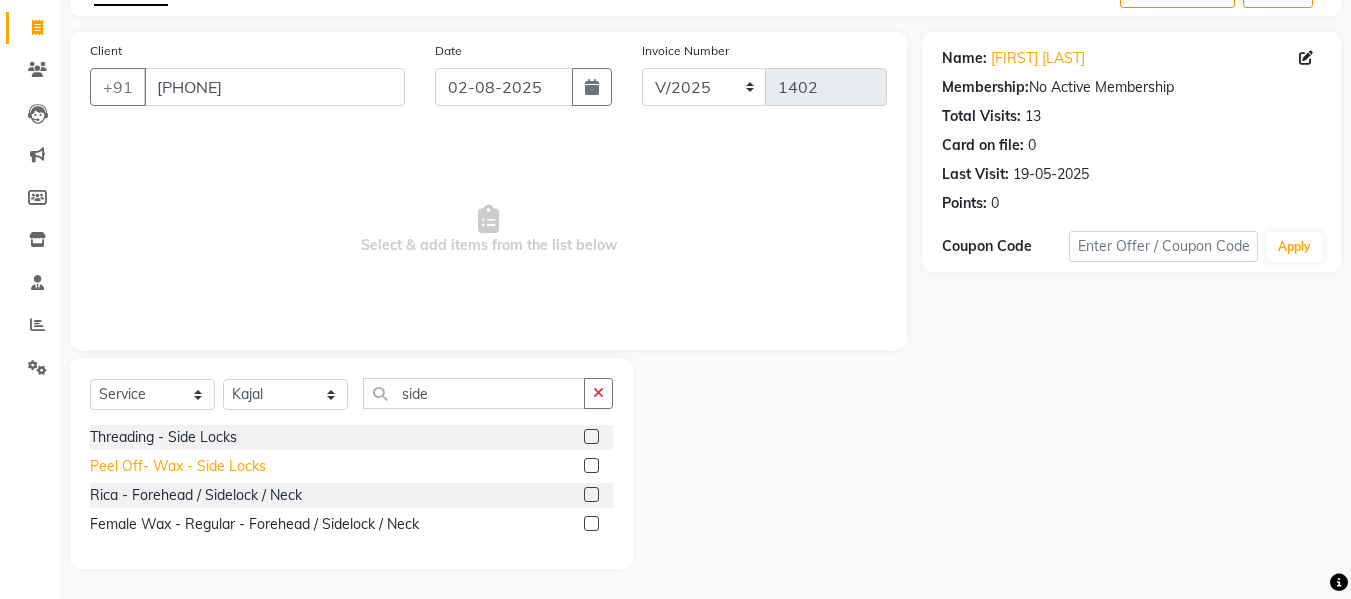 click on "Peel Off- Wax - Side Locks" 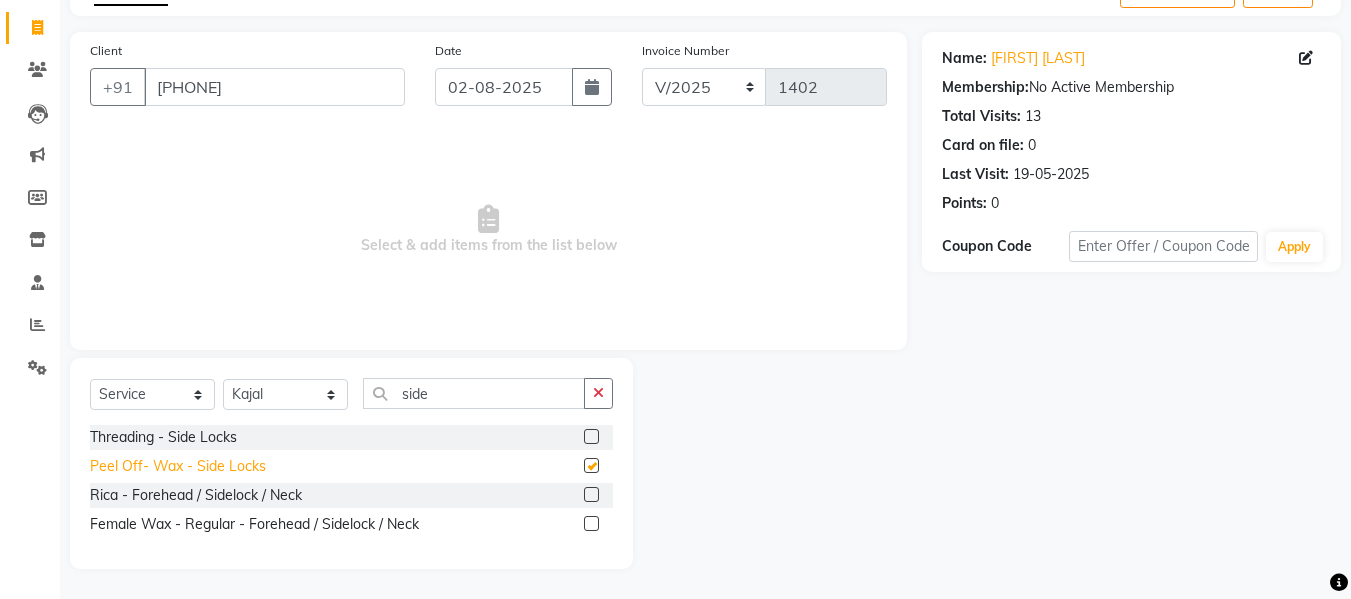 checkbox on "false" 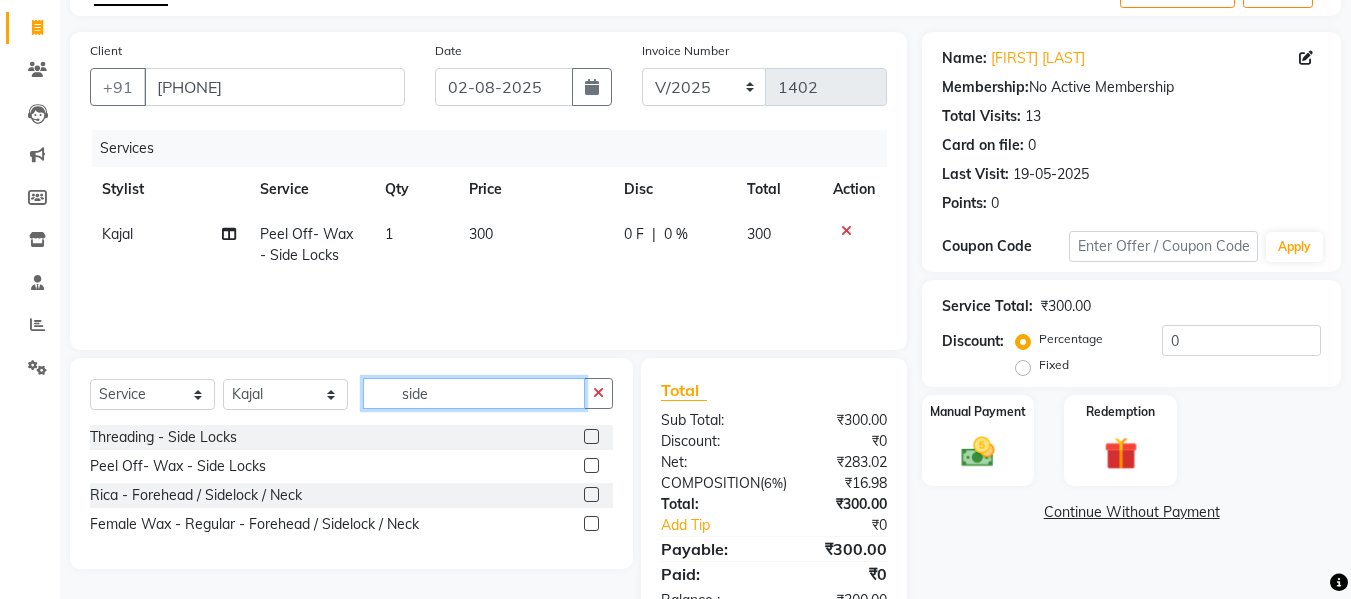 click on "side" 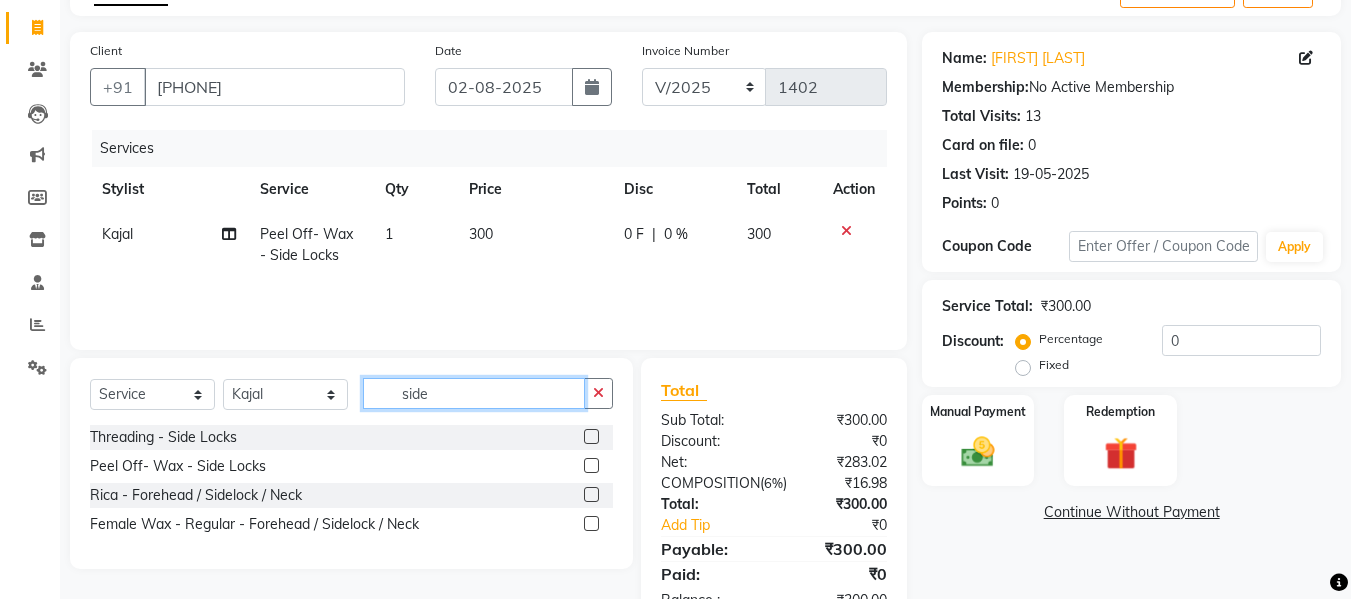click on "side" 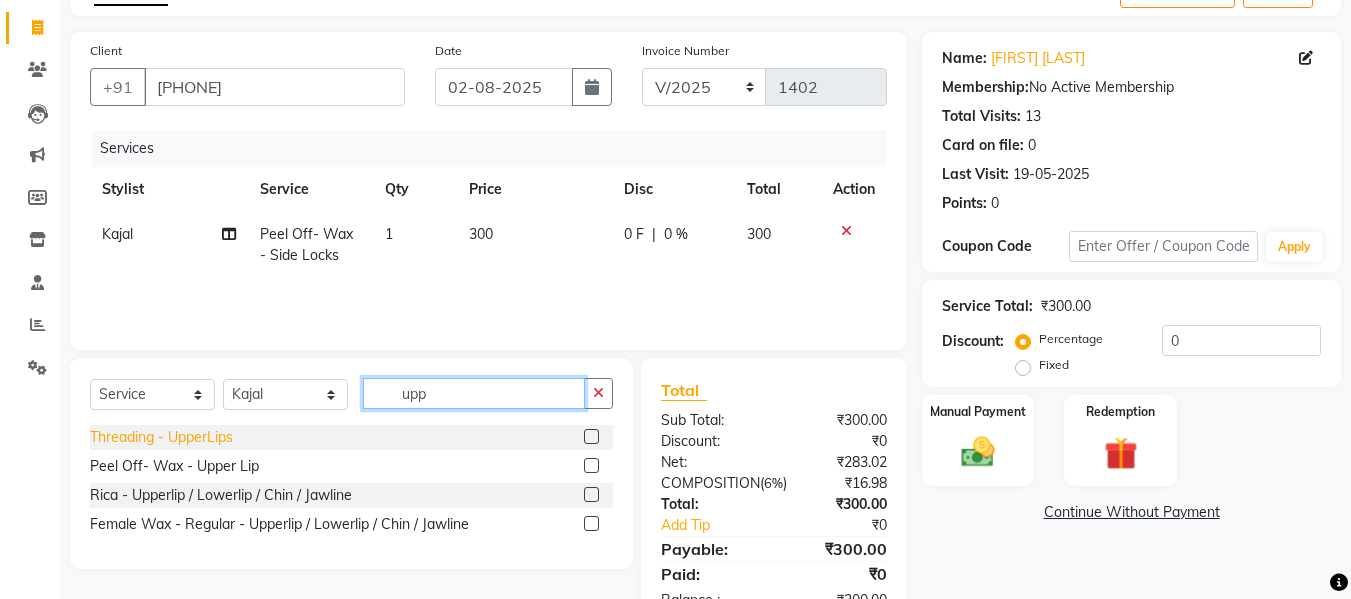 type on "upp" 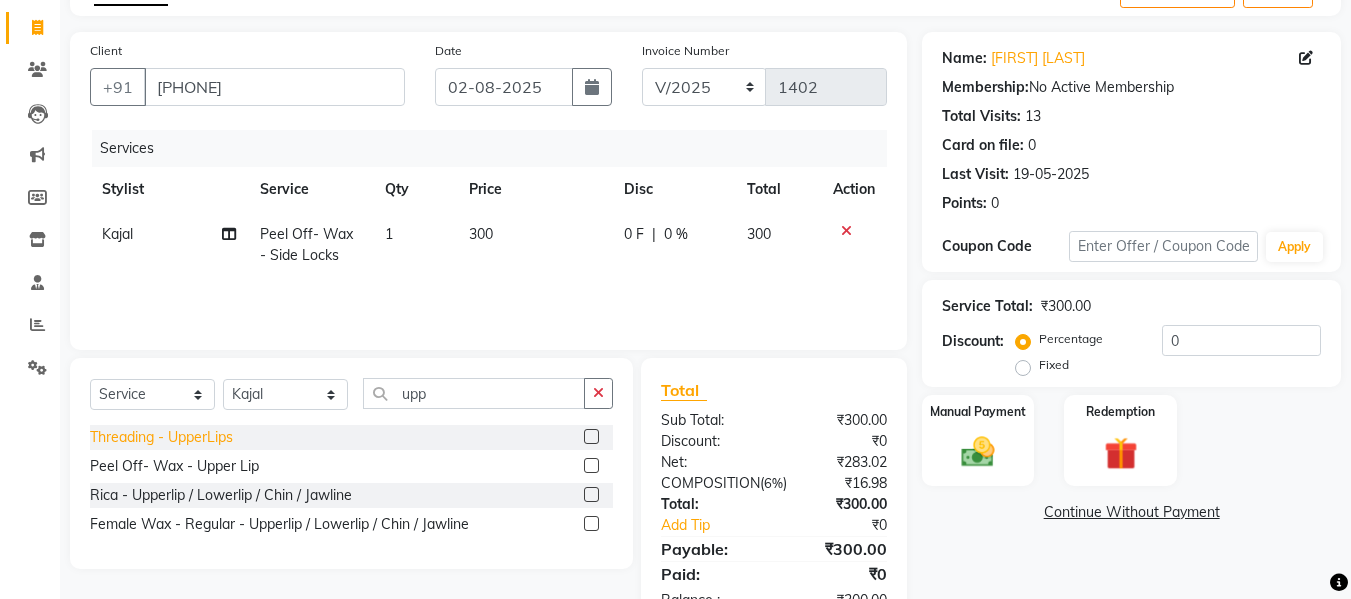 click on "Threading - UpperLips" 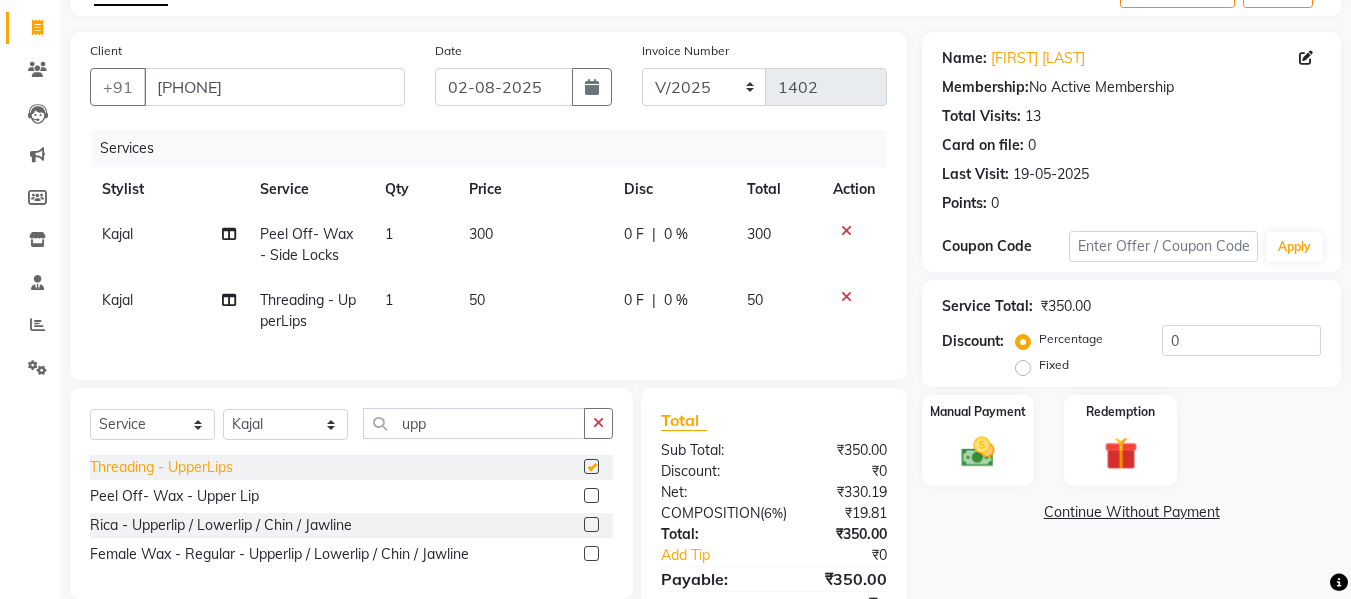 checkbox on "false" 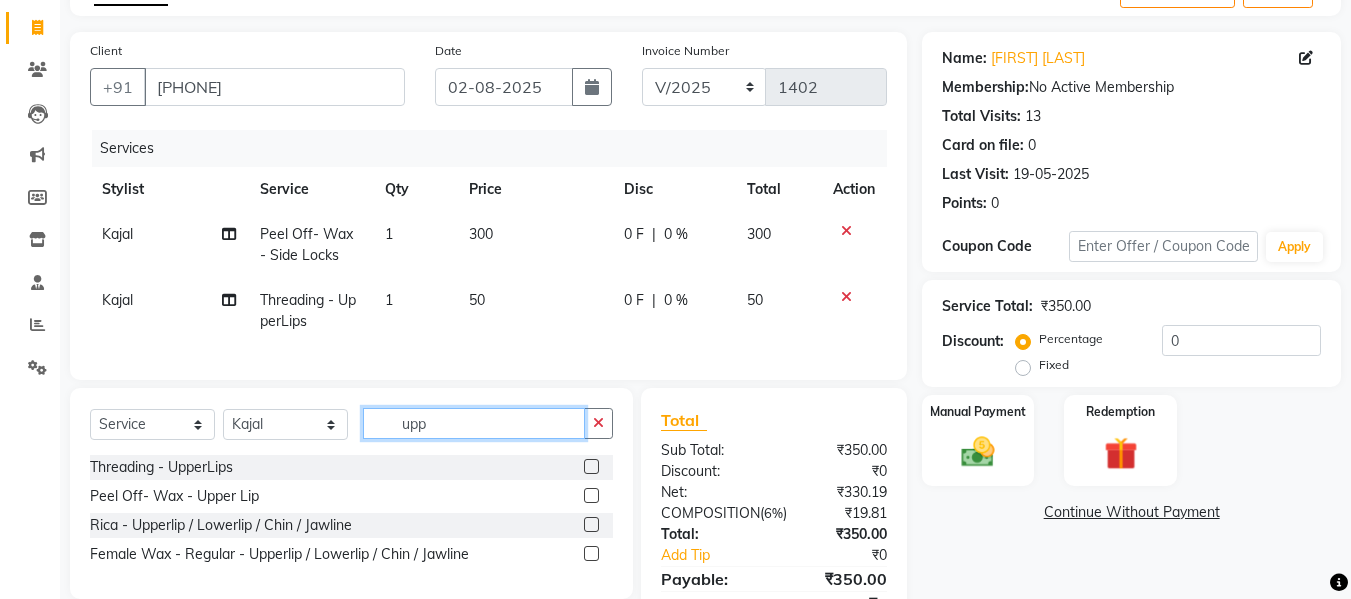click on "upp" 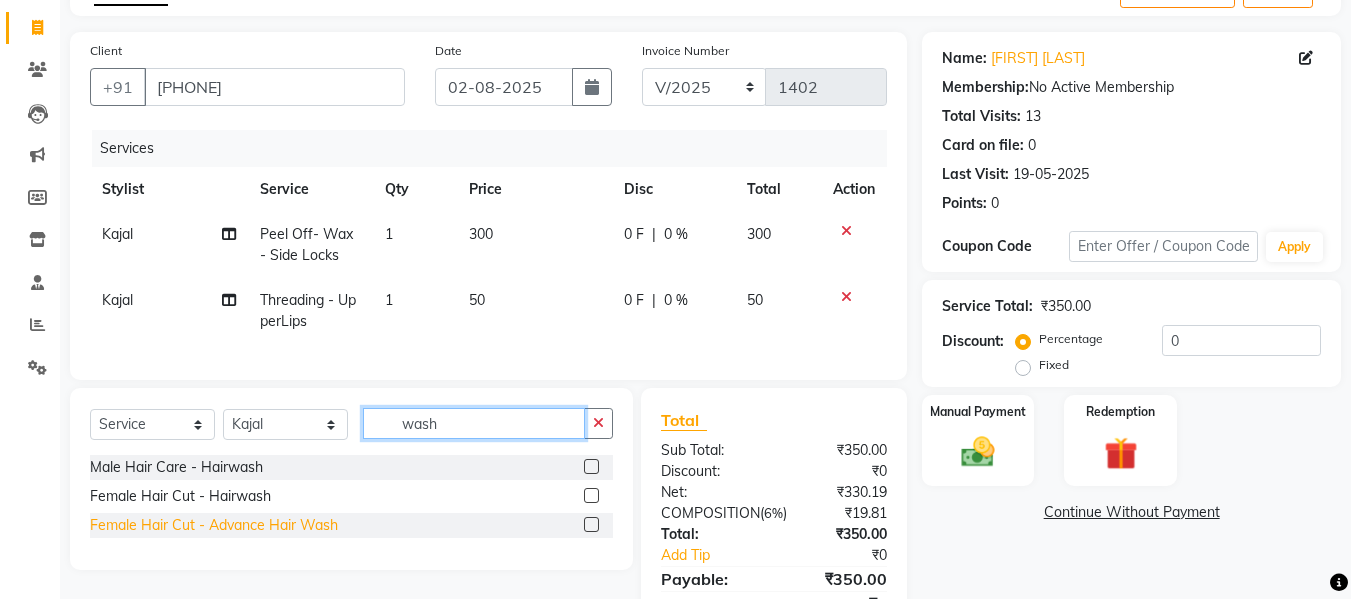 type on "wash" 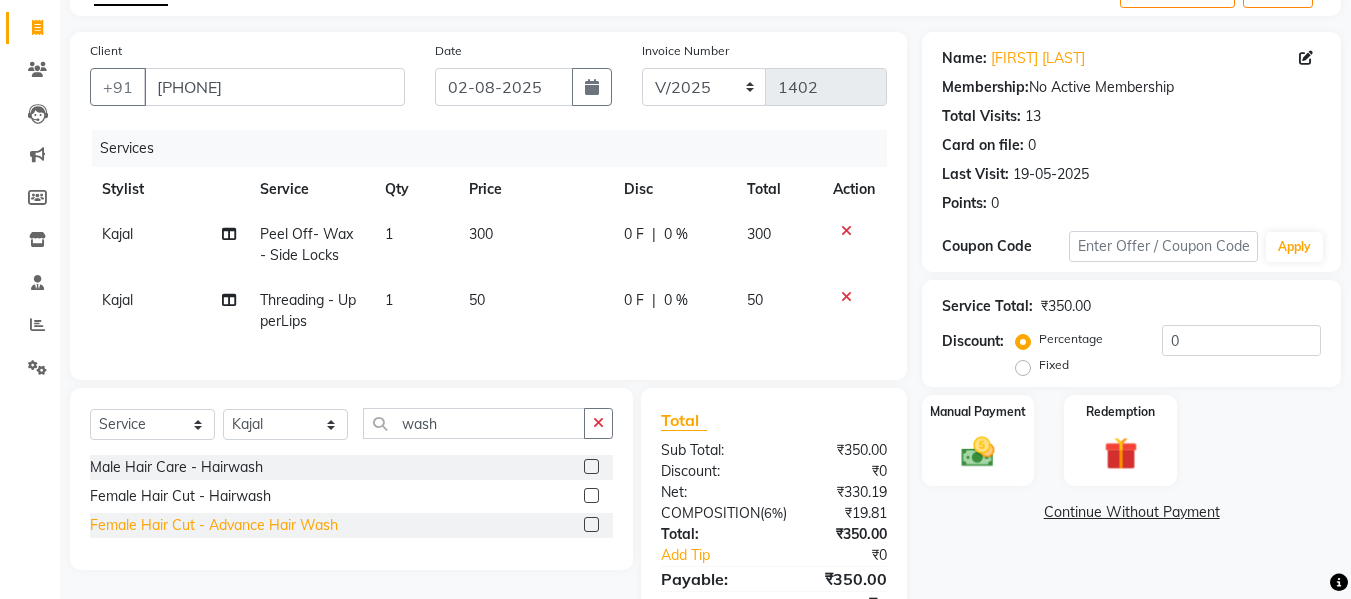 click on "Female Hair Cut  - Advance Hair Wash" 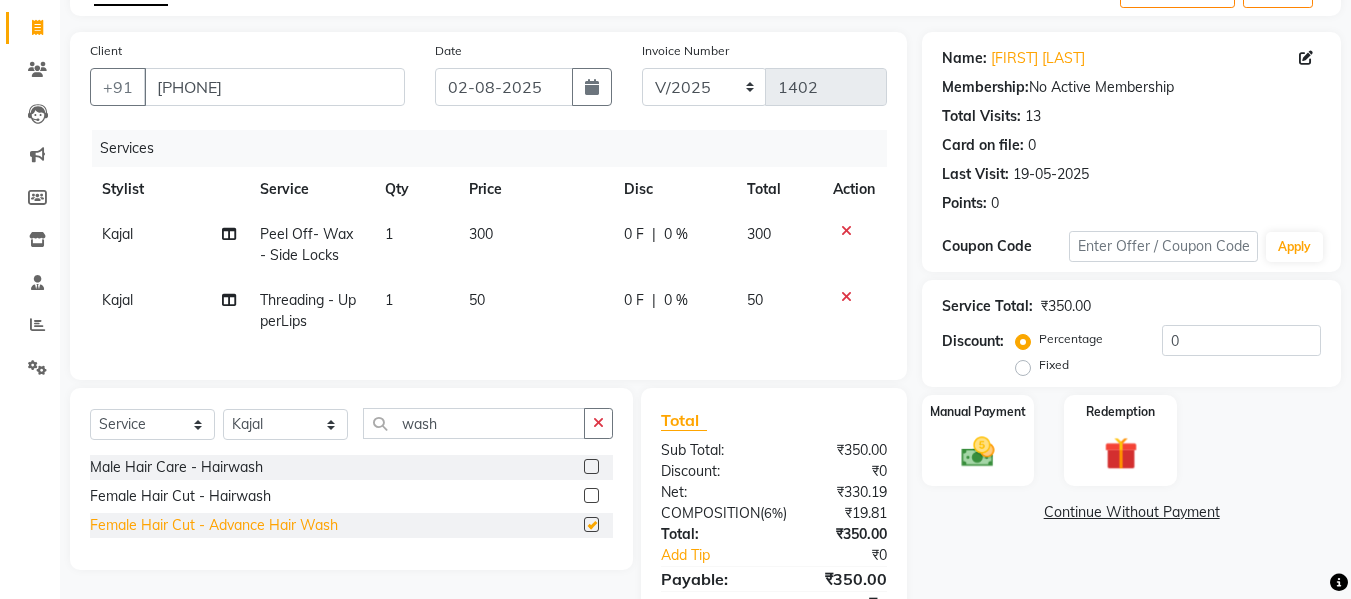 checkbox on "false" 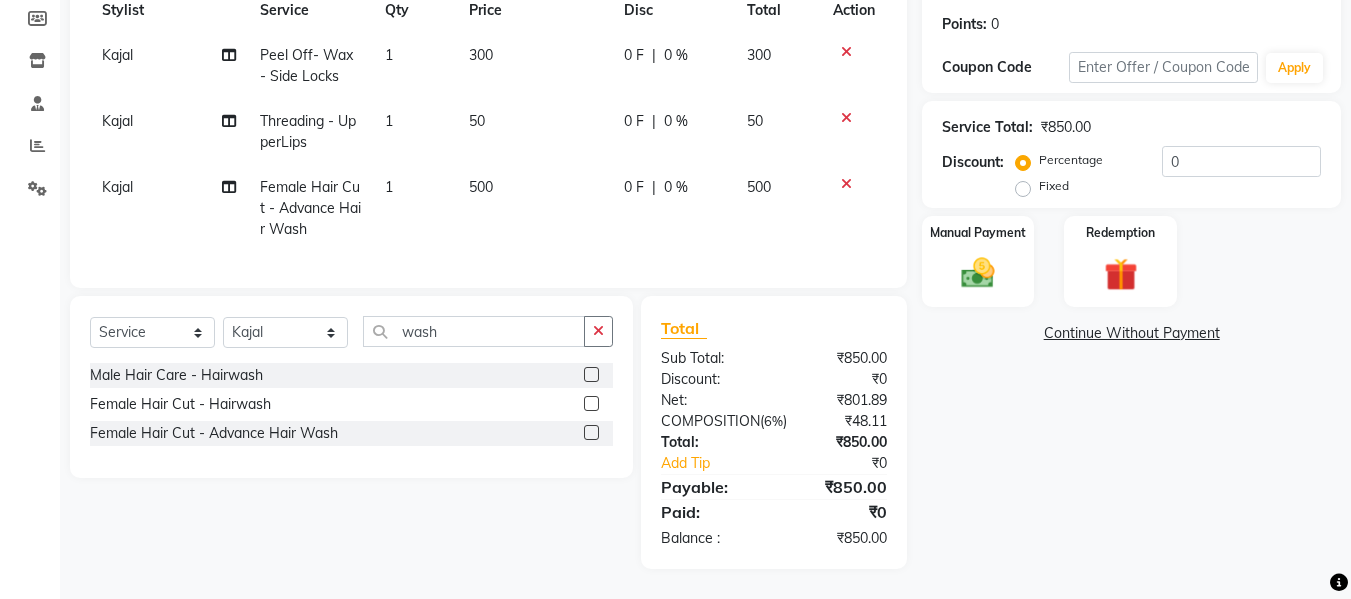 scroll, scrollTop: 333, scrollLeft: 0, axis: vertical 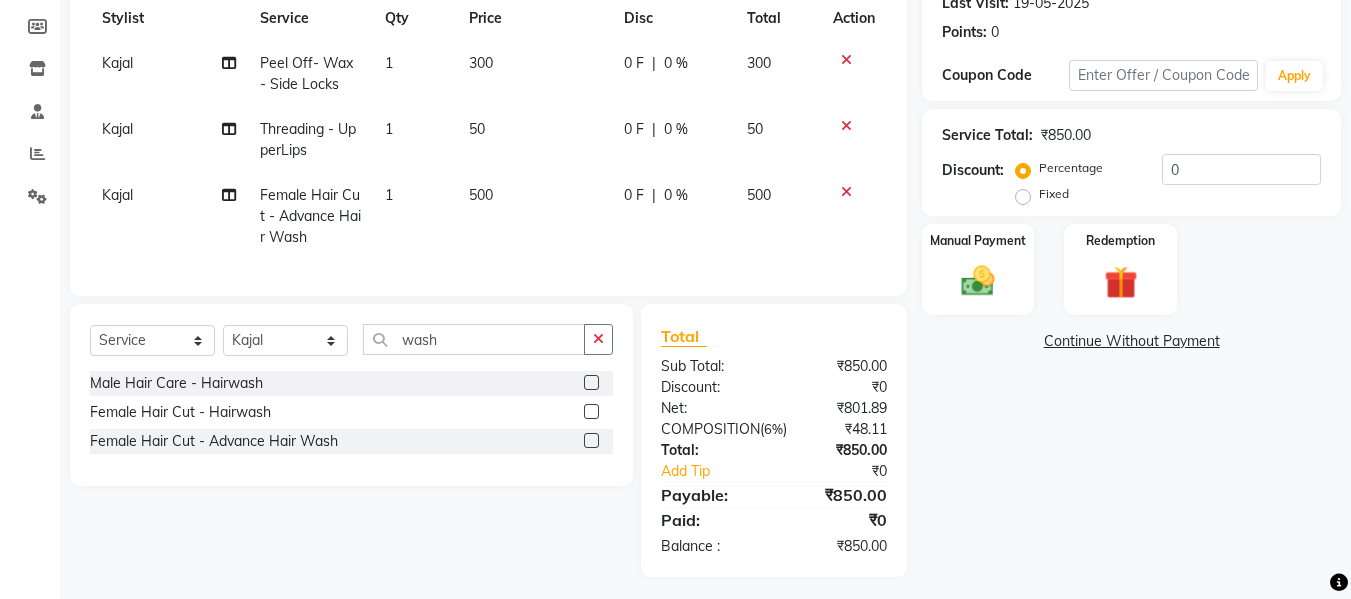 select on "30495" 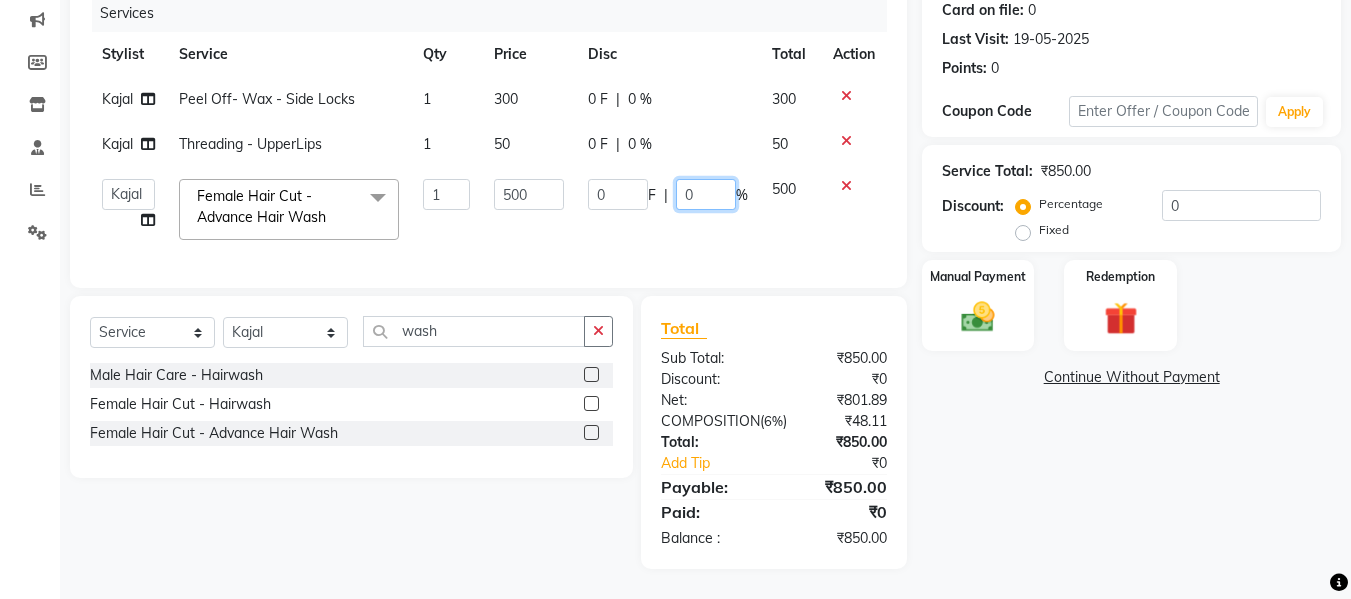 click on "0" 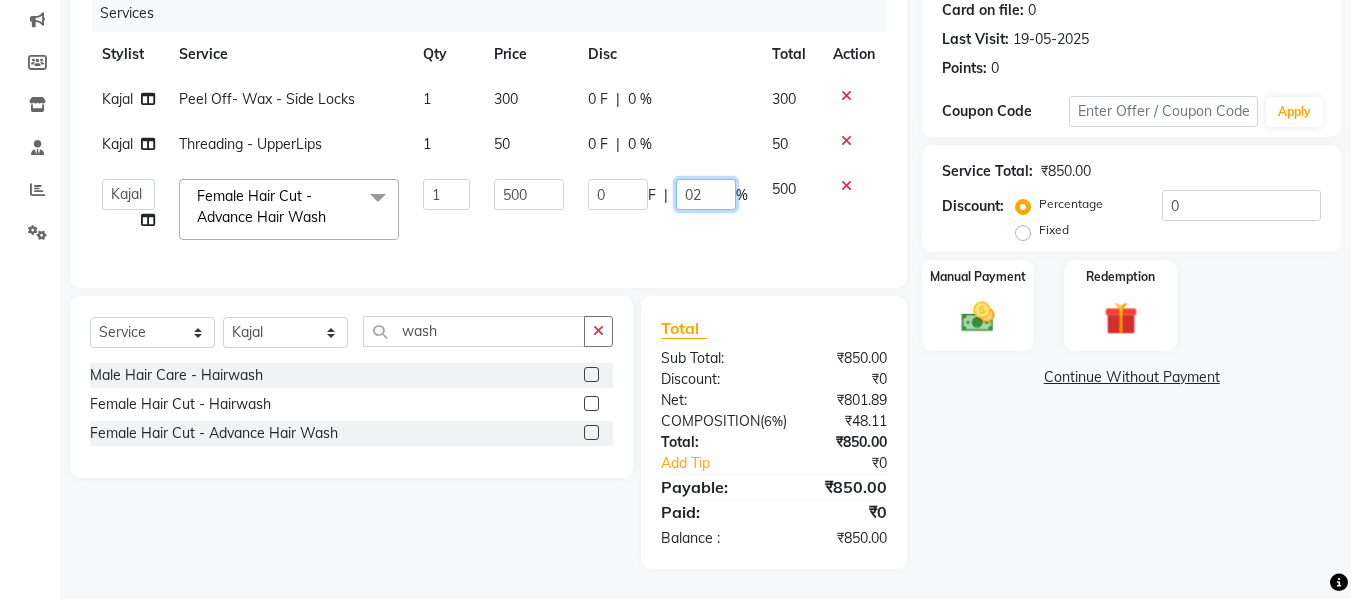 type on "020" 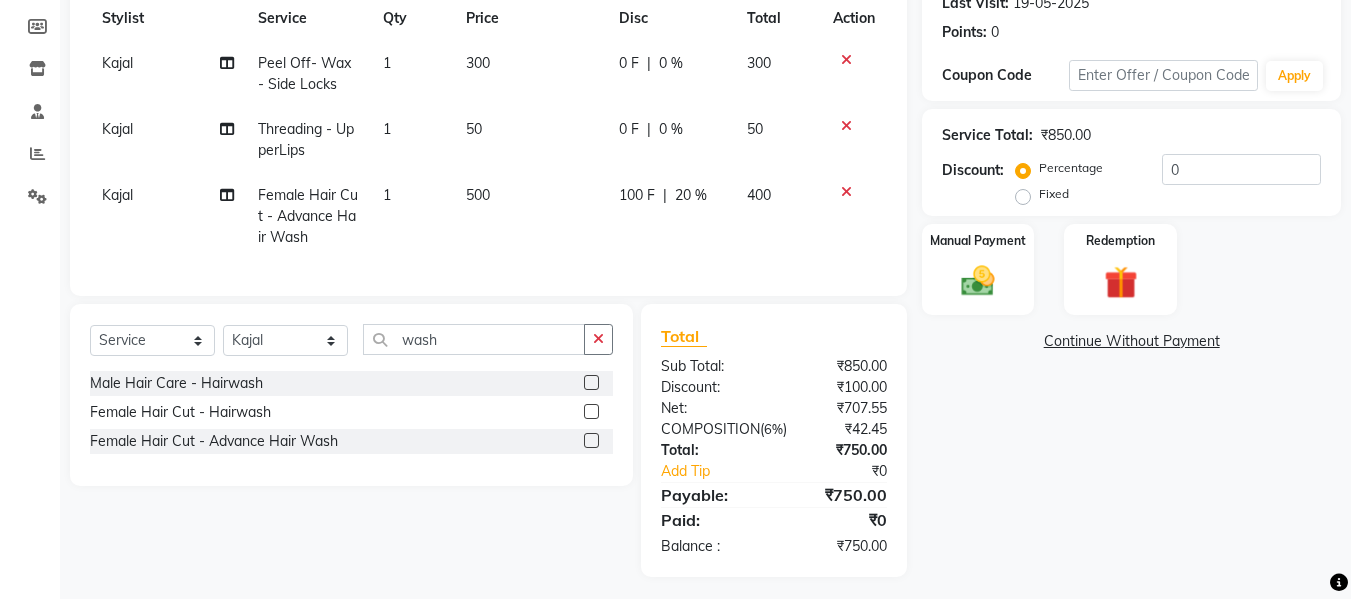click on "100 F | 20 %" 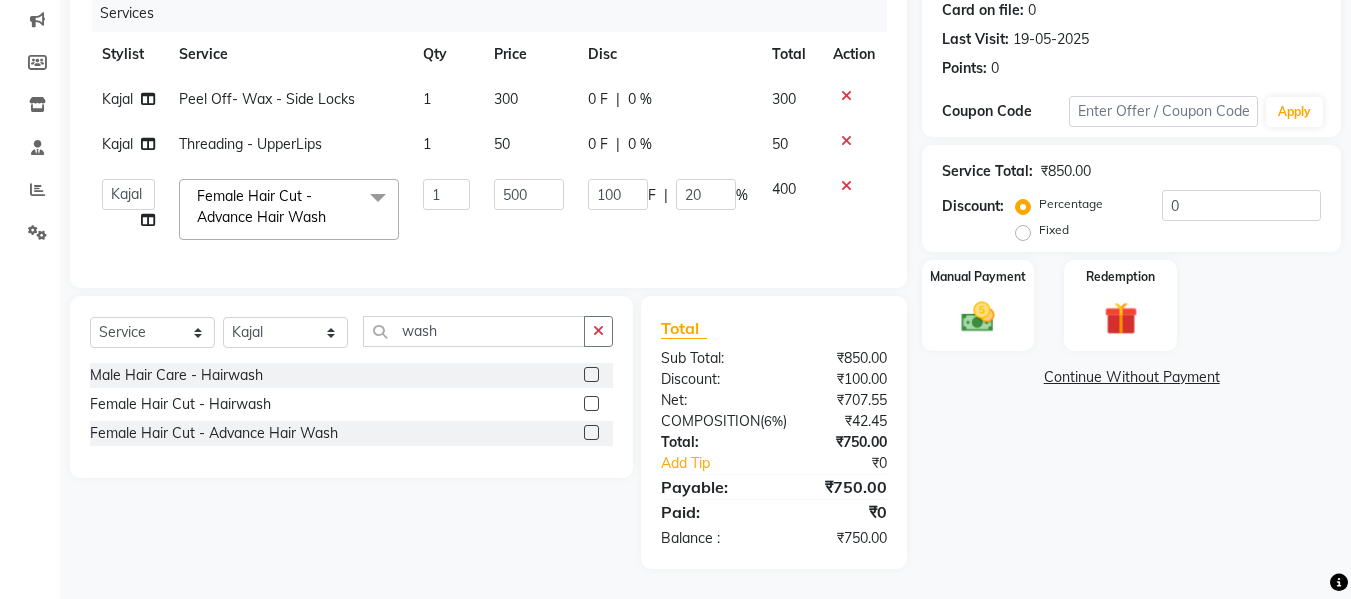 click 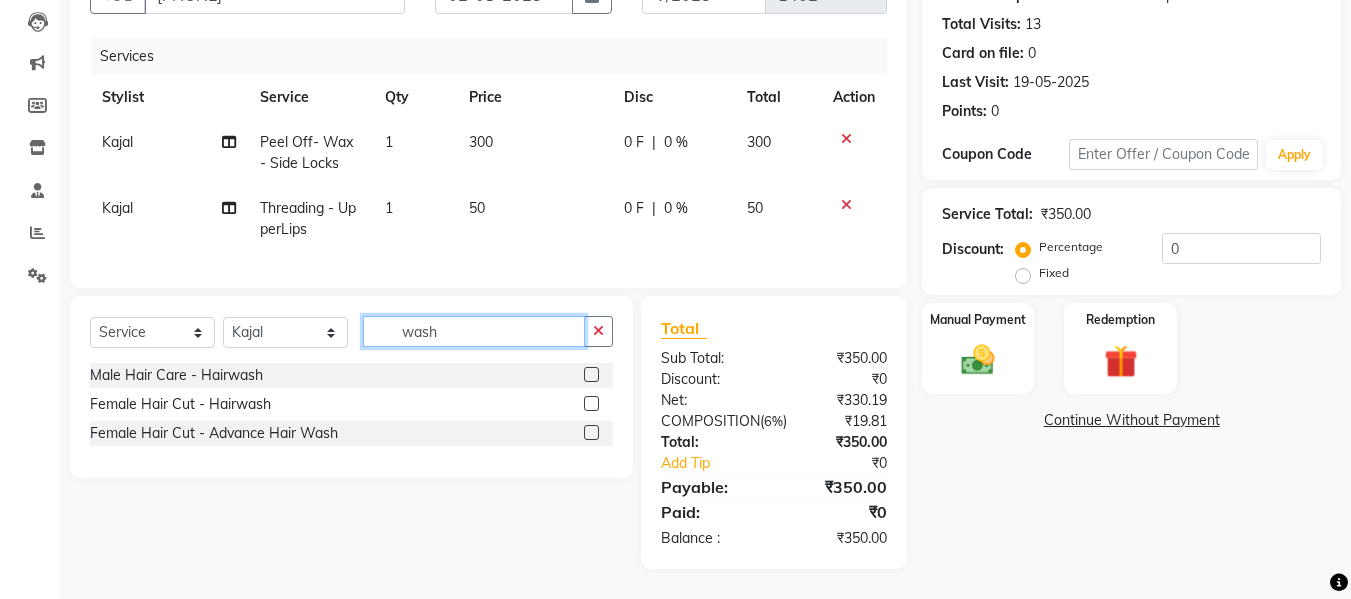 click on "wash" 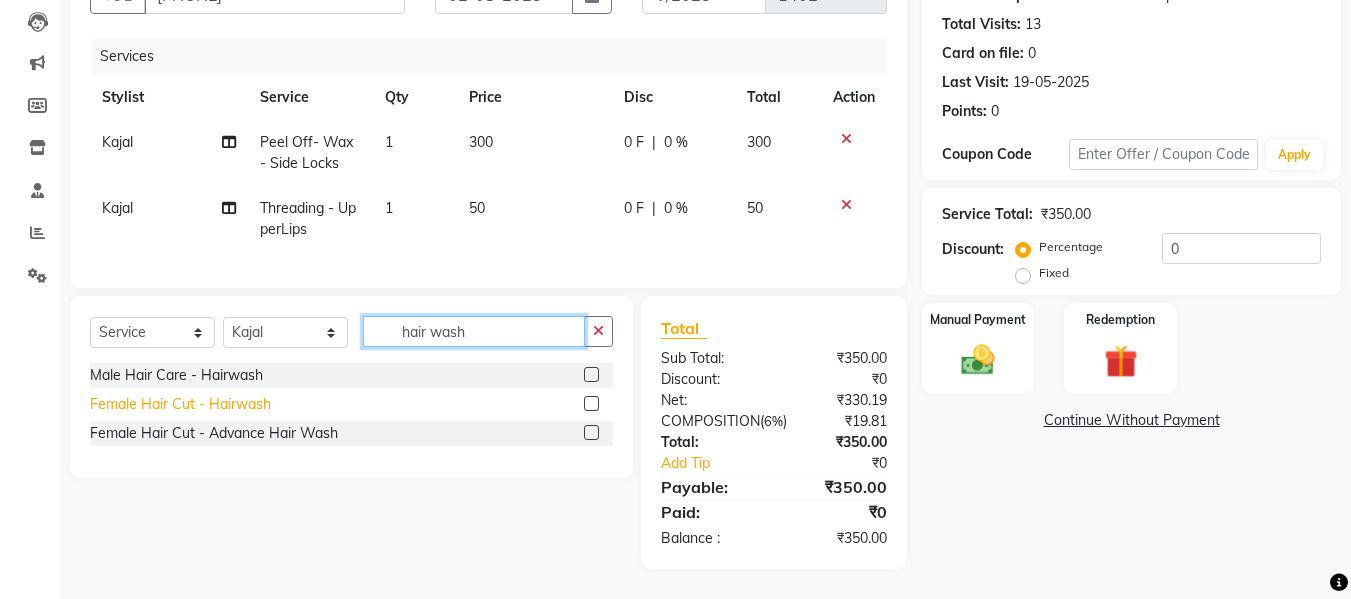 type on "hair wash" 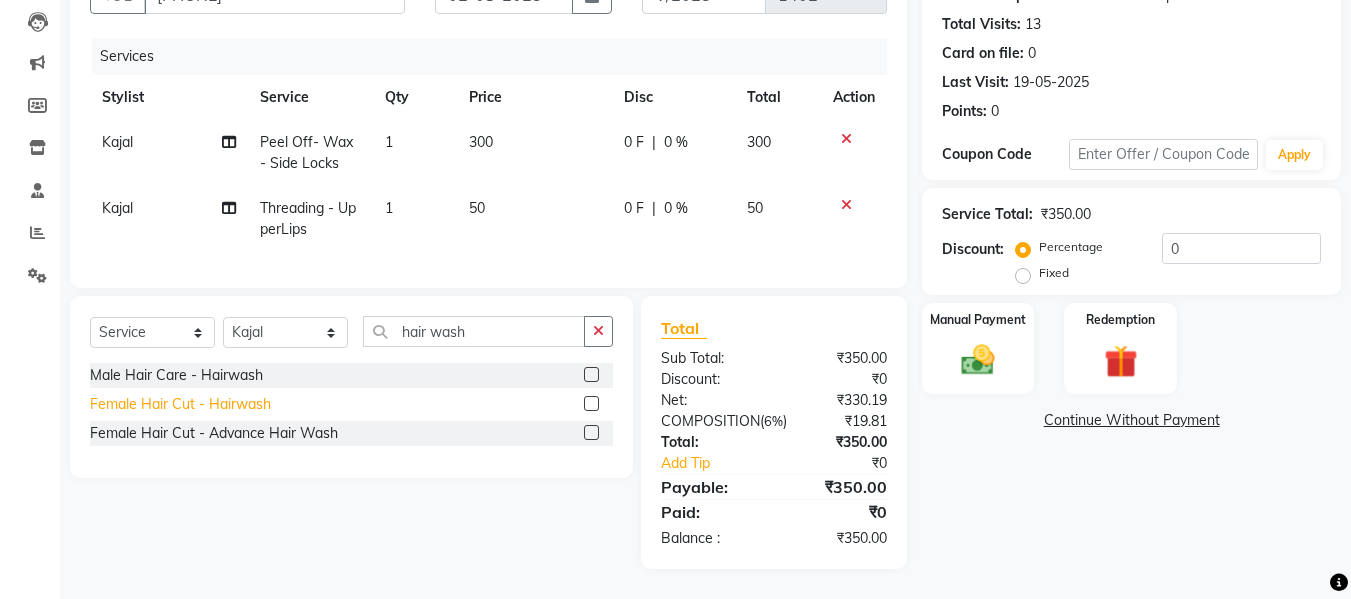 click on "Female Hair Cut  - Hairwash" 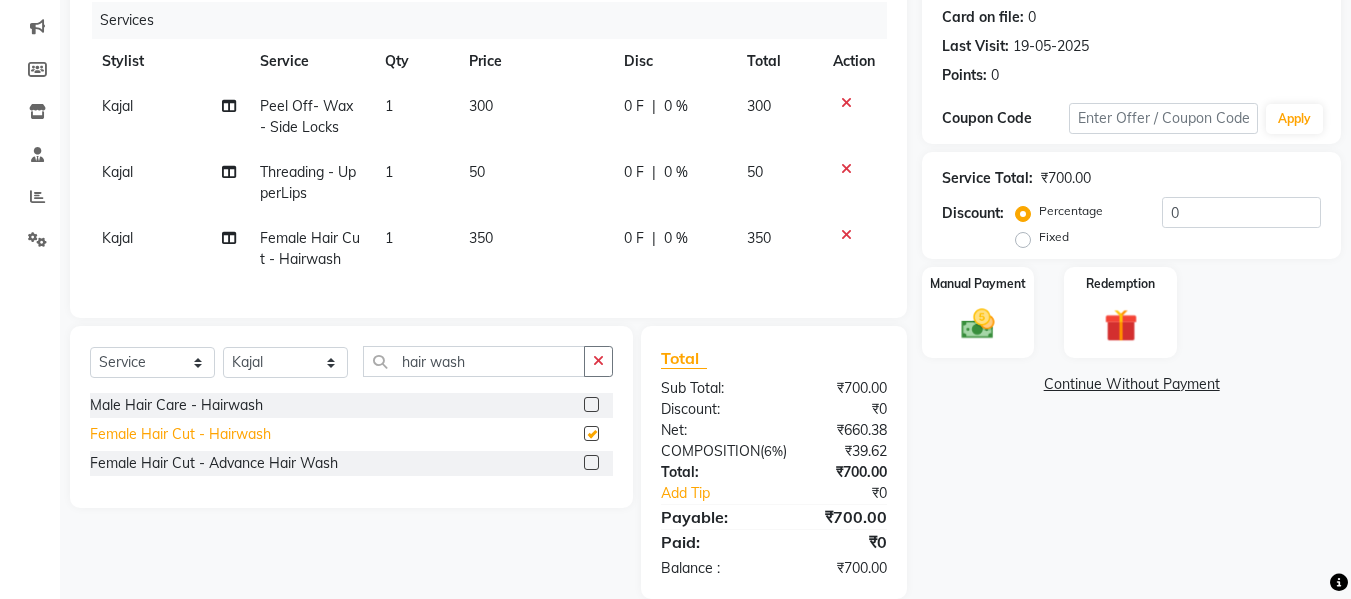 checkbox on "false" 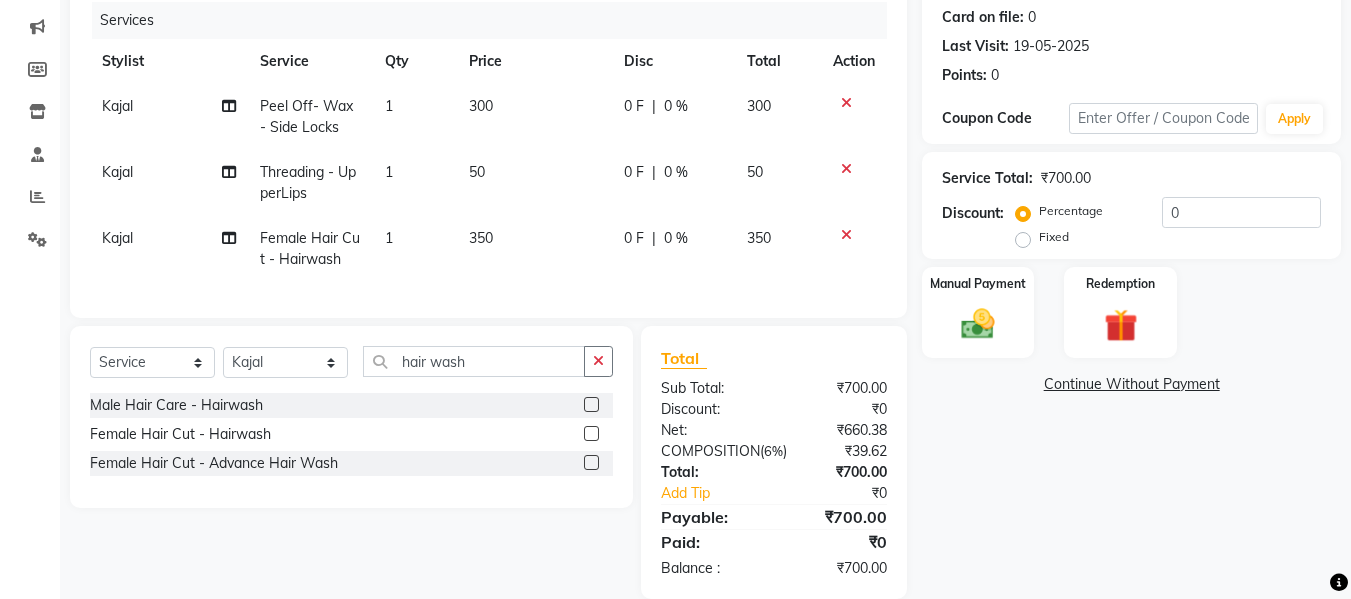 click on "0 %" 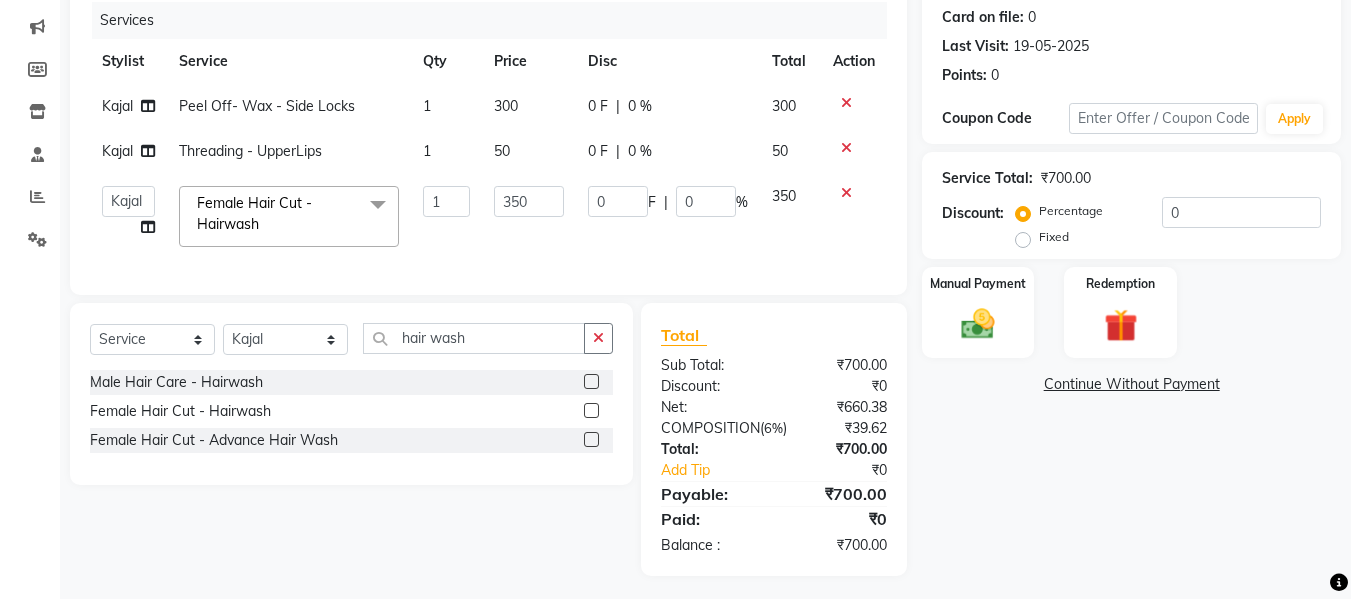 click on "0 F | 0 %" 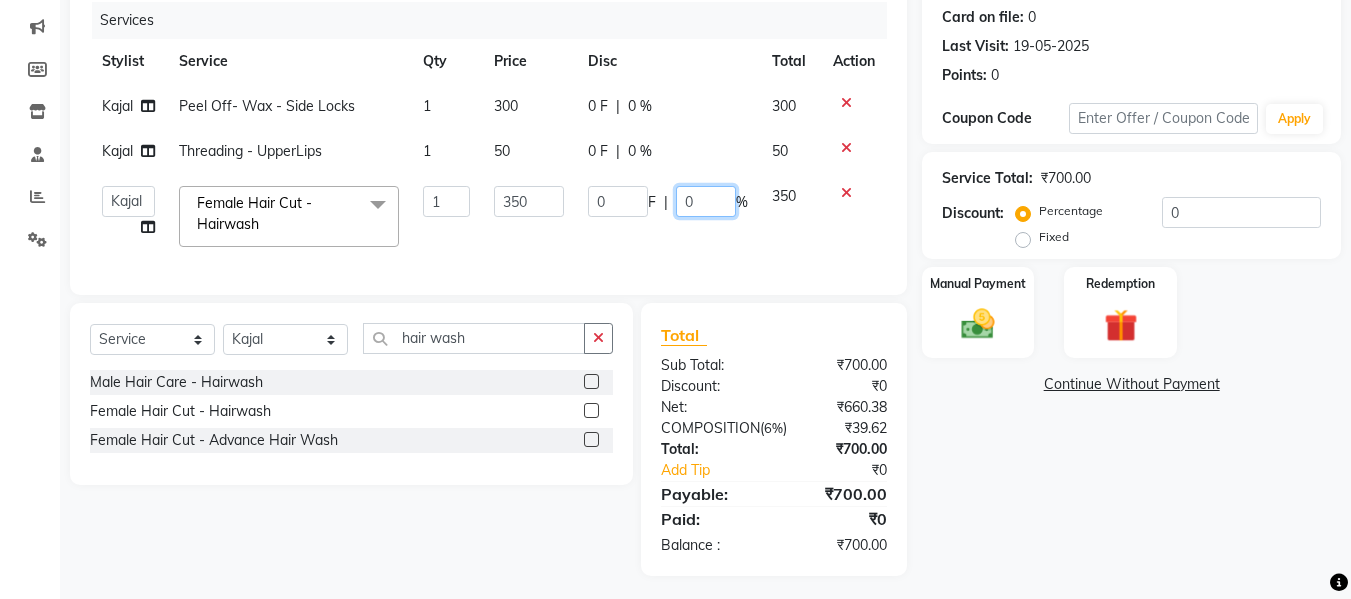 click on "0" 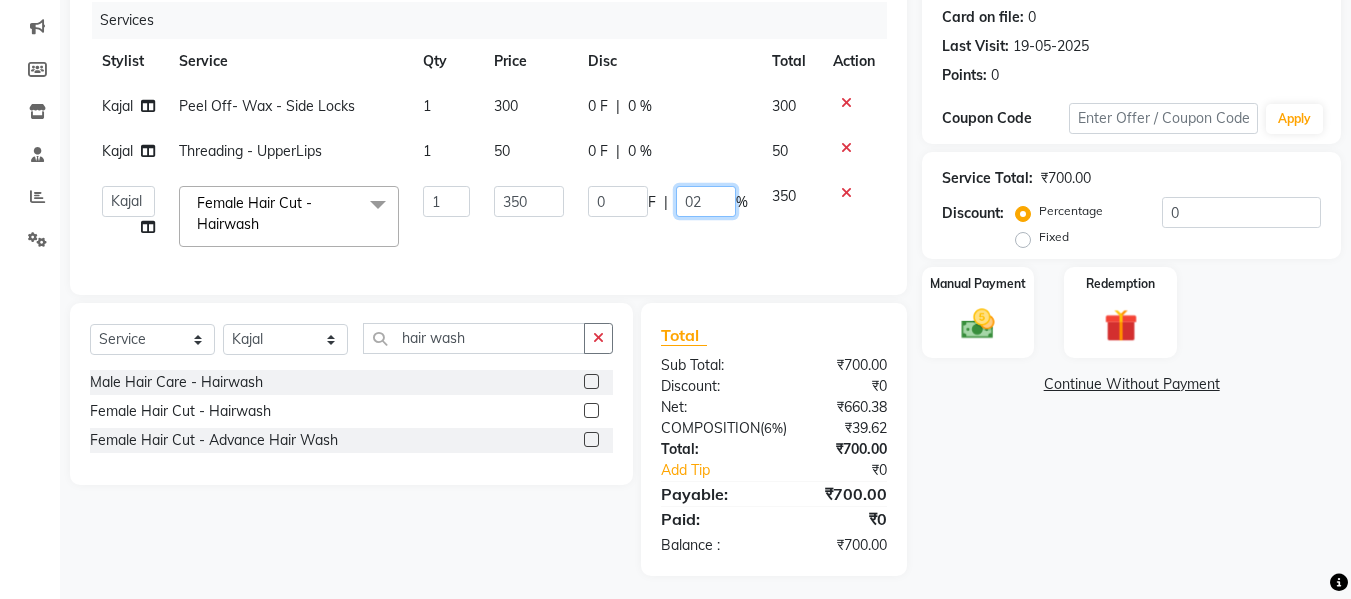 type on "020" 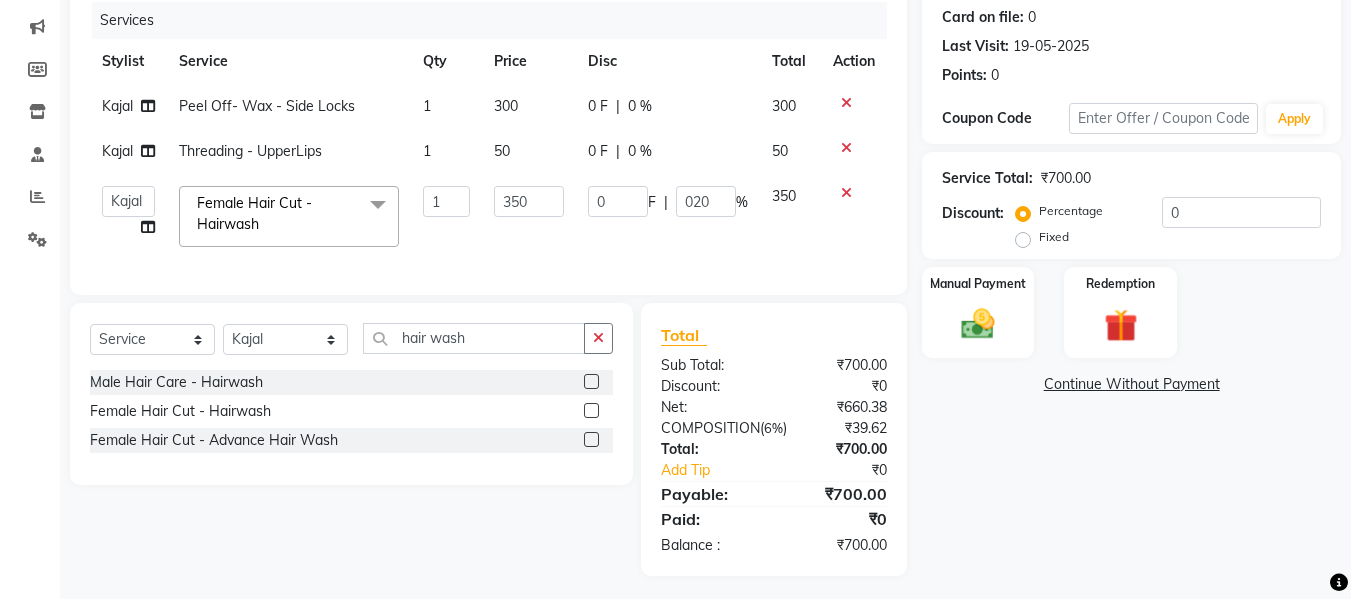 click on "[FIRST] Sir   [FIRST] bhai   Front Desk   Guddu   Kajal   Priya   Salman Bhai  Female Hair Cut  - Hairwash  x Male Hair Care - Basic Male Hair Care - Hairwash Male Hair Care - Clean Shave Male Hair Care - Beard Styling Male Hair Care - Kids Male Hair Care - Oil Head Massage Male Hair Color(Loreal Majirel) - Beard Color Male Hair Color(Loreal Majirel) - Highlights Male Hair Color(Loreal Majirel) - Global Male Hair Color(Loreal Inoa) - Beard Color Male Hair Color(Loreal Inoa) - Global Male Hair Care Treatment - Botox Male Hair Care Treatment - Smoothening Male Hair Care Treatment - Loreal Hair Spa Male Hair Care Treatment - Dandruff Repair Female Hair Cut  - Haircut Female Hair Cut  - Basic Trim Female Hair Cut  - Fringe Cut Female Hair Cut  - Hairwash Female Hair Cut  - Advance Hair Wash Female Hair Cut  - Straight Blow Dry Female Hair Cut  - Out Curls Blow Dry Female Hair Cut  - Ironing Tong Female Hair Cut  - Child Haircut Female Hair Cut  - Oil Head Massage Female Highlights - Highlights Crown Botox - Crown 1" 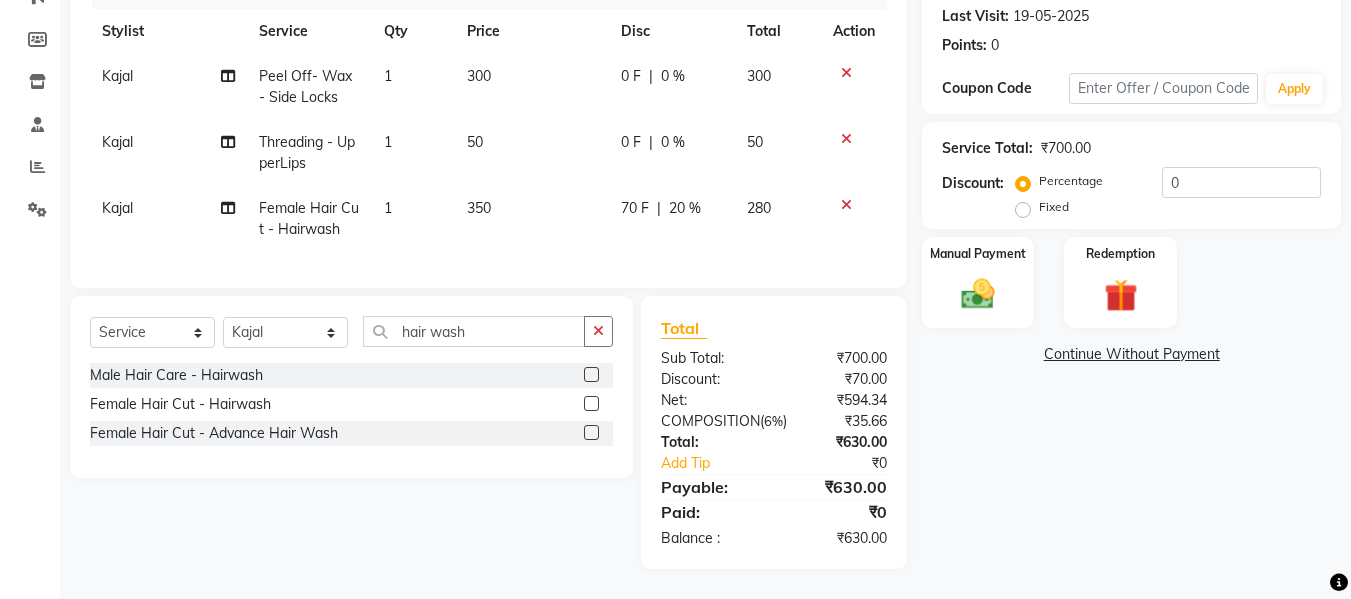 scroll, scrollTop: 312, scrollLeft: 0, axis: vertical 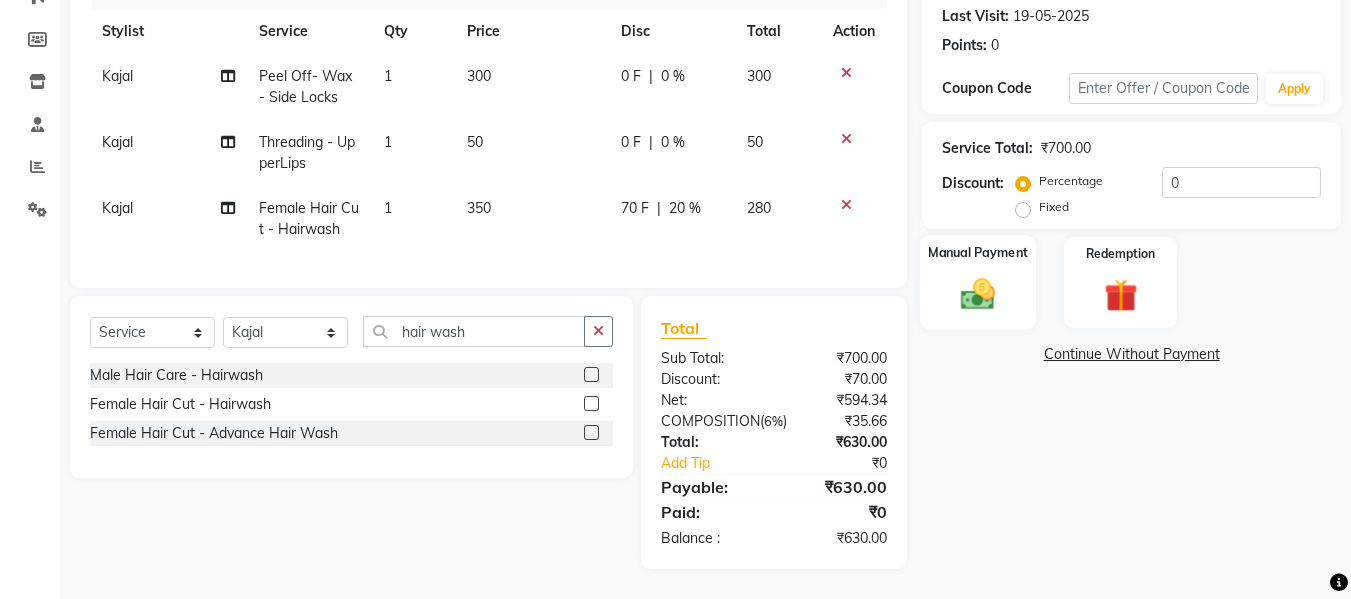 click 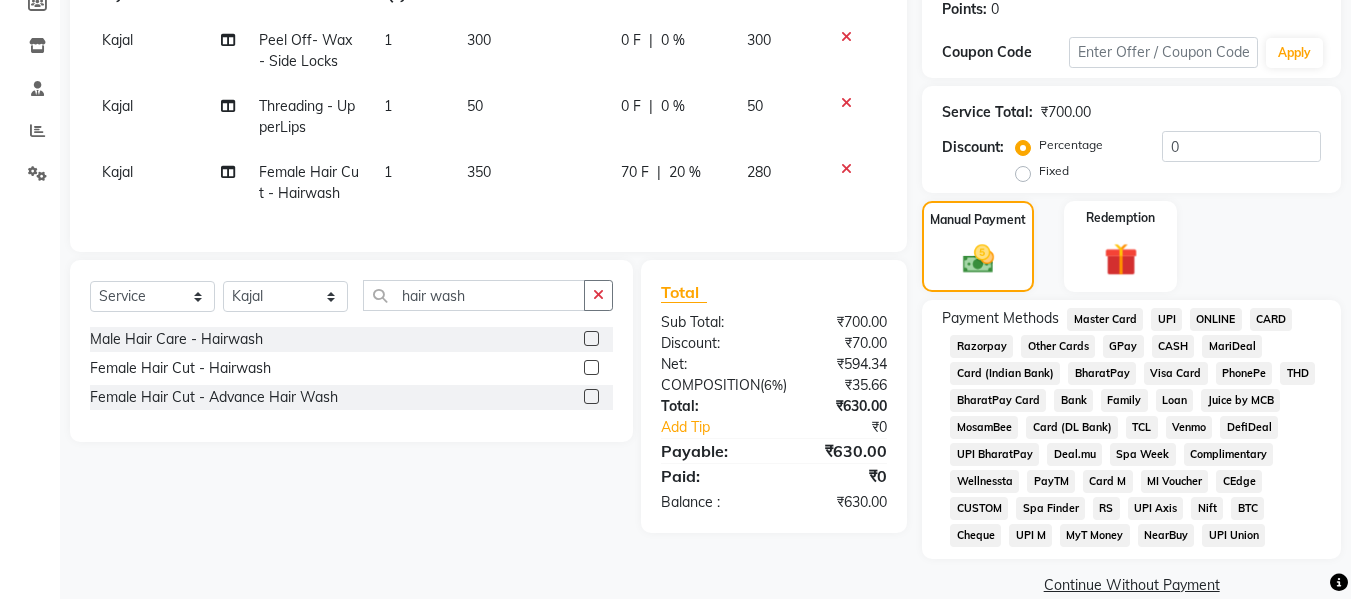 click on "GPay" 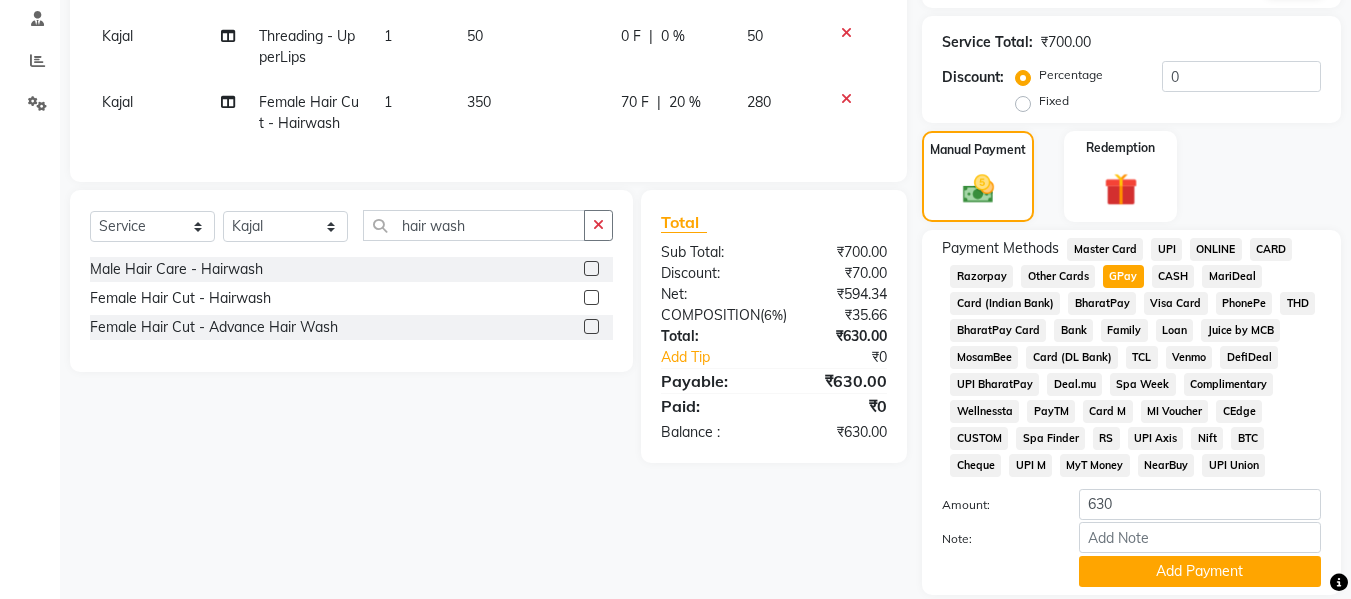 scroll, scrollTop: 449, scrollLeft: 0, axis: vertical 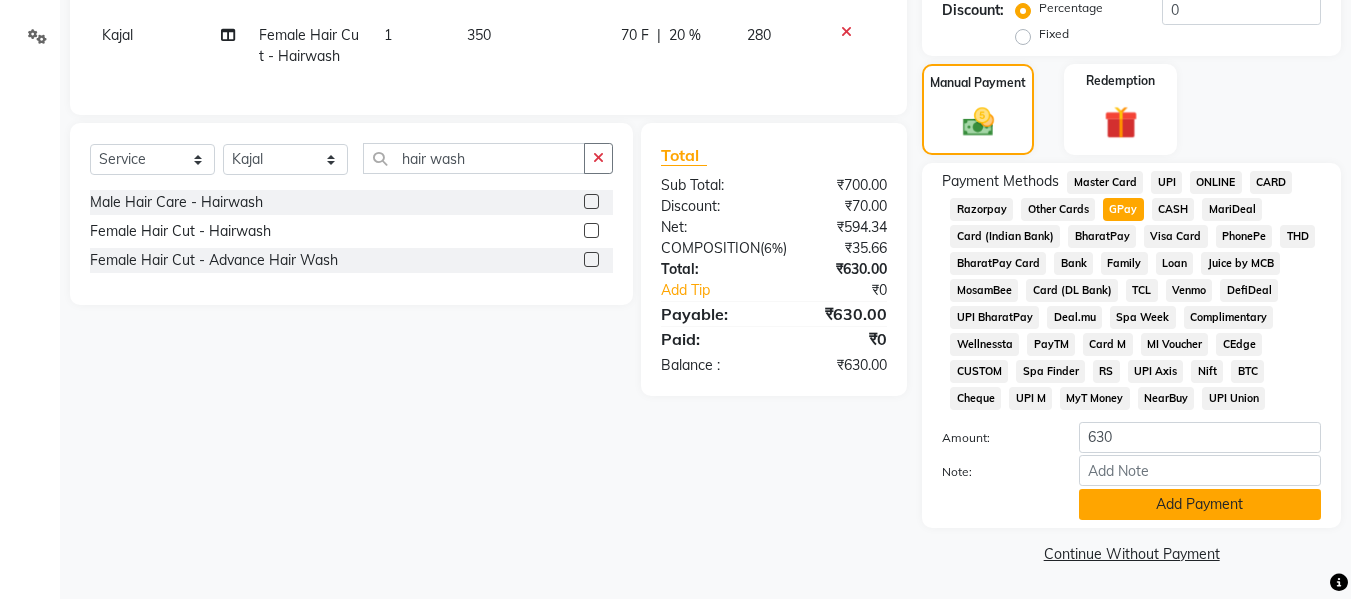 click on "Add Payment" 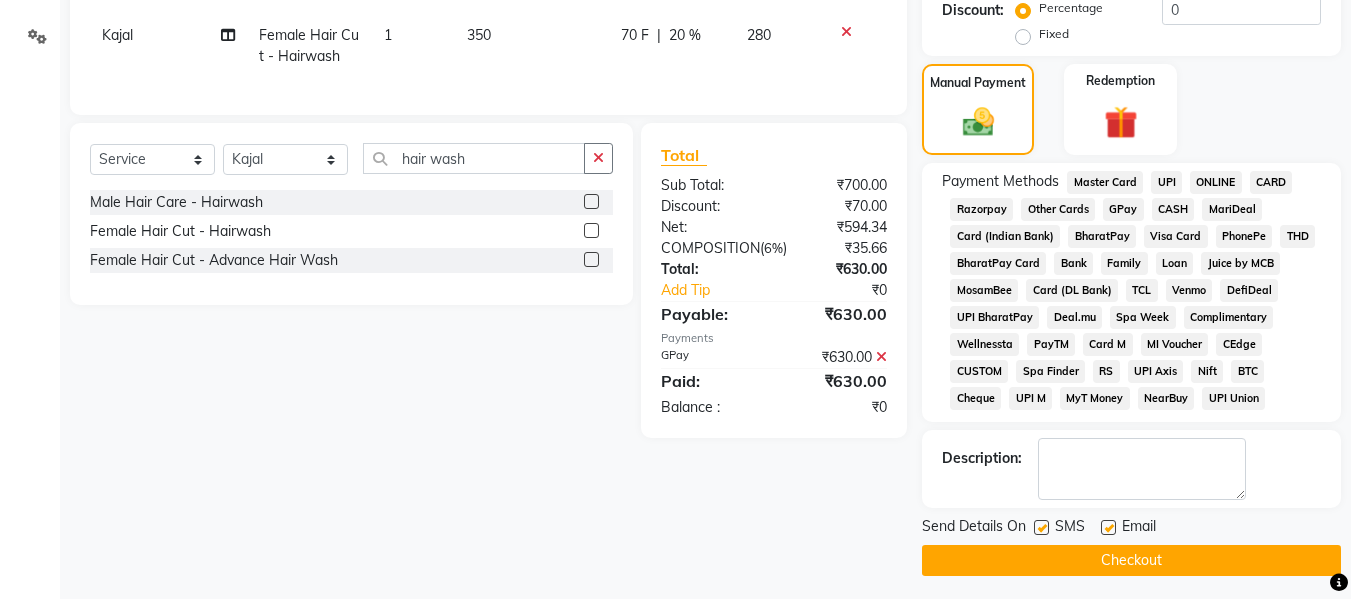click on "Checkout" 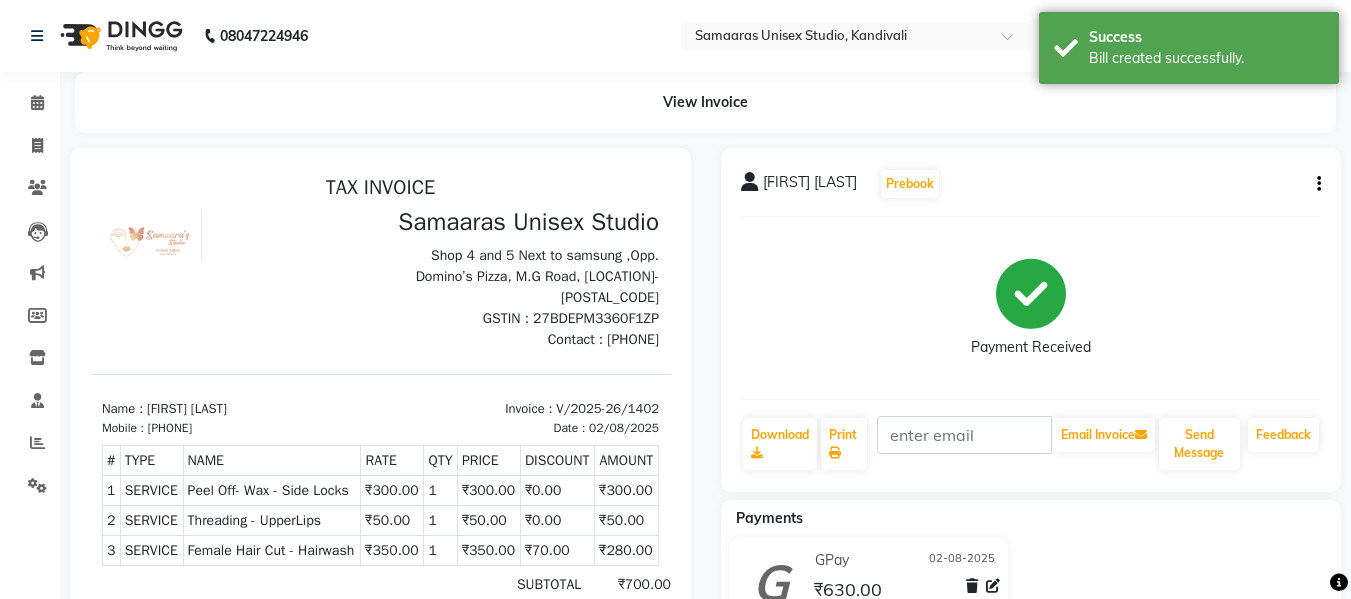 scroll, scrollTop: 0, scrollLeft: 0, axis: both 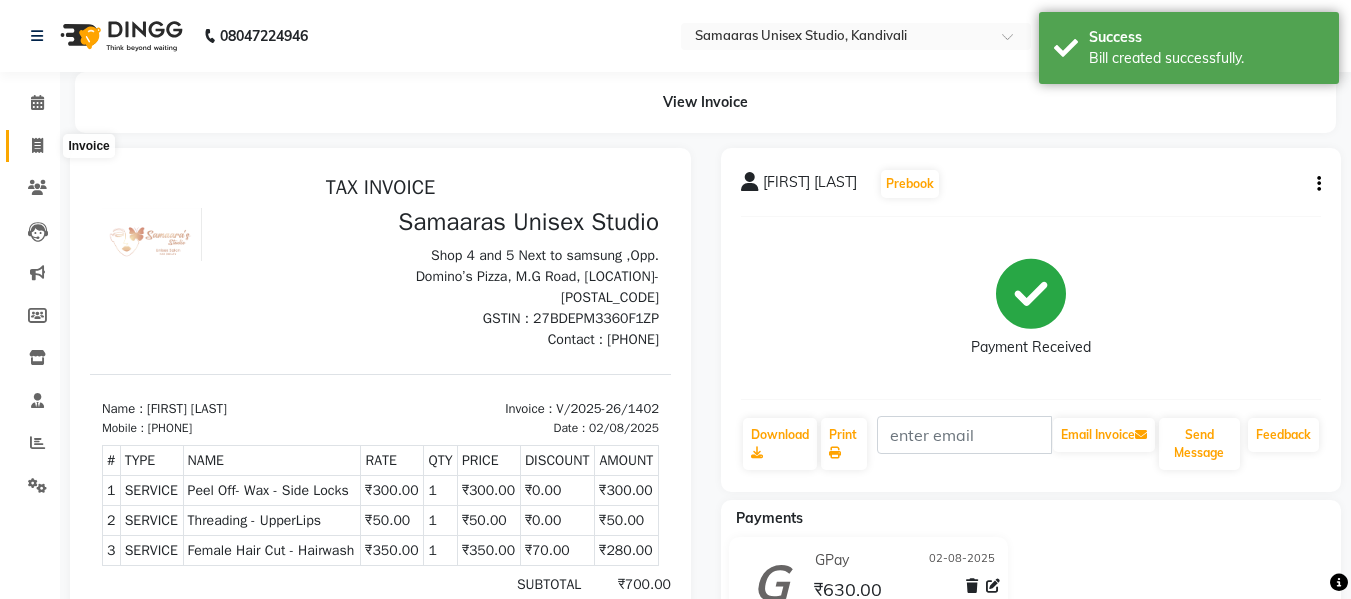 click 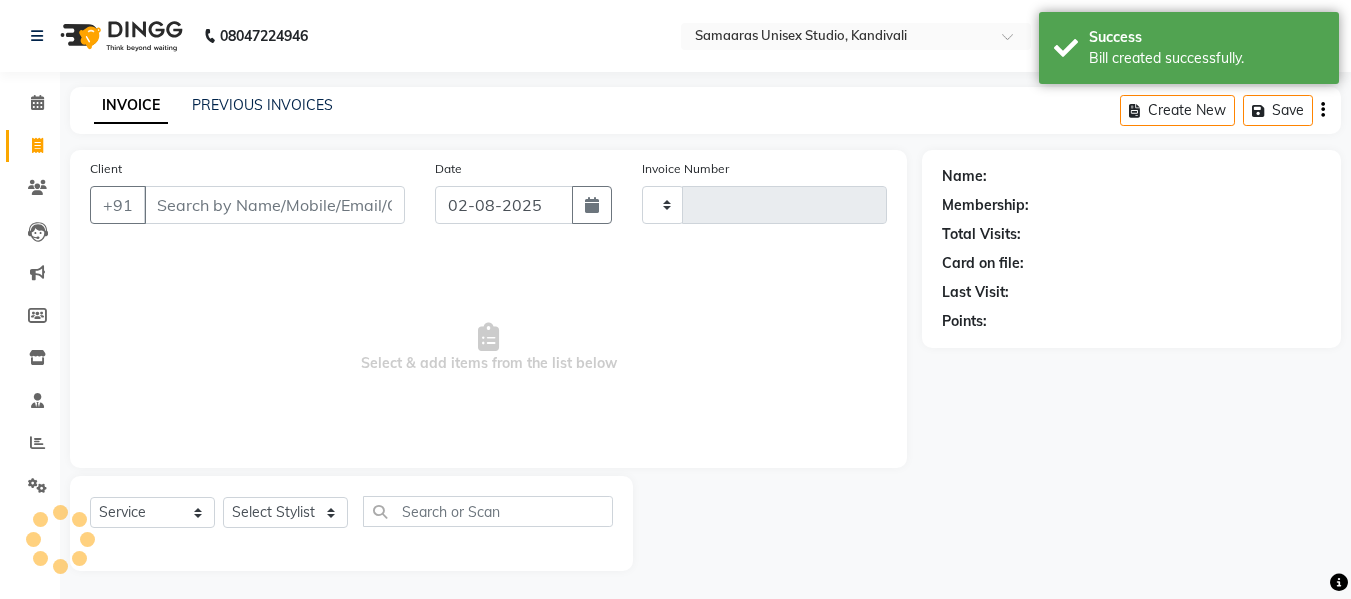 scroll, scrollTop: 2, scrollLeft: 0, axis: vertical 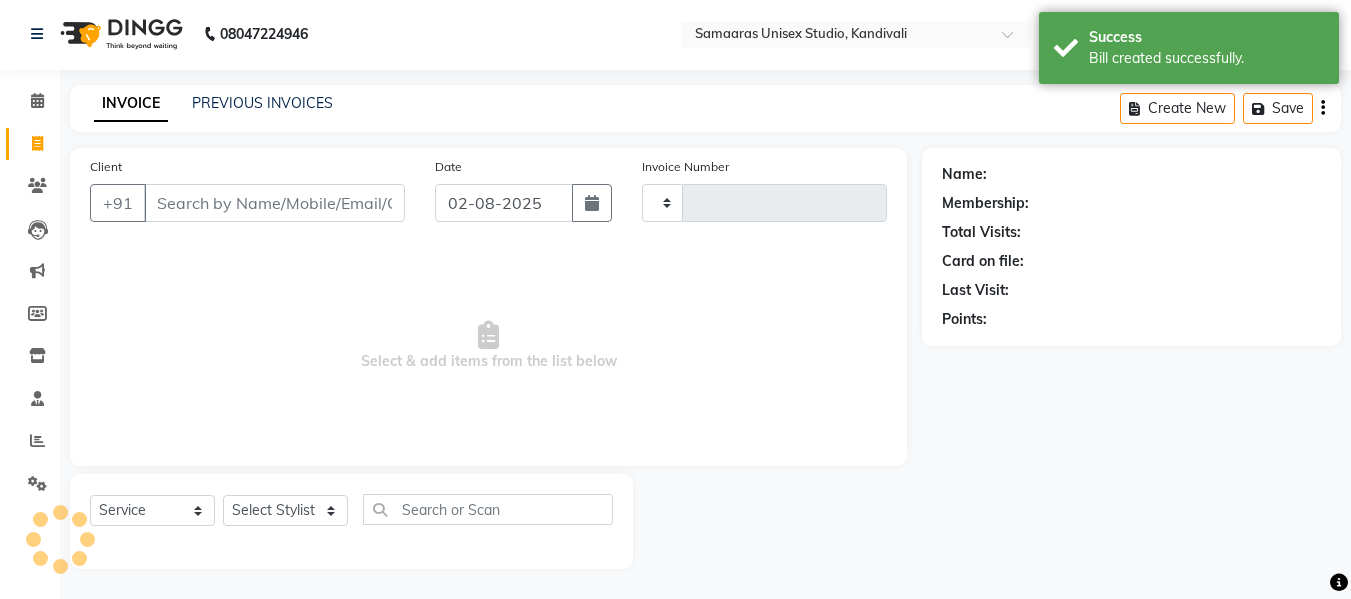 type on "1403" 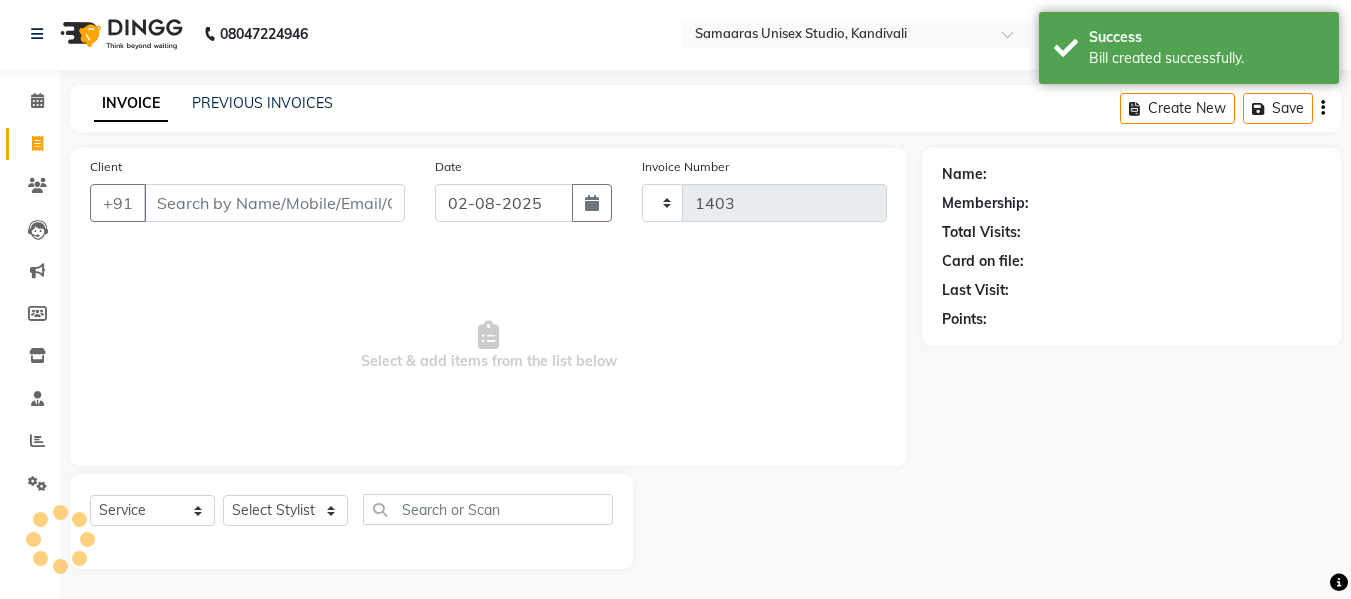 select on "[POSTAL_CODE]" 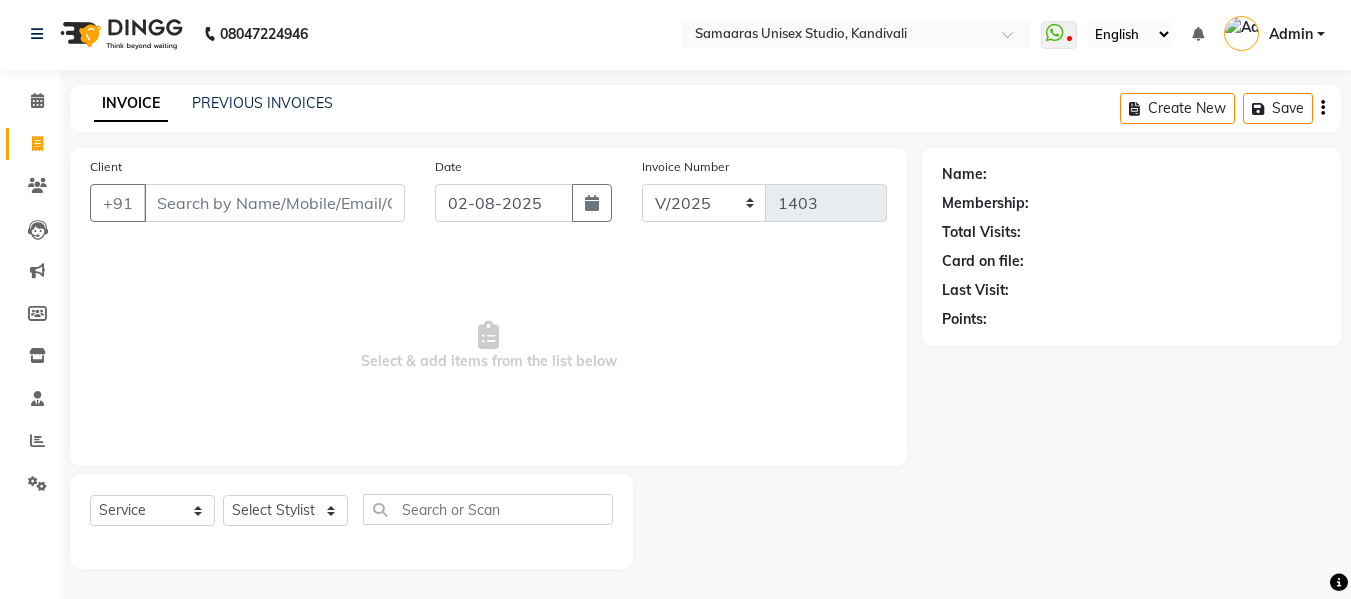 click on "Client" at bounding box center [274, 203] 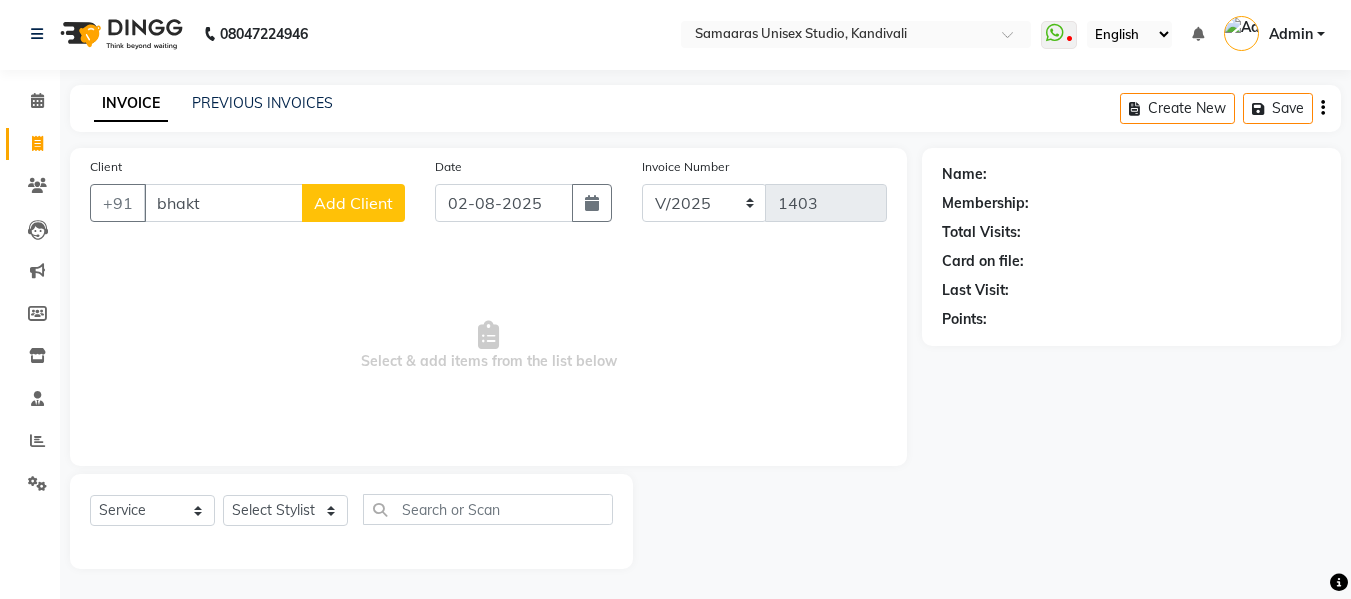 type on "bhakti" 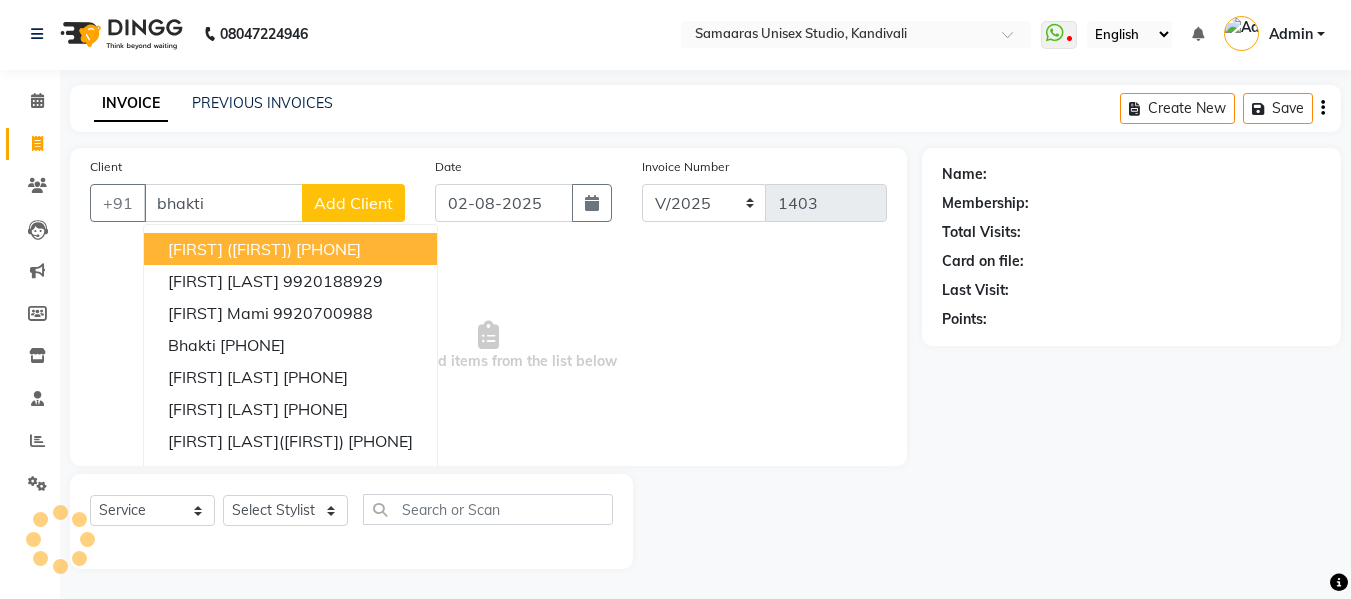 click on "bhakti" at bounding box center [223, 203] 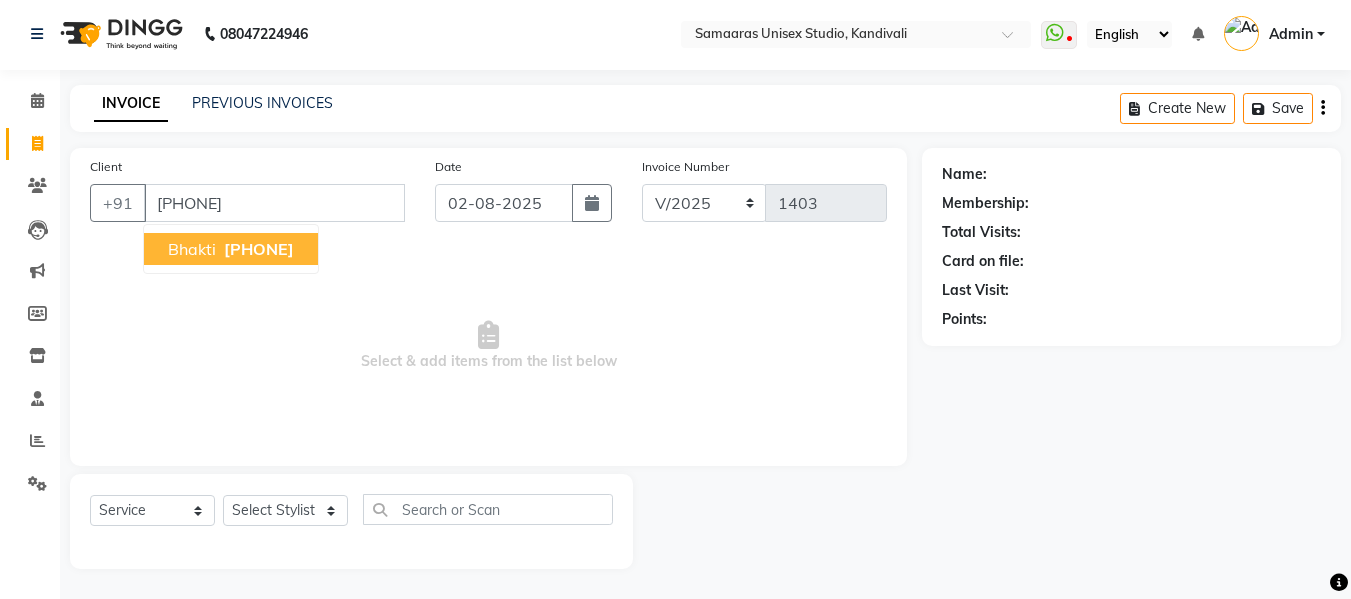 type on "[PHONE]" 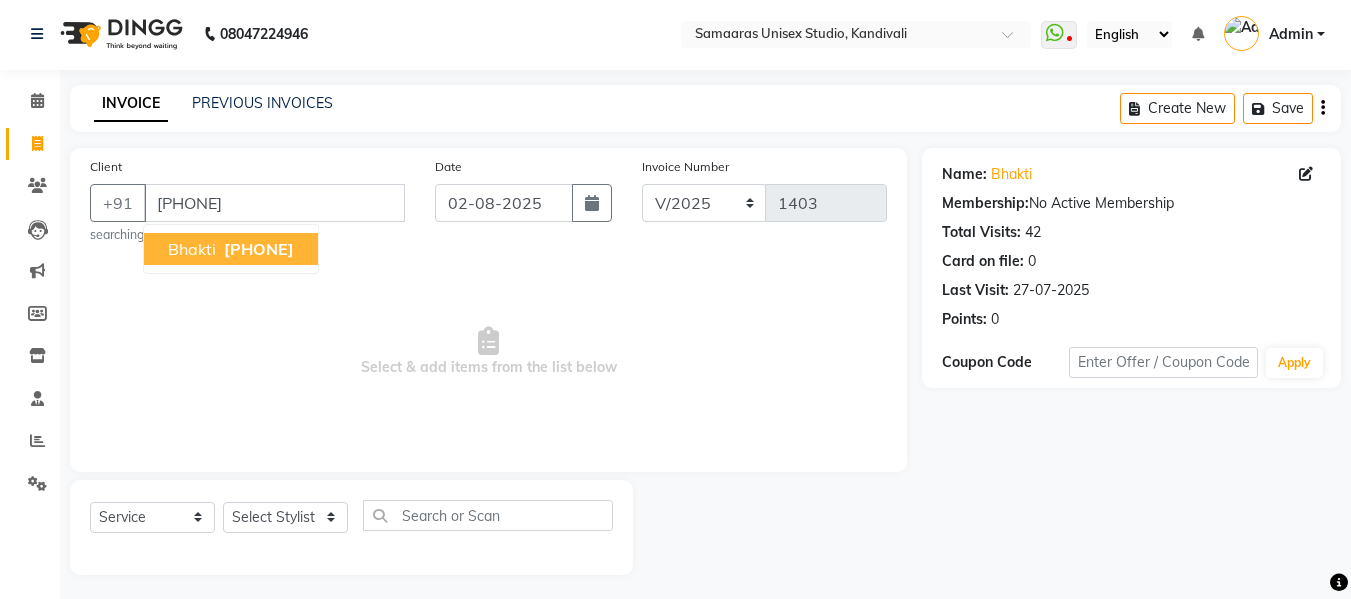 click on "[PHONE]" at bounding box center (259, 249) 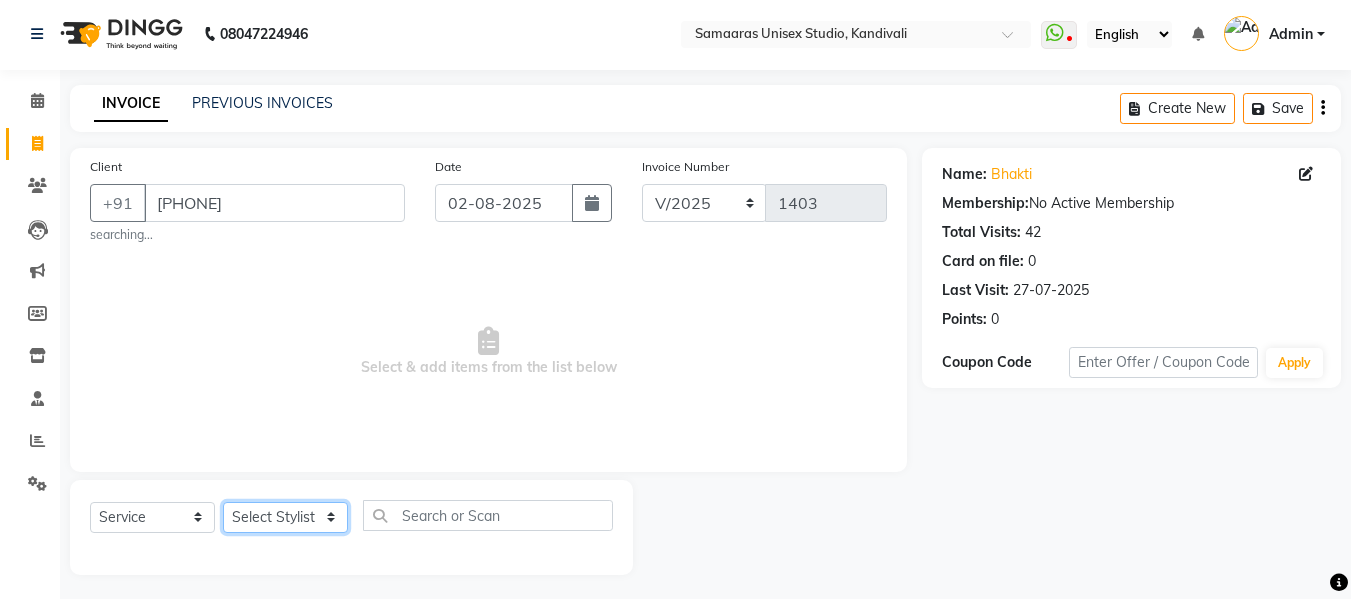 click on "Select Stylist Daksh Sir Firoz bhai Front Desk Guddu Kajal Priya Salman Bhai" 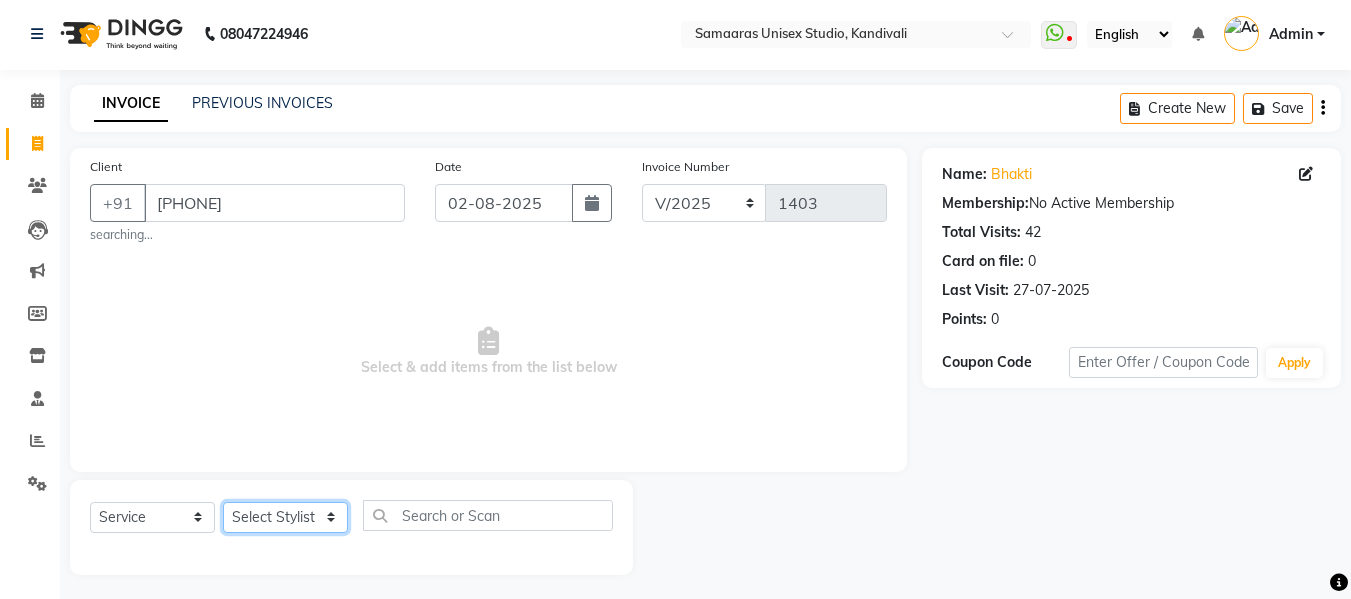 select on "49314" 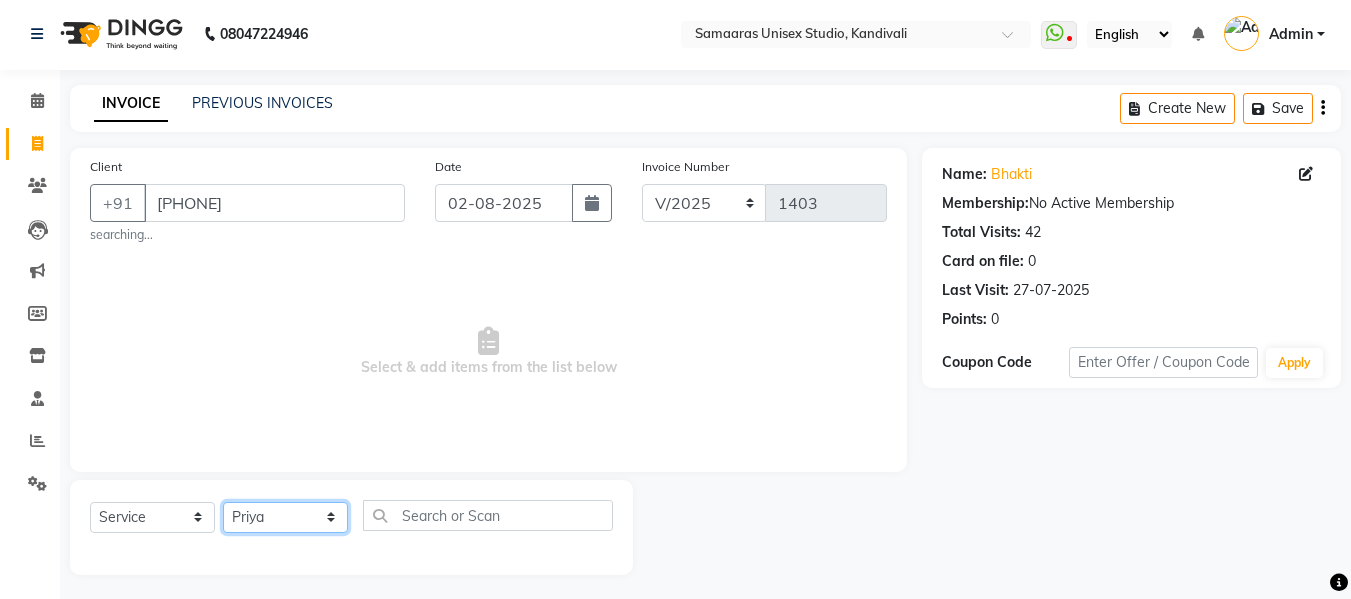 click on "Select Stylist Daksh Sir Firoz bhai Front Desk Guddu Kajal Priya Salman Bhai" 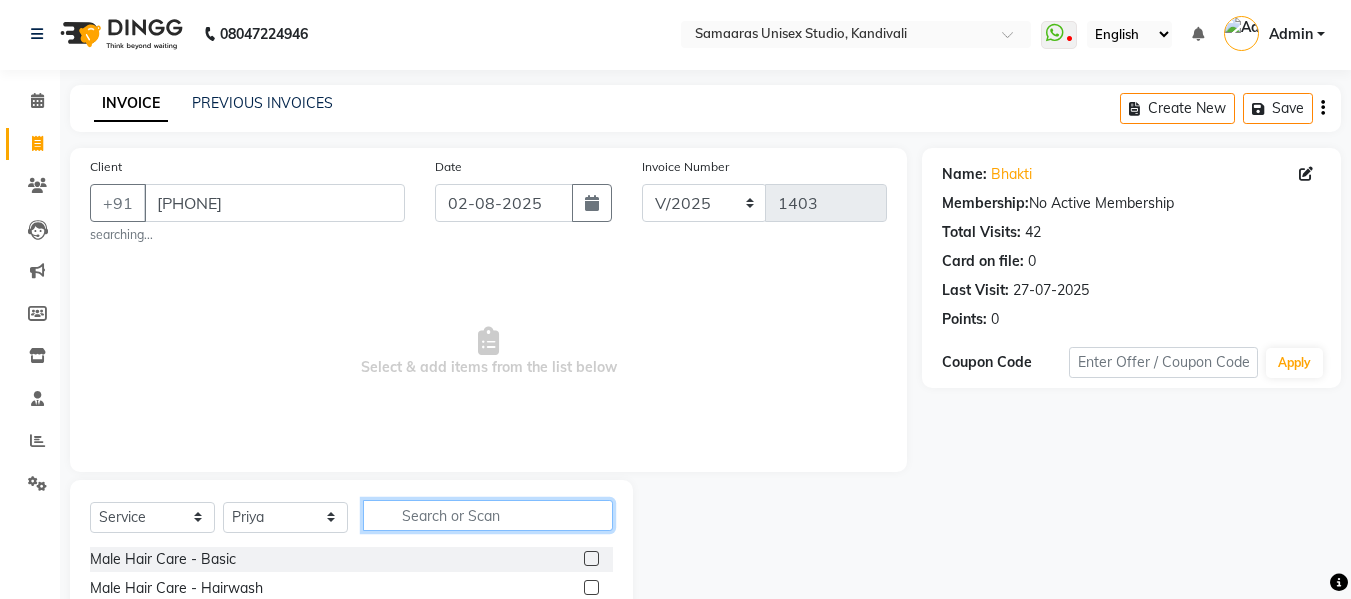 click 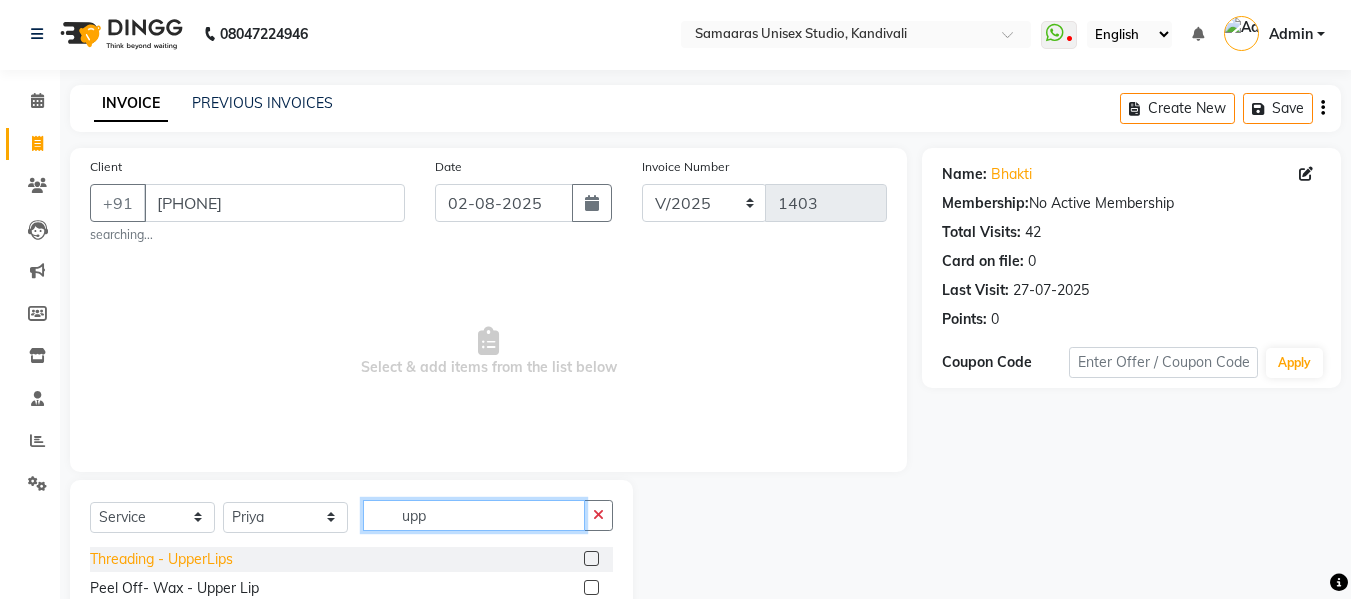 type on "upp" 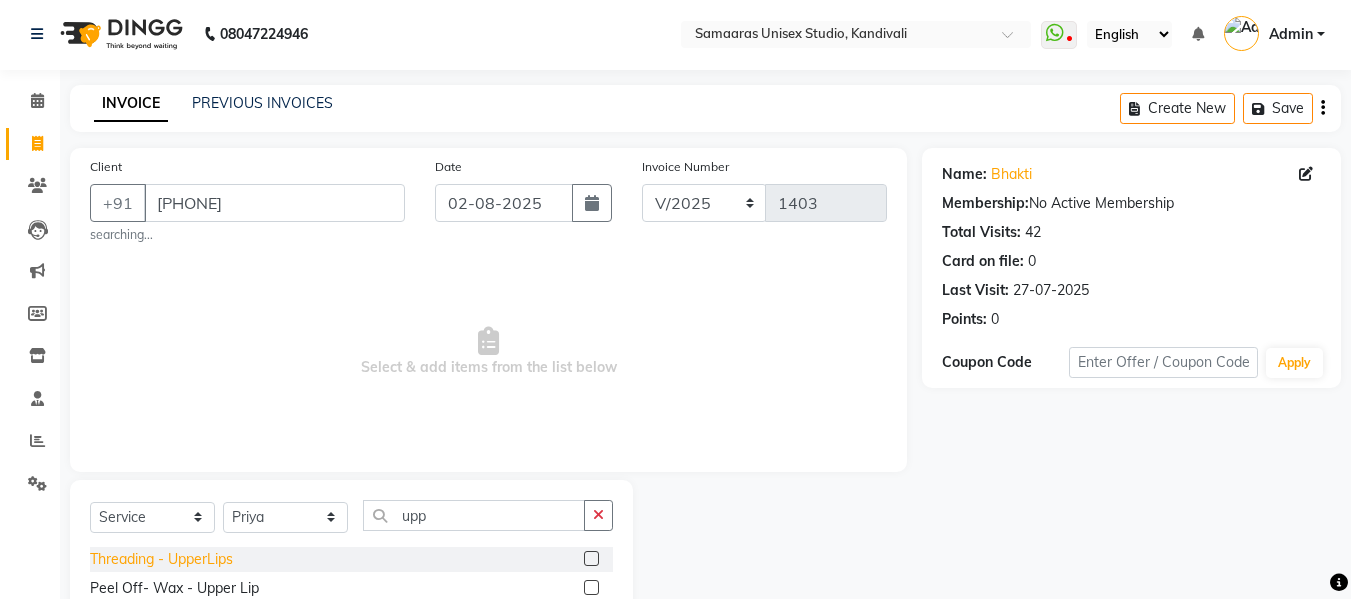 click on "Threading - UpperLips" 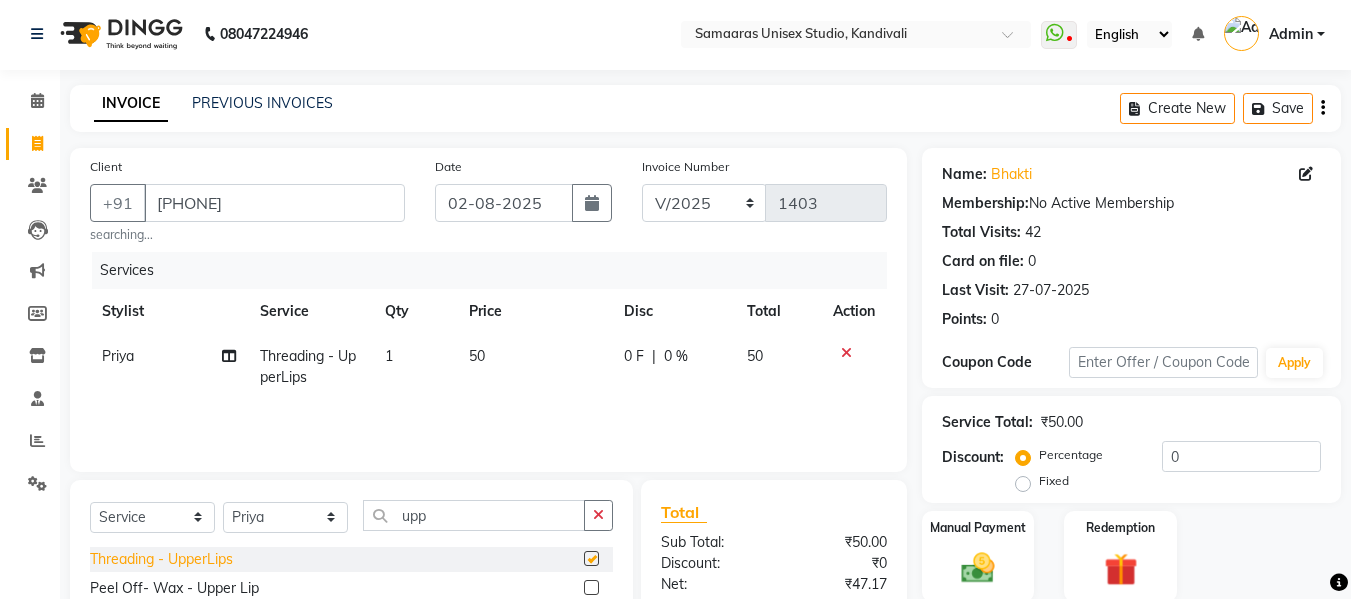 checkbox on "false" 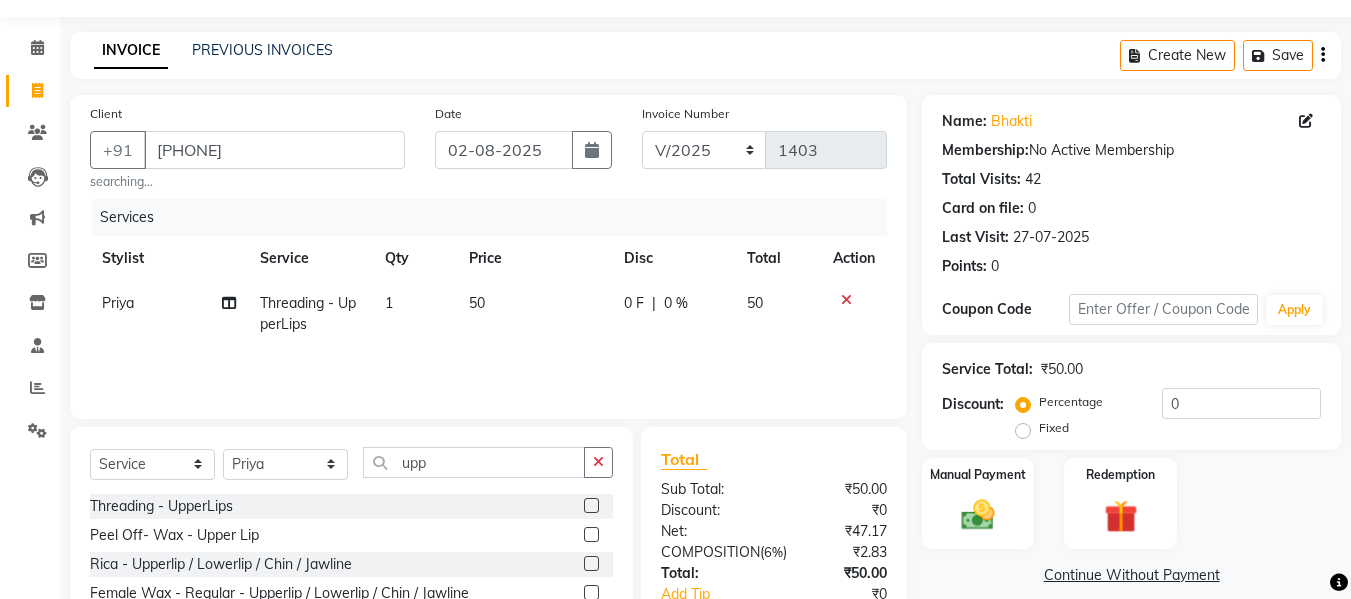 scroll, scrollTop: 102, scrollLeft: 0, axis: vertical 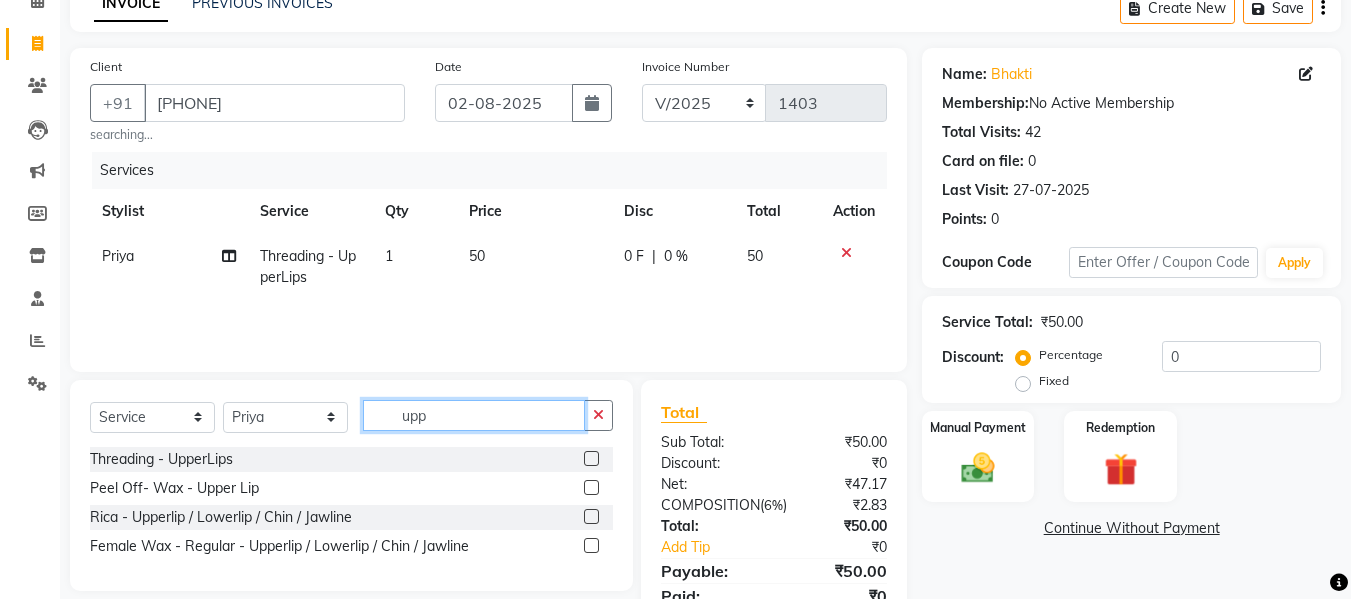 click on "upp" 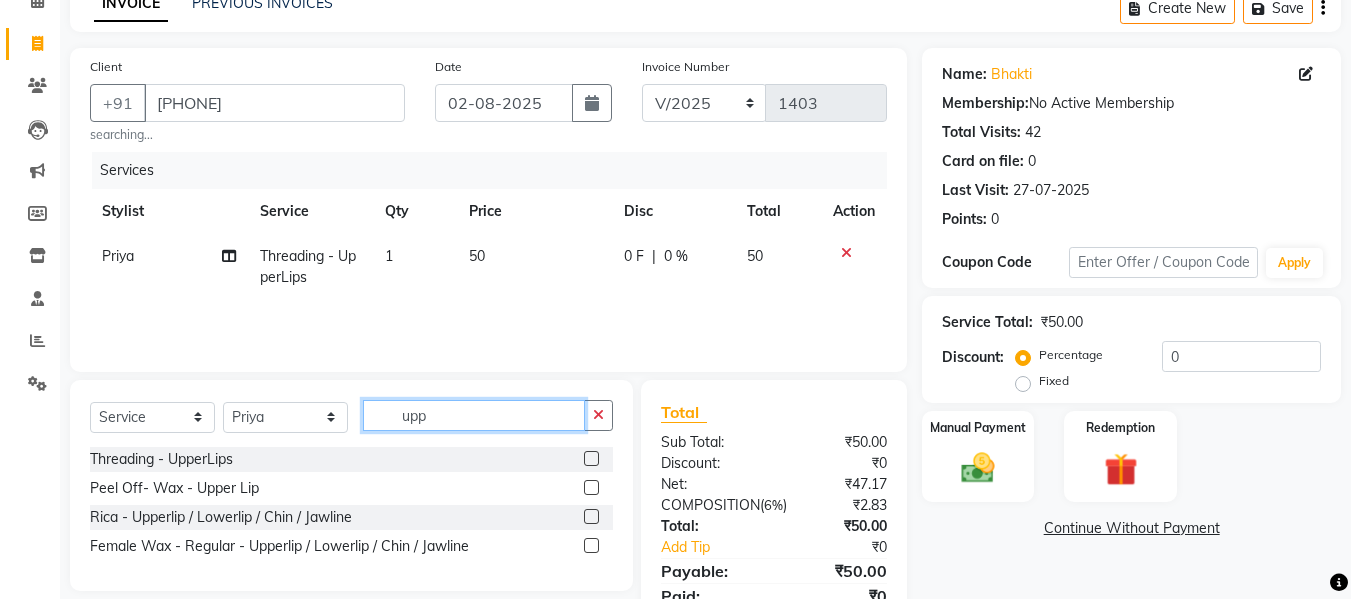 click on "upp" 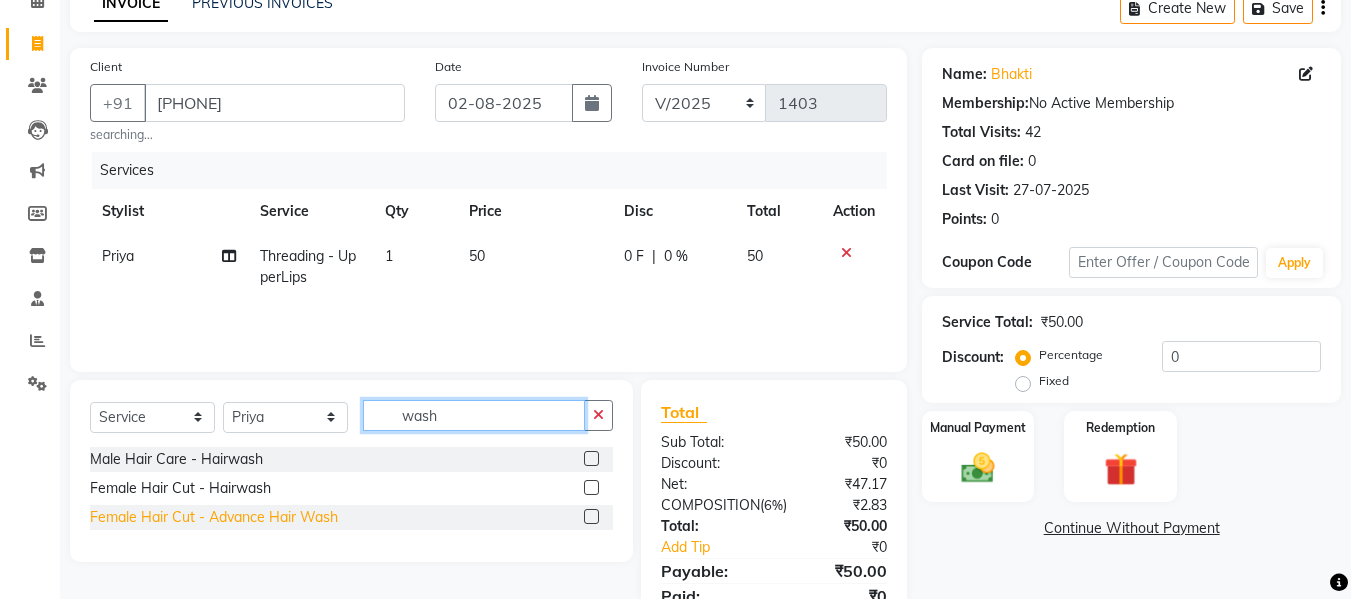 type on "wash" 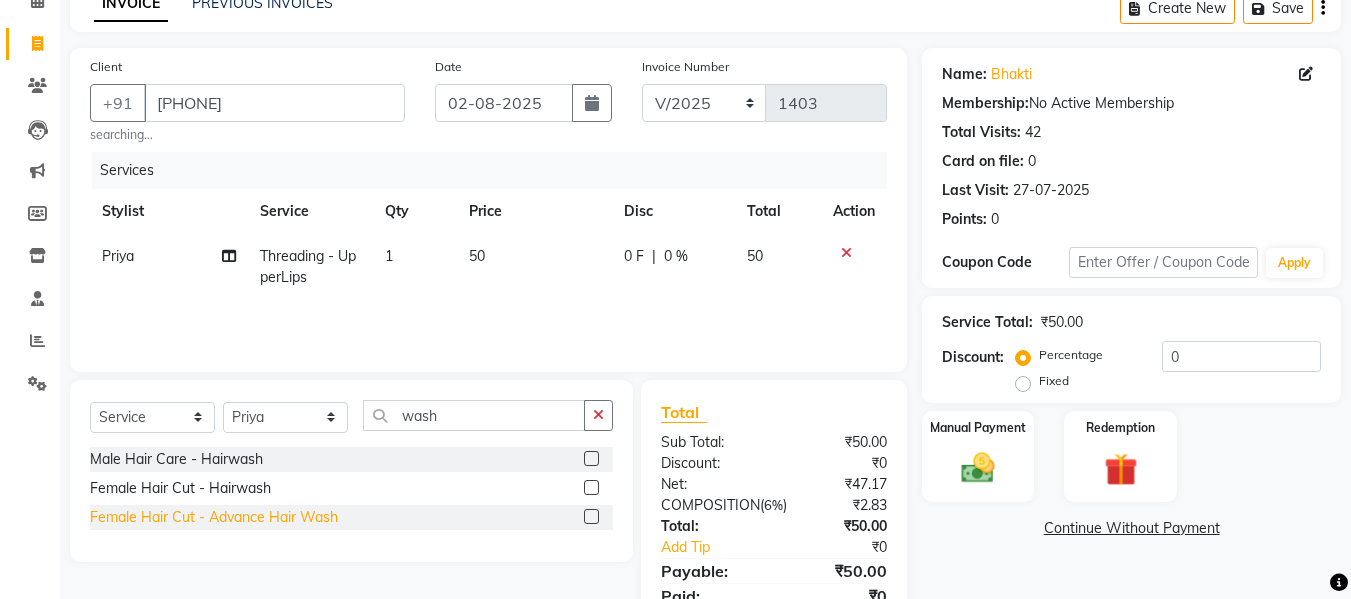 click on "Female Hair Cut  - Advance Hair Wash" 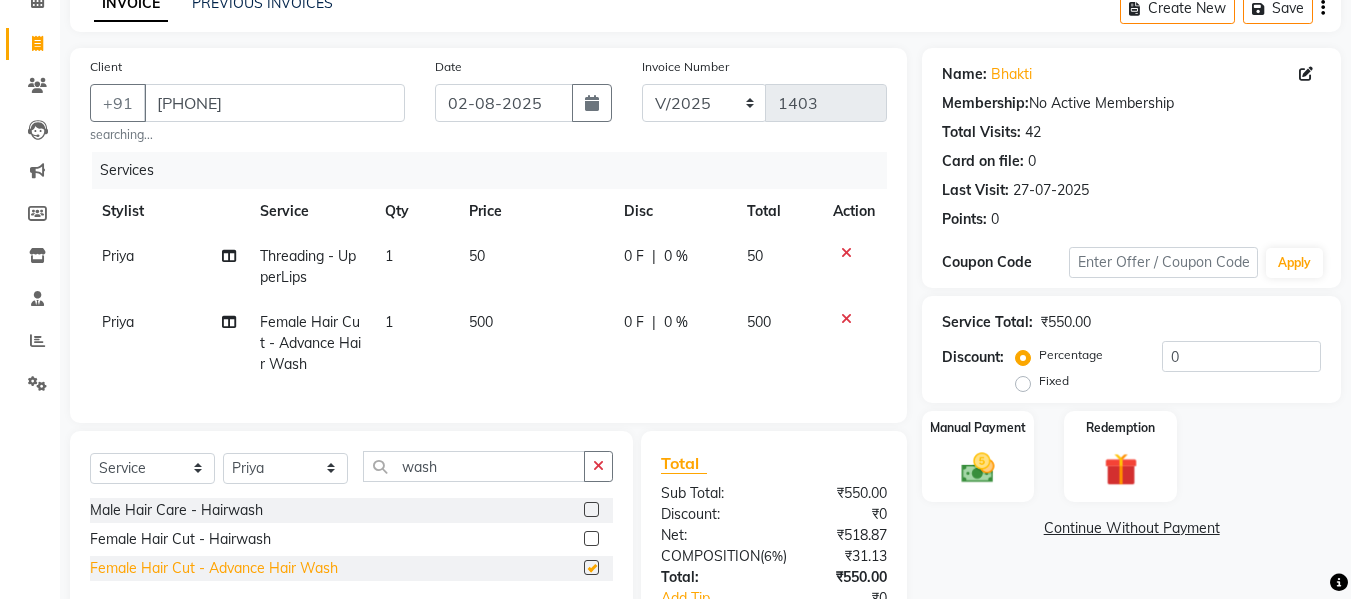 checkbox on "false" 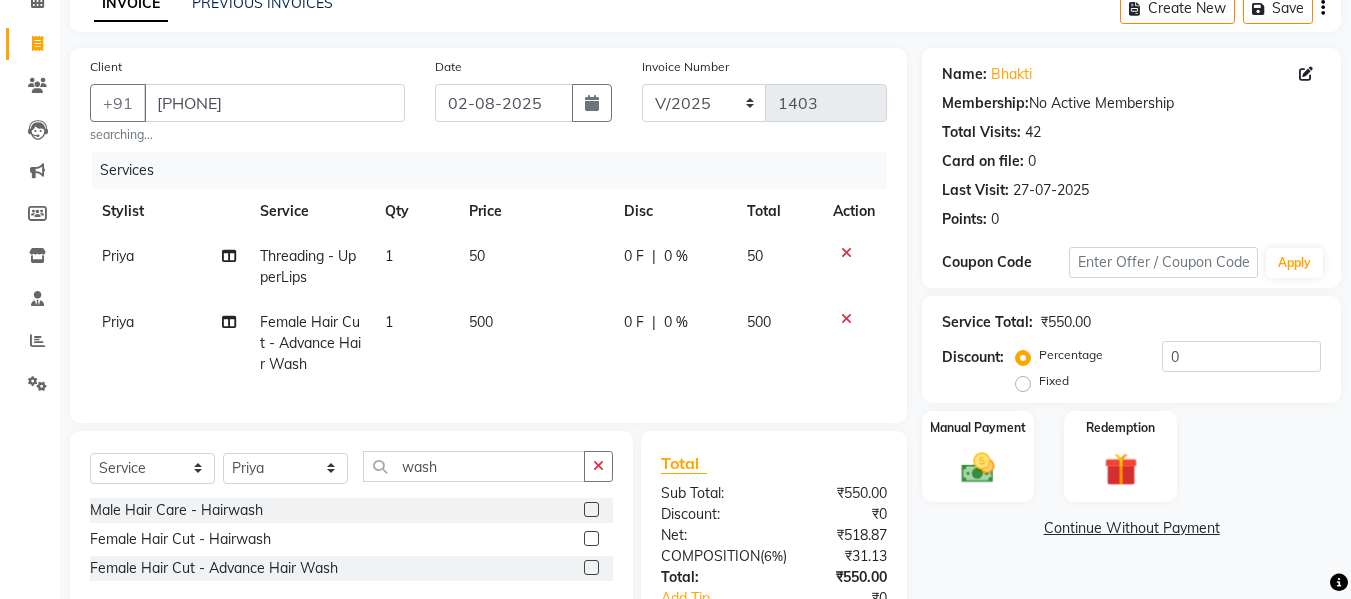 click on "500" 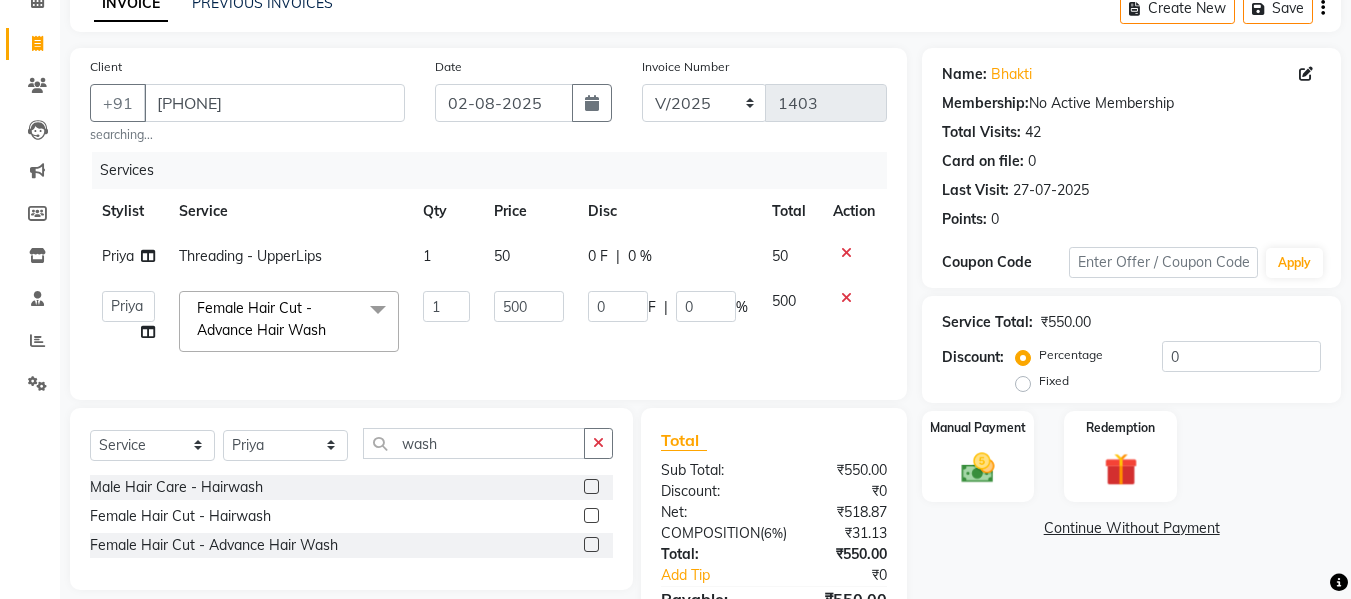 click on "500" 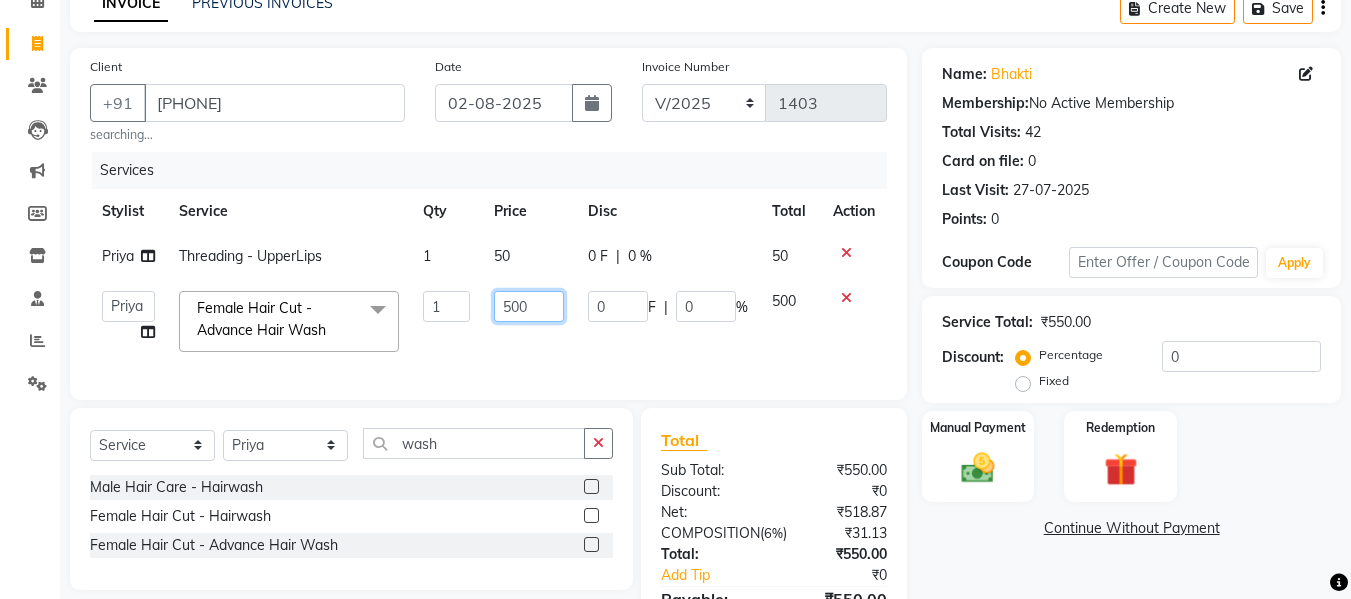 click on "500" 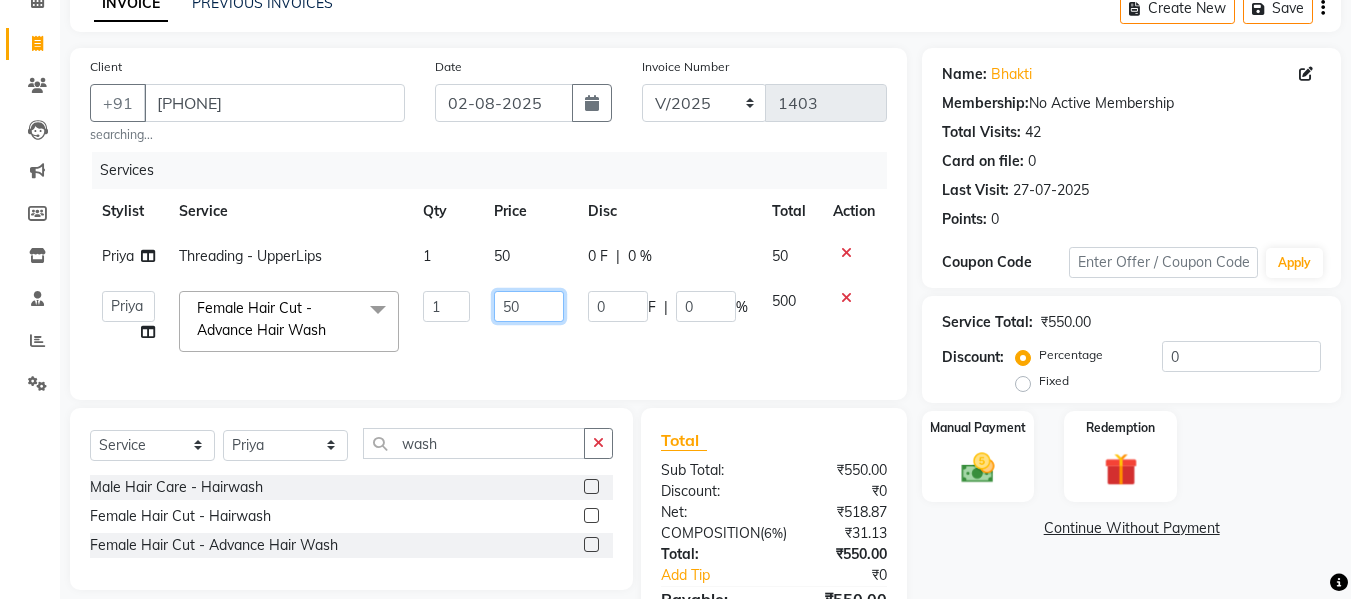 type on "5" 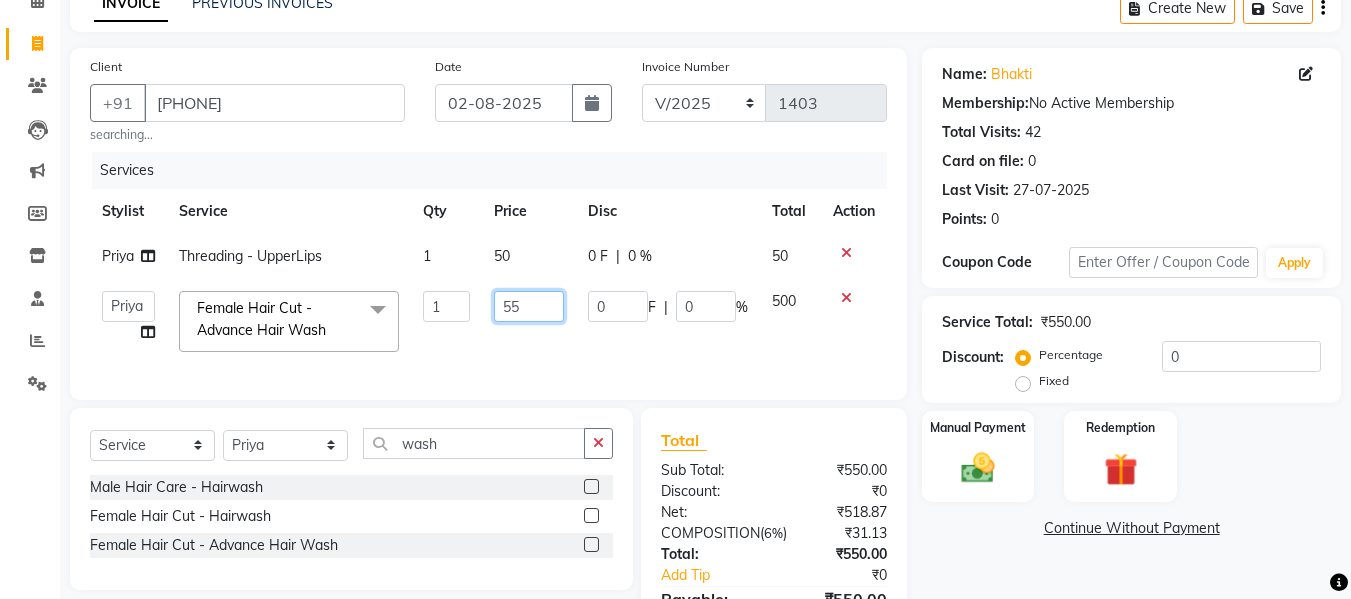 type on "550" 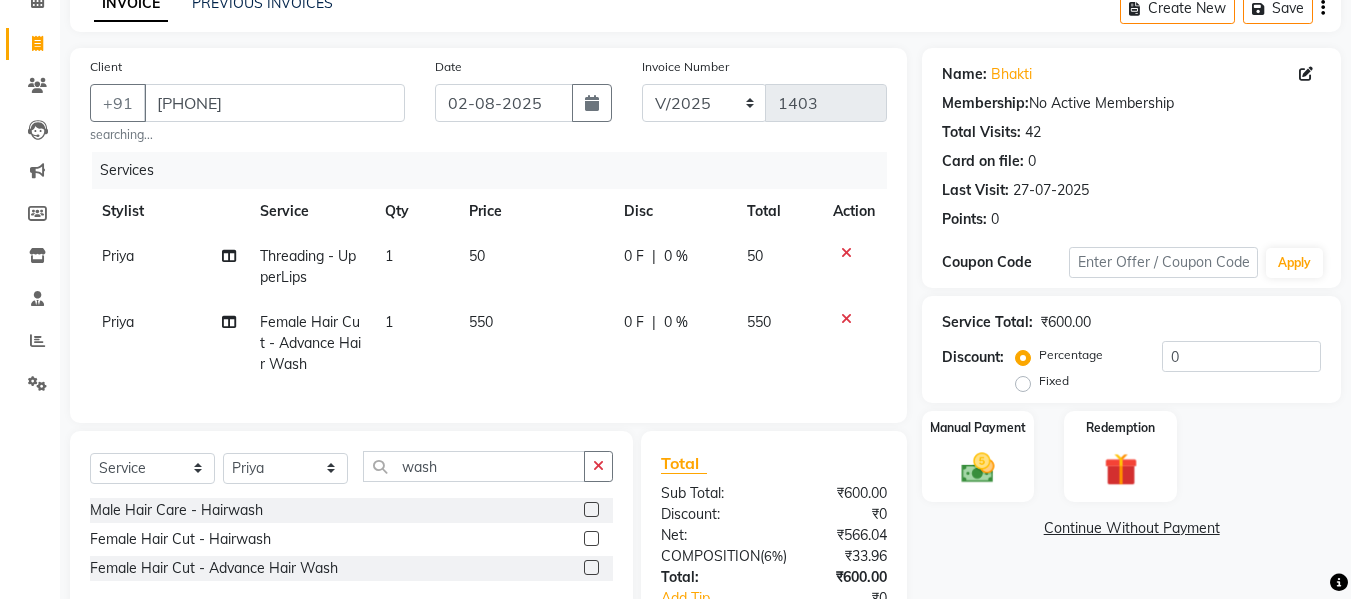 click on "550" 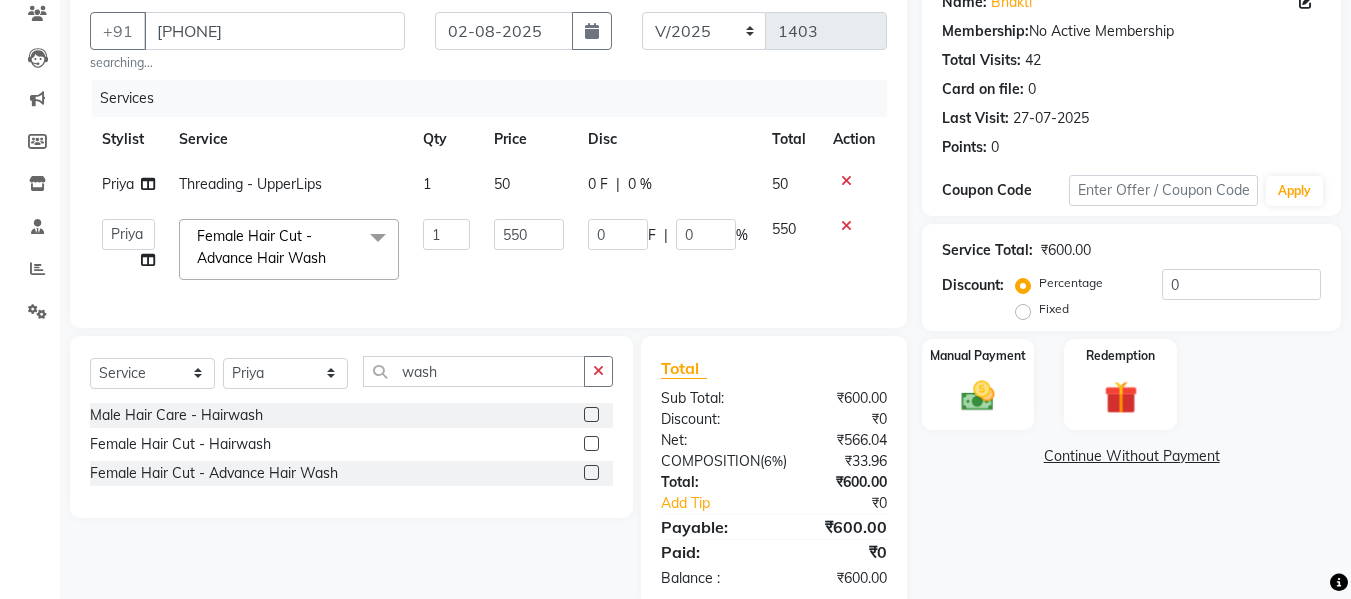 scroll, scrollTop: 250, scrollLeft: 0, axis: vertical 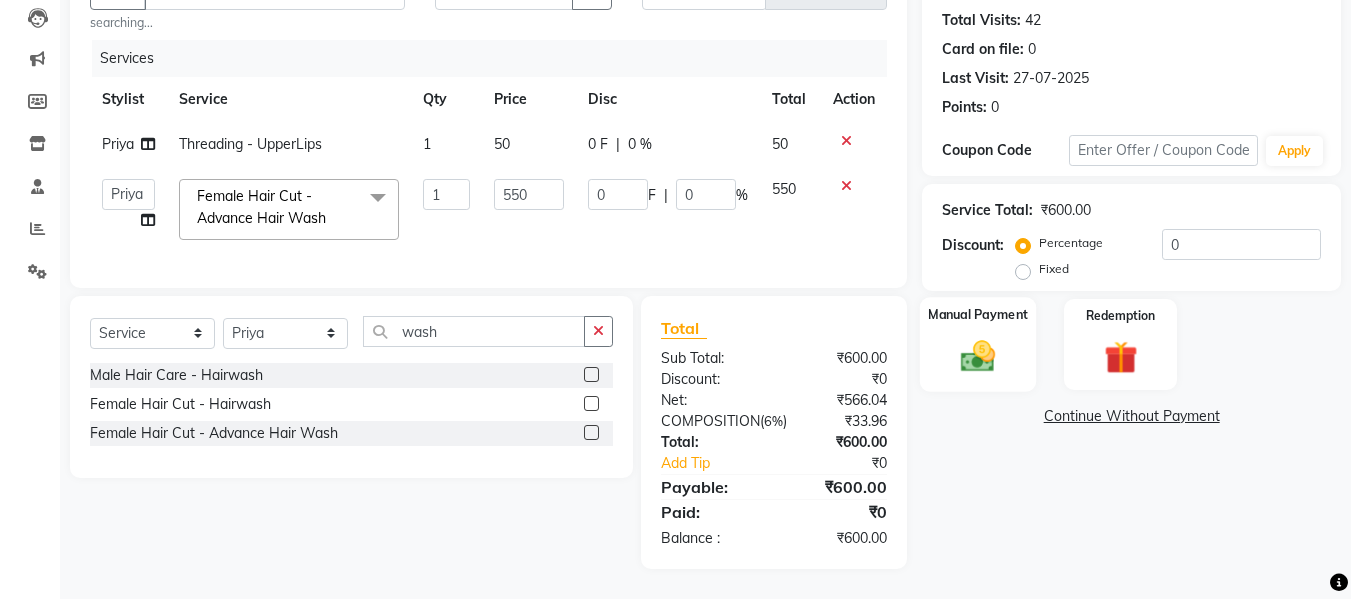 click 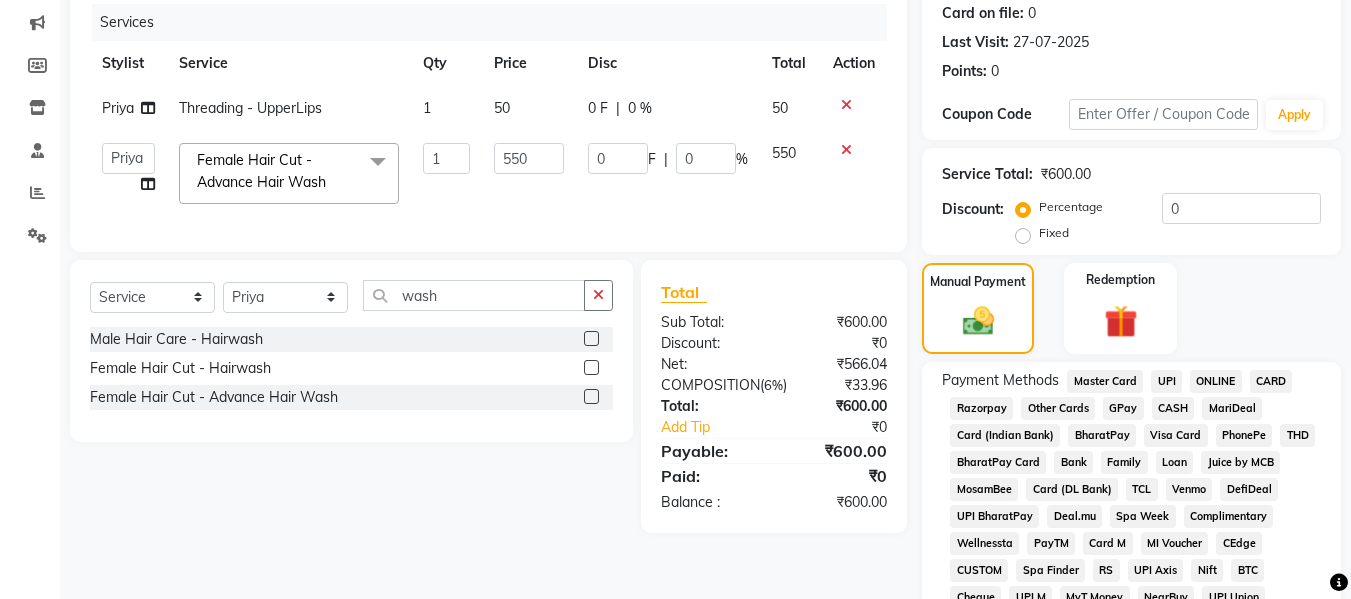click on "CASH" 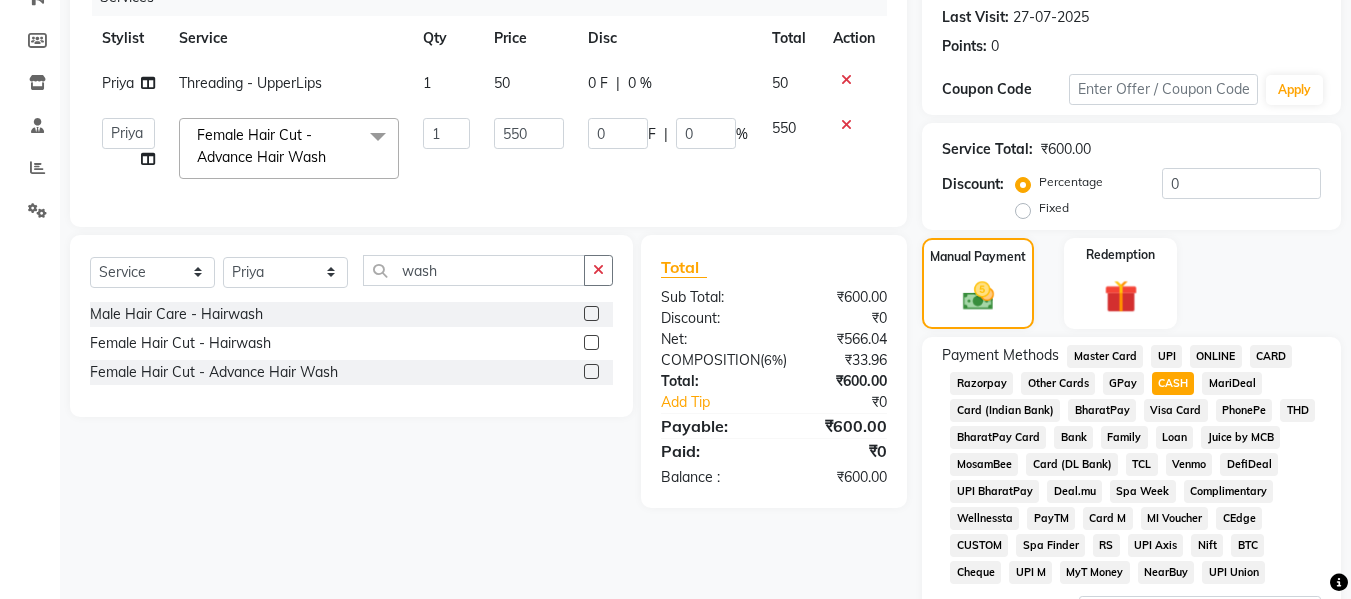 scroll, scrollTop: 449, scrollLeft: 0, axis: vertical 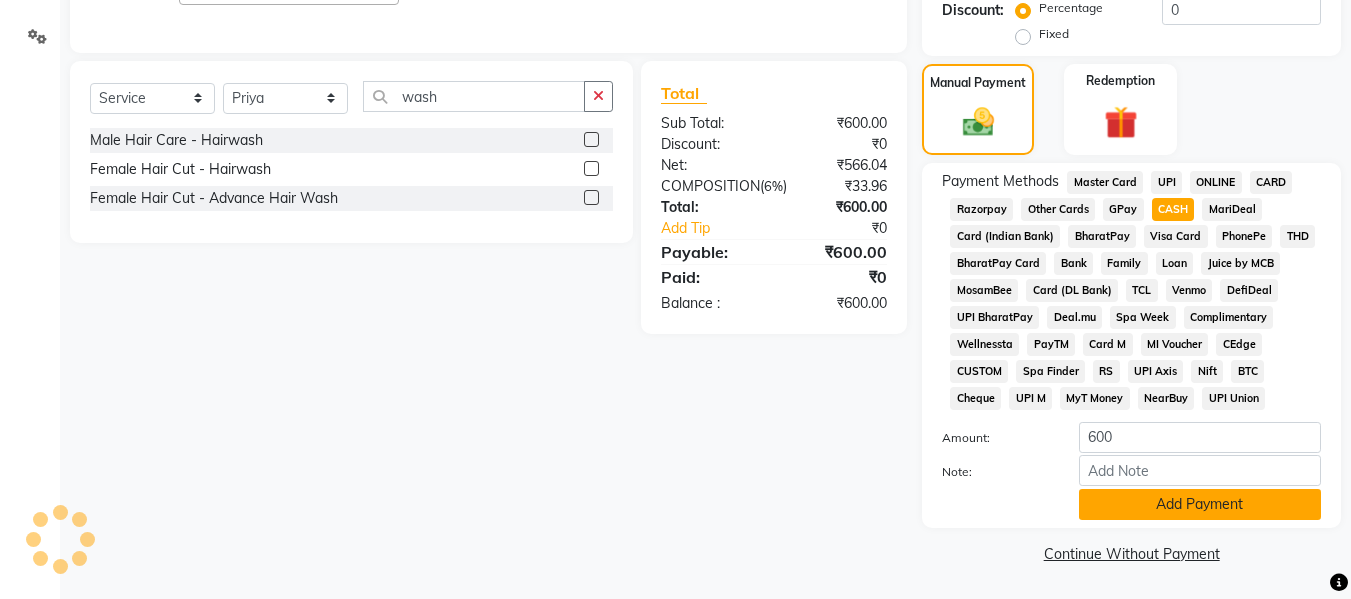 click on "Add Payment" 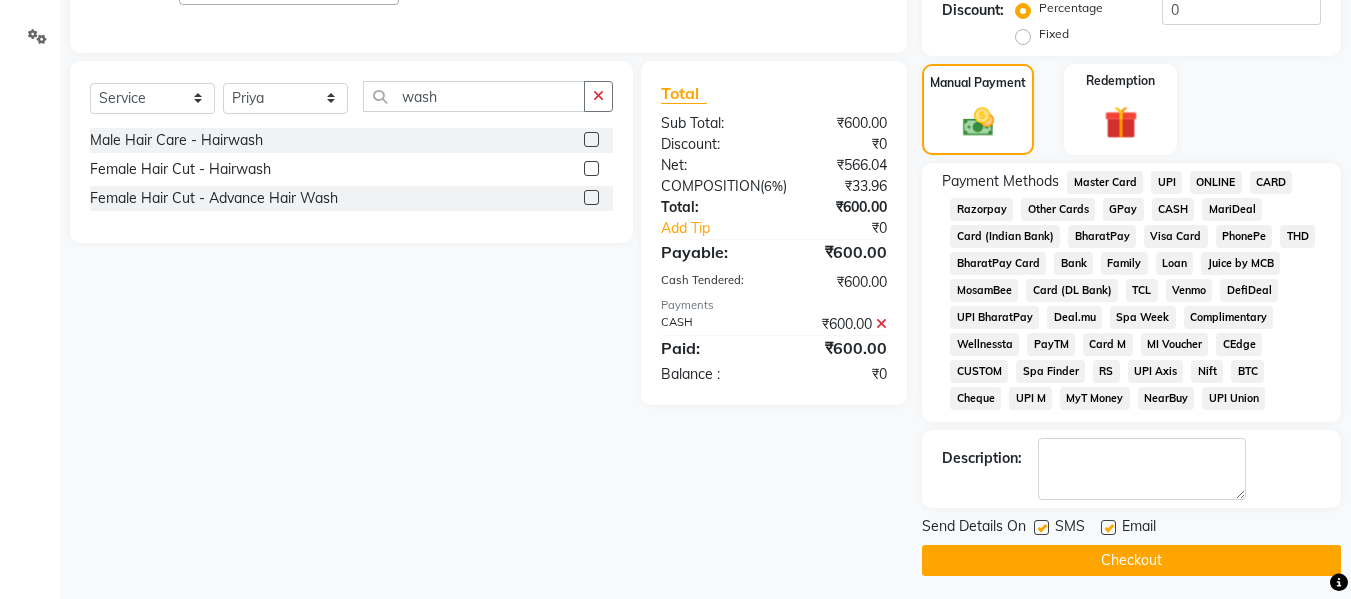 click on "Checkout" 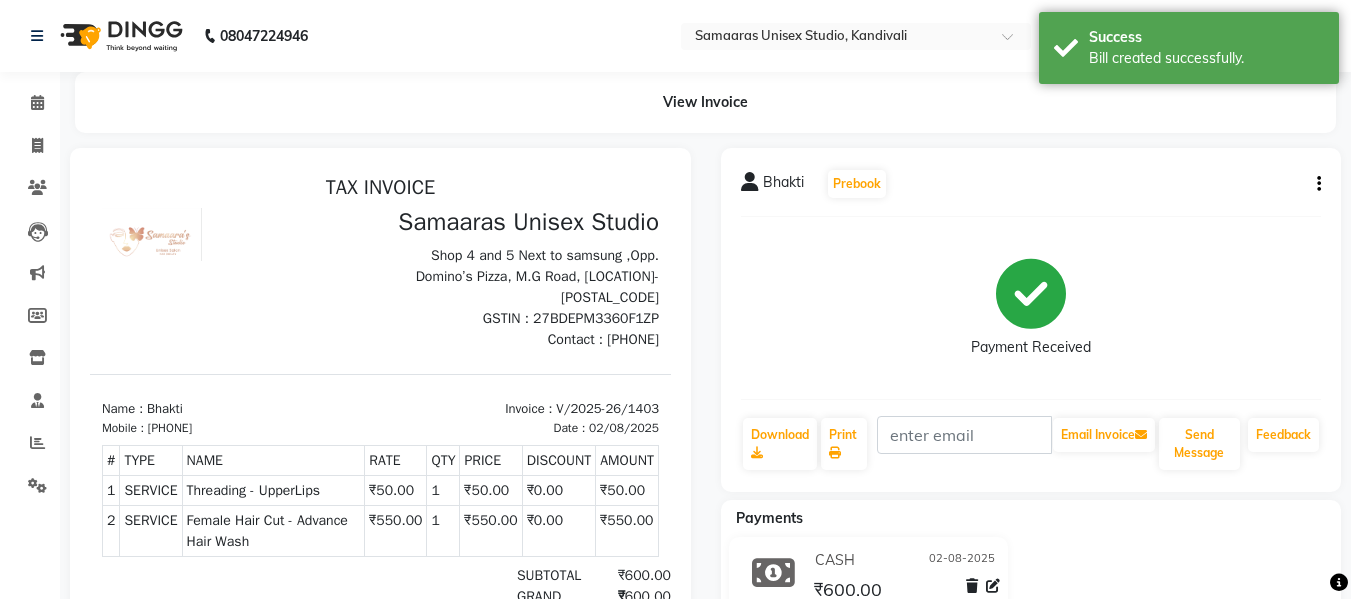 scroll, scrollTop: 0, scrollLeft: 0, axis: both 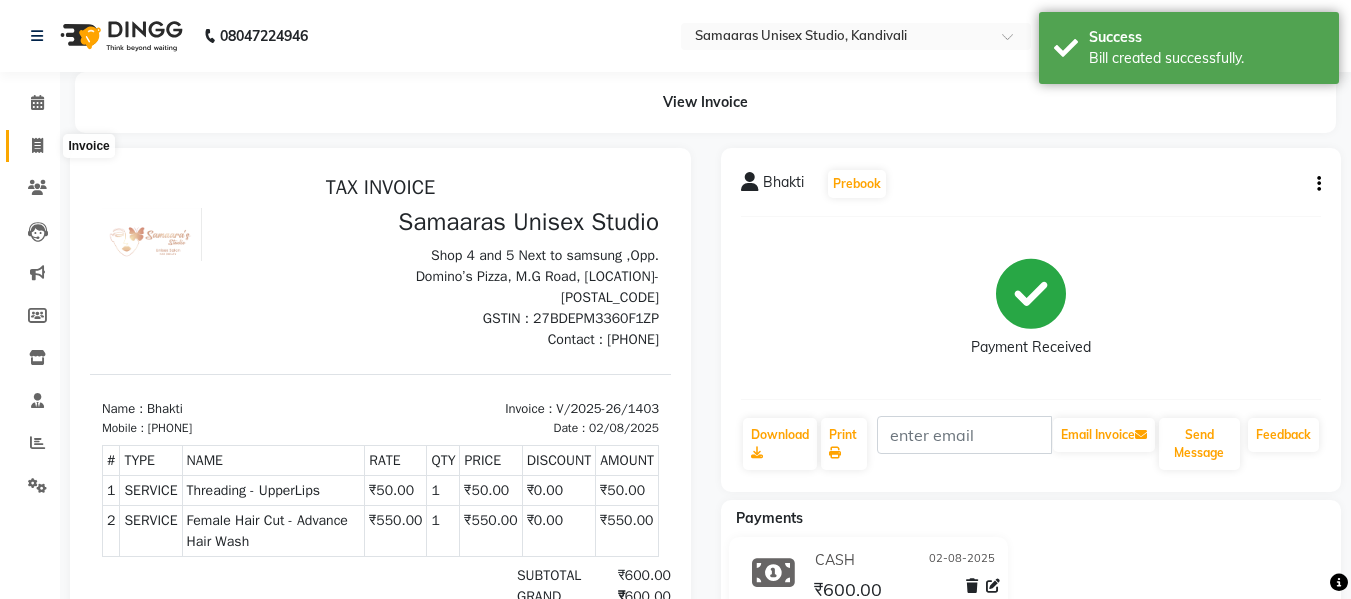 click 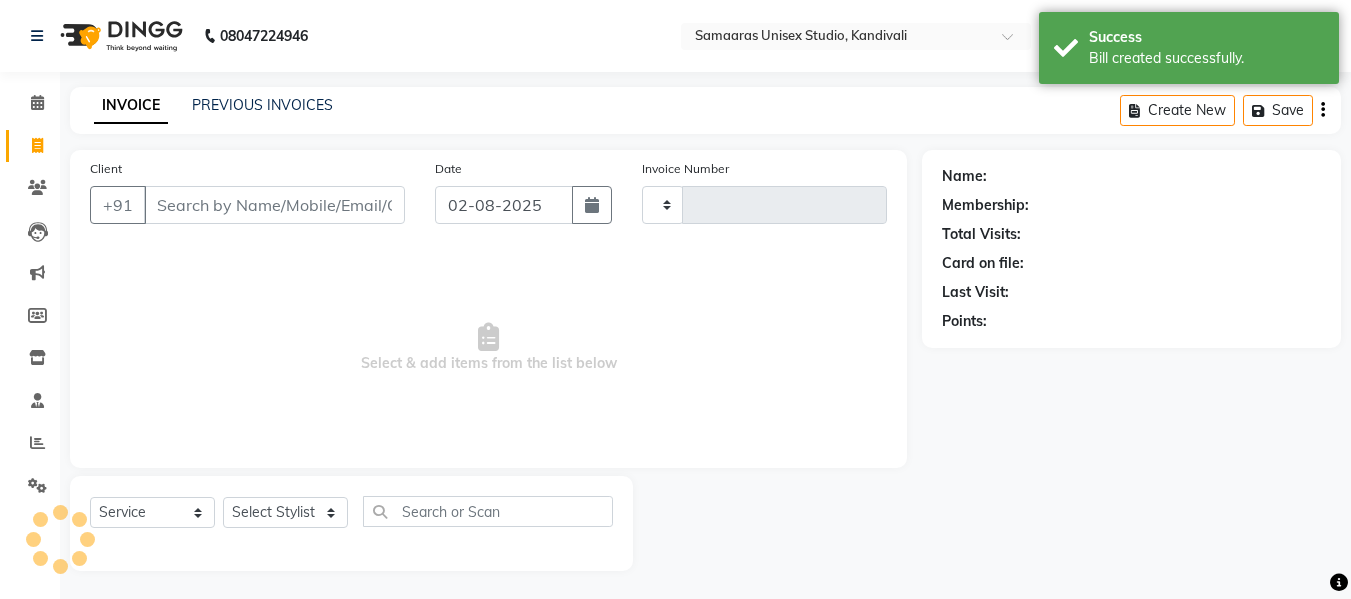 scroll, scrollTop: 2, scrollLeft: 0, axis: vertical 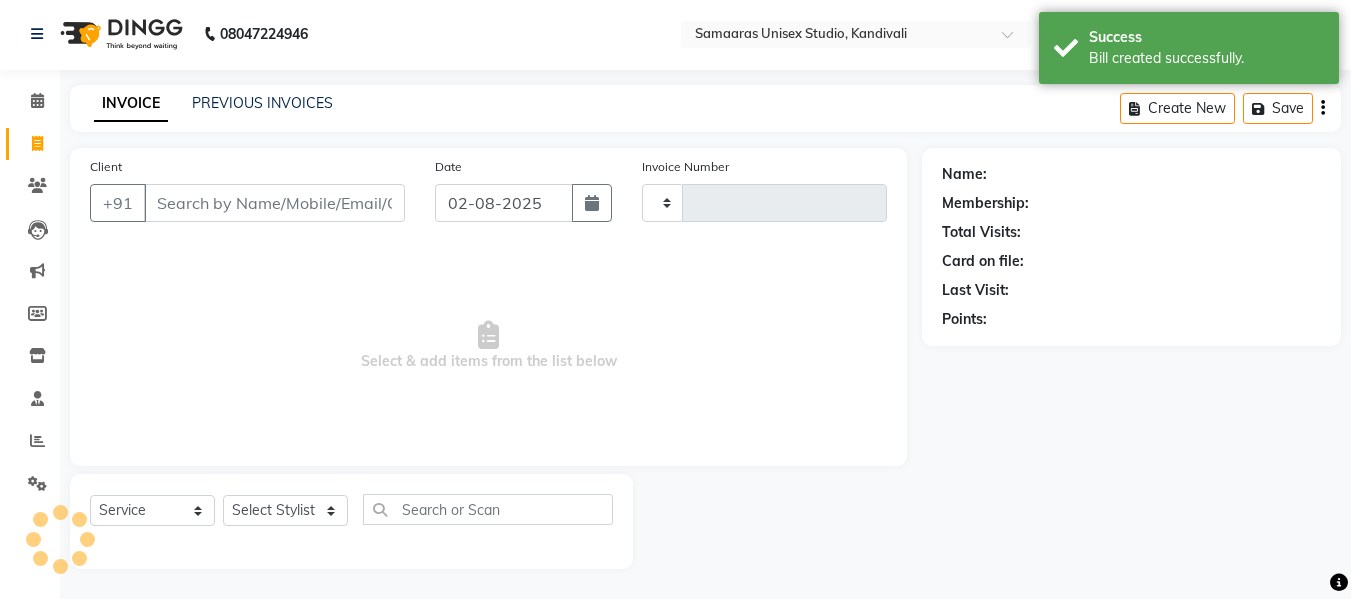 type on "1404" 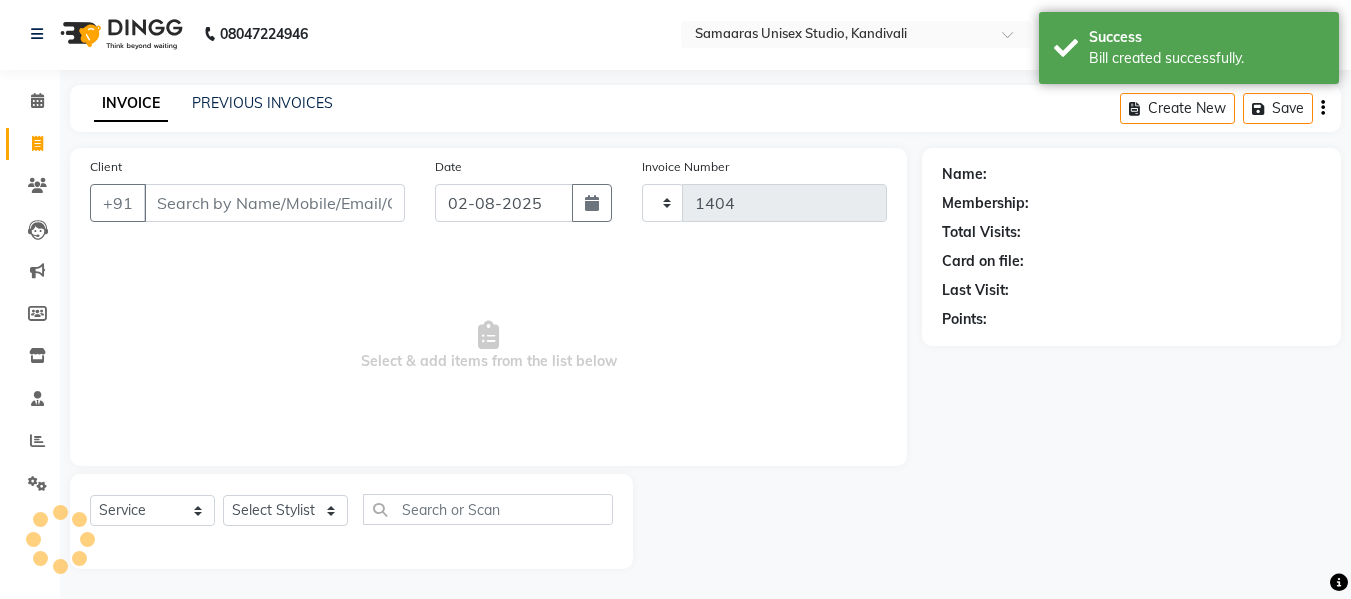 select on "[POSTAL_CODE]" 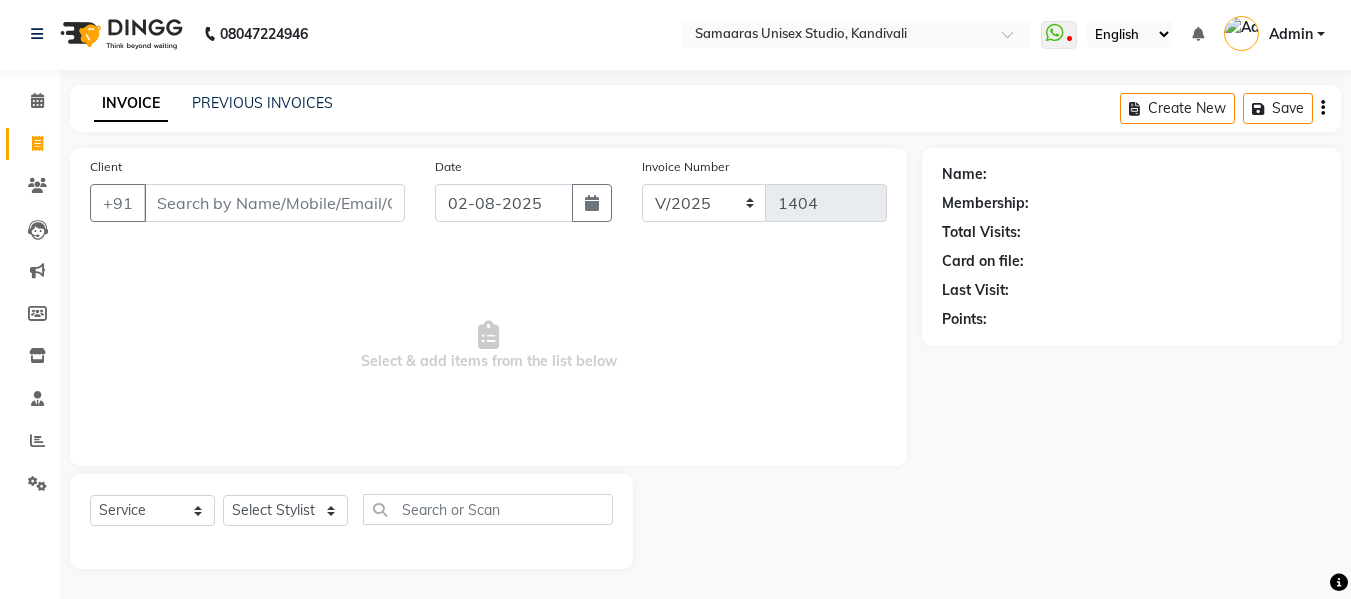 click on "Client" at bounding box center (274, 203) 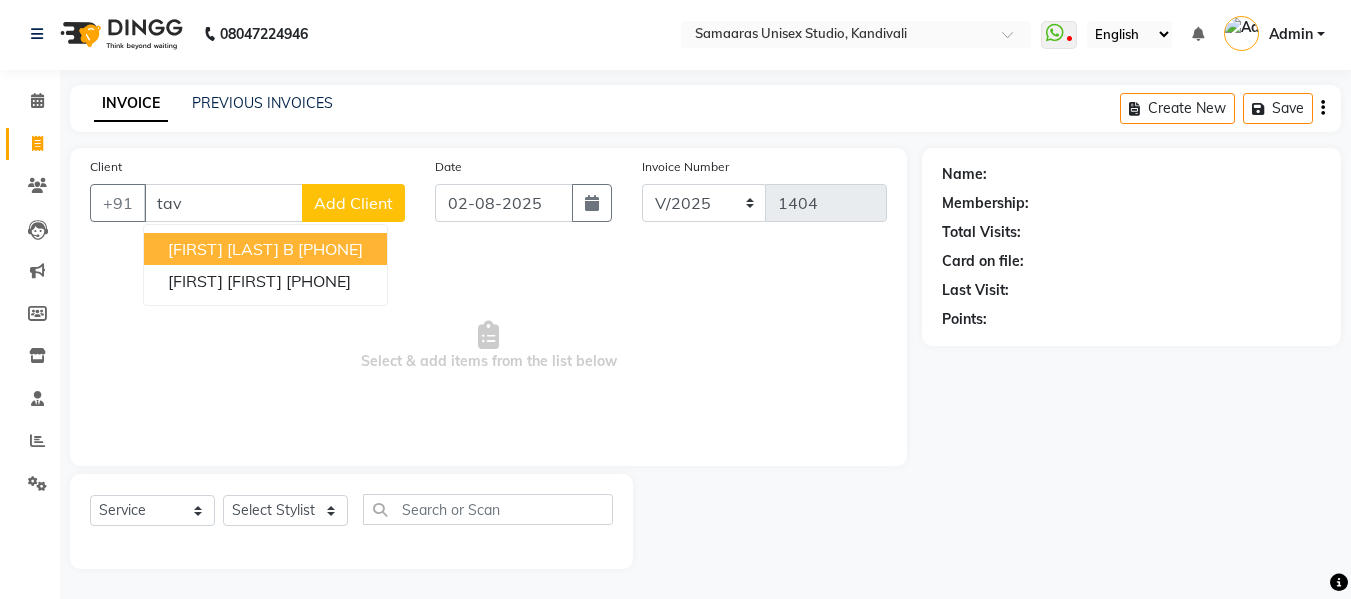 click on "[FIRST] [LAST] B  [PHONE]" at bounding box center [265, 249] 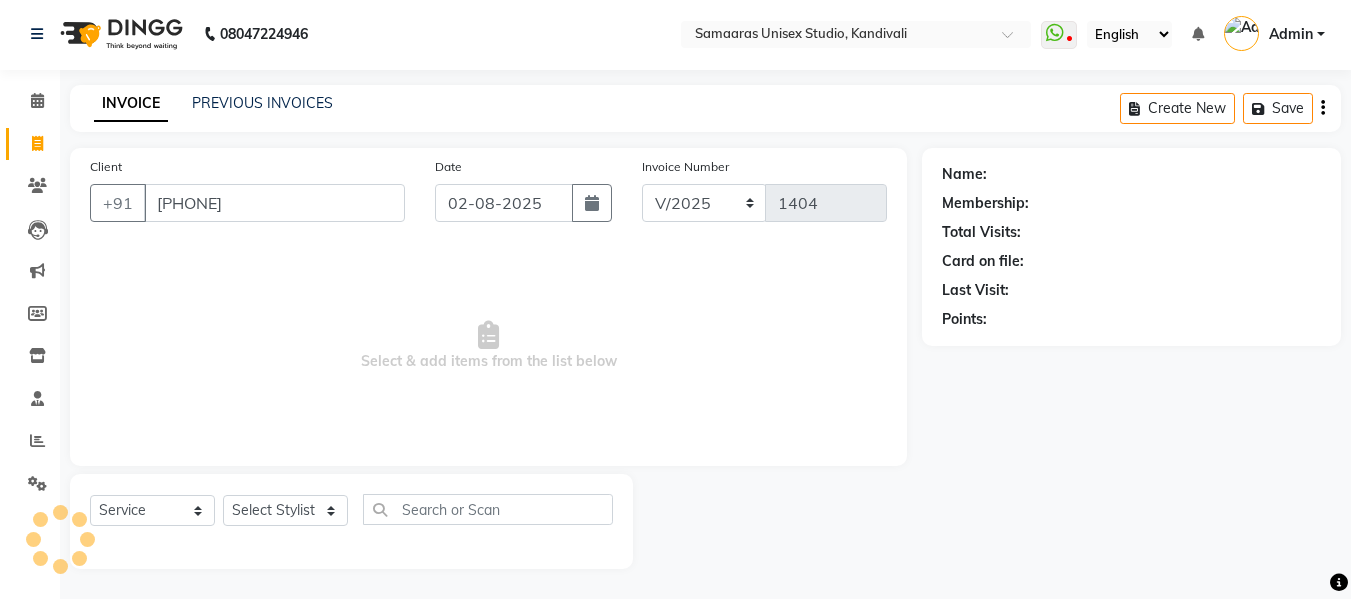 type on "[PHONE]" 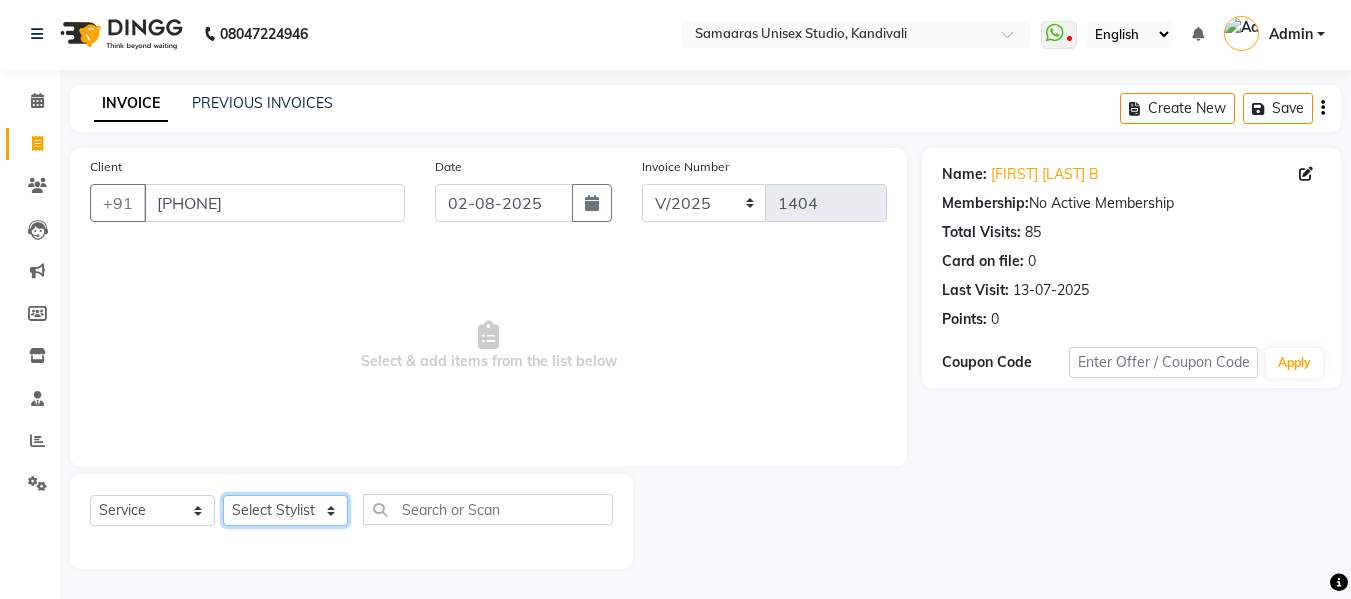 click on "Select Stylist Daksh Sir Firoz bhai Front Desk Guddu Kajal Priya Salman Bhai" 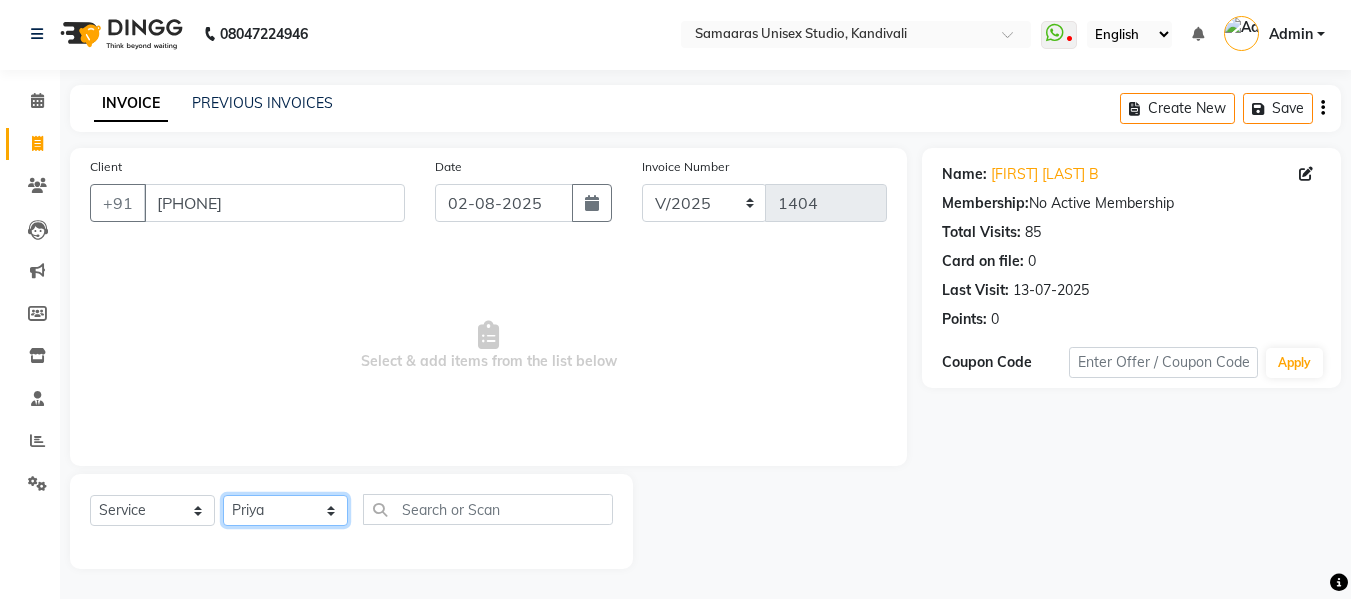 click on "Select Stylist Daksh Sir Firoz bhai Front Desk Guddu Kajal Priya Salman Bhai" 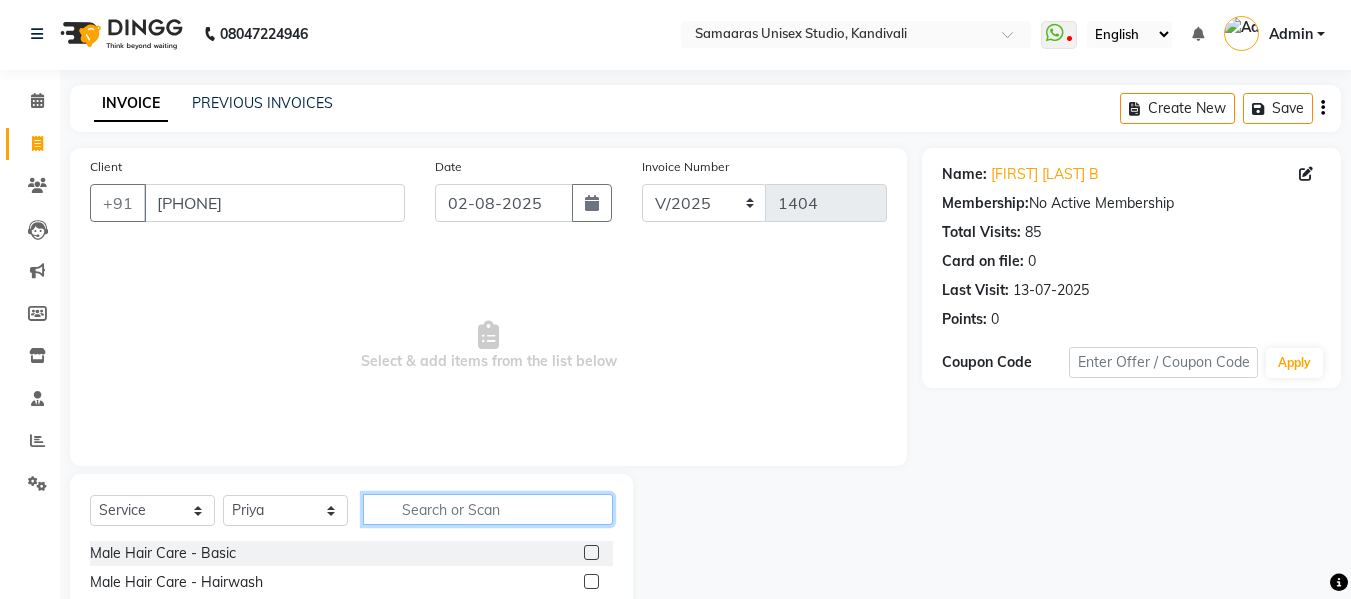 click 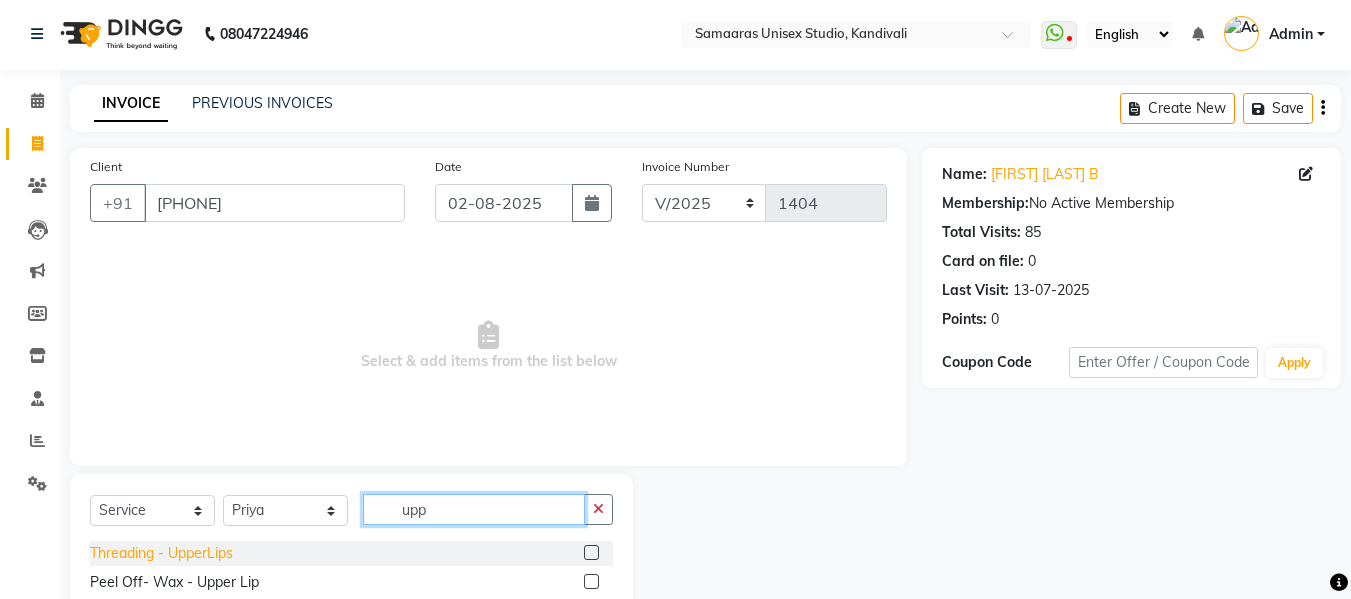 type on "upp" 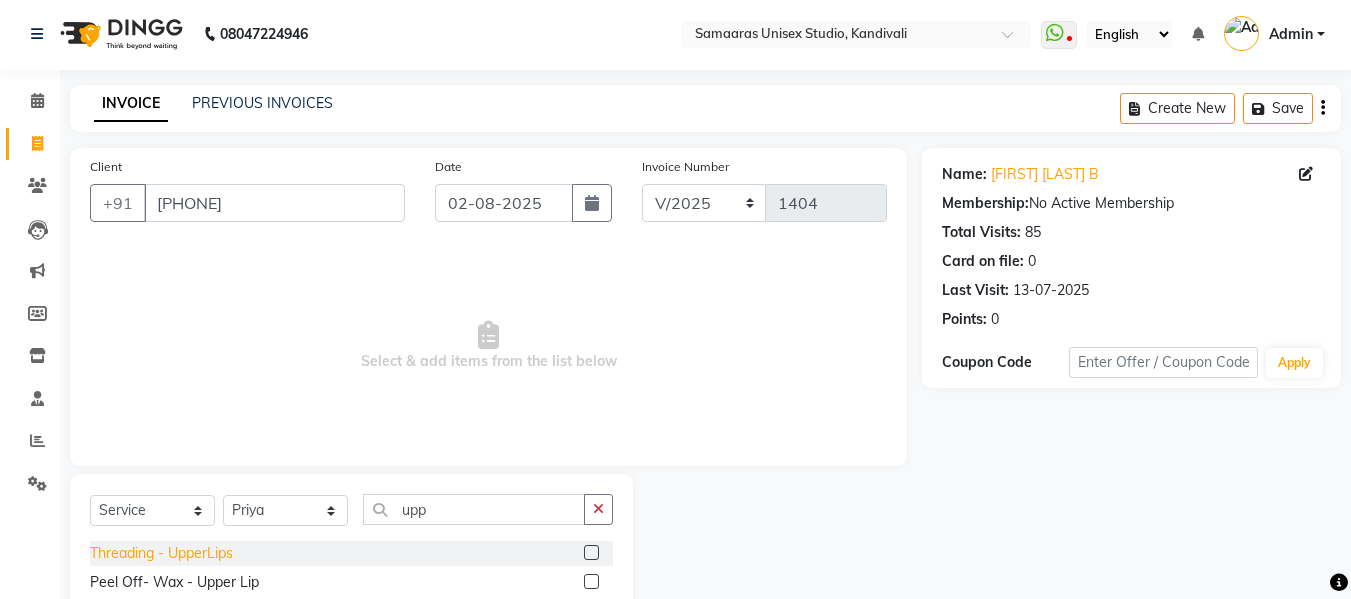 click on "Threading - UpperLips" 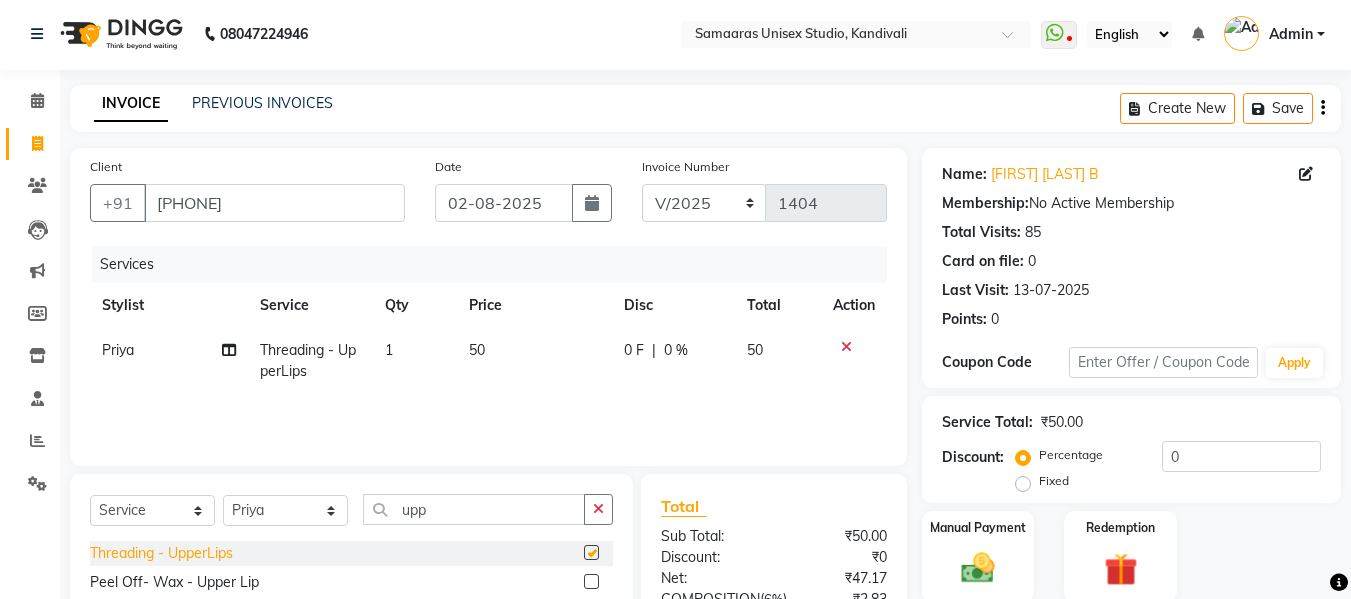 checkbox on "false" 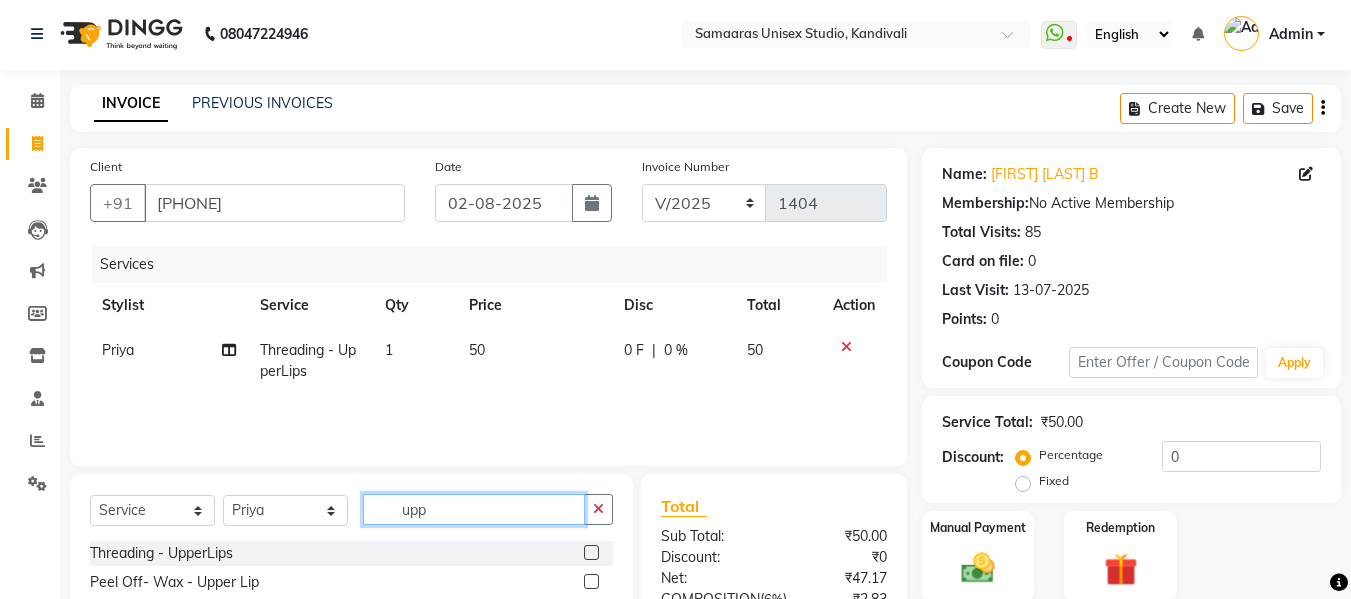 click on "upp" 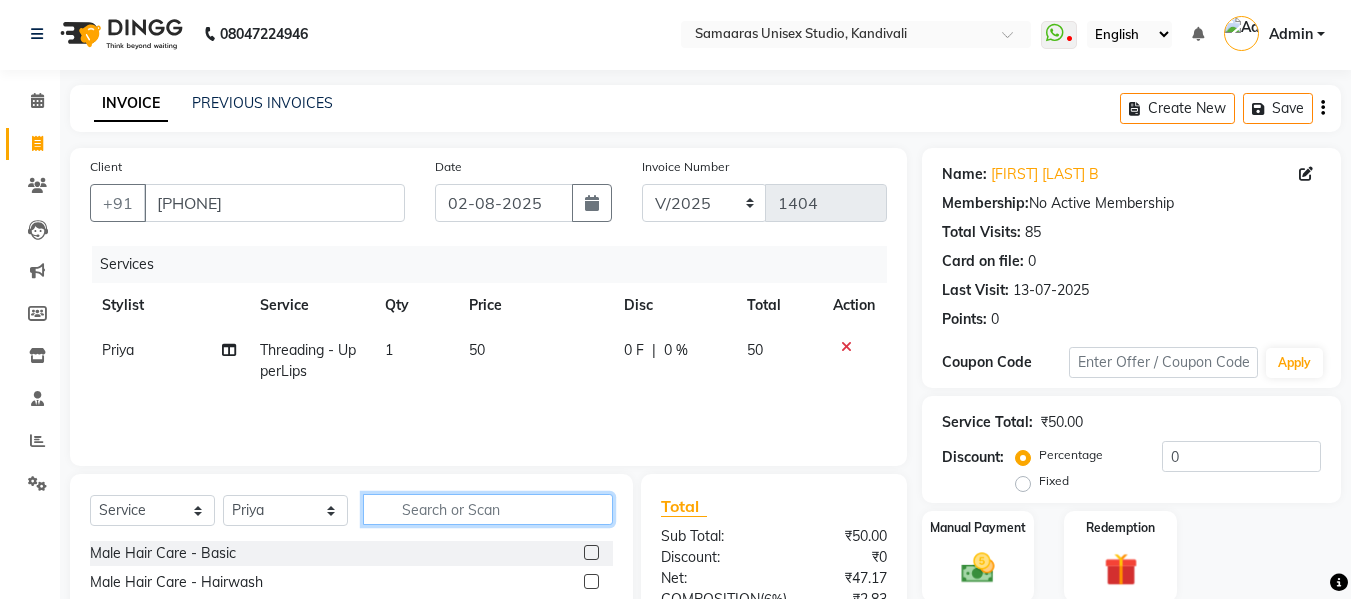click 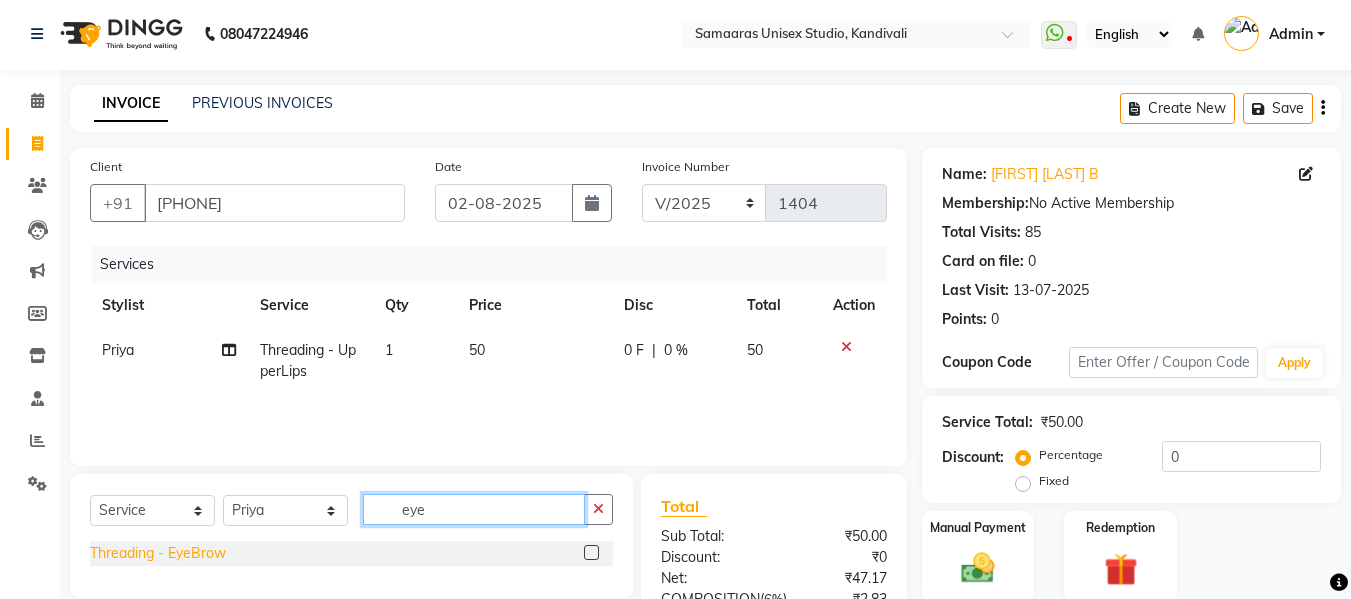 type on "eye" 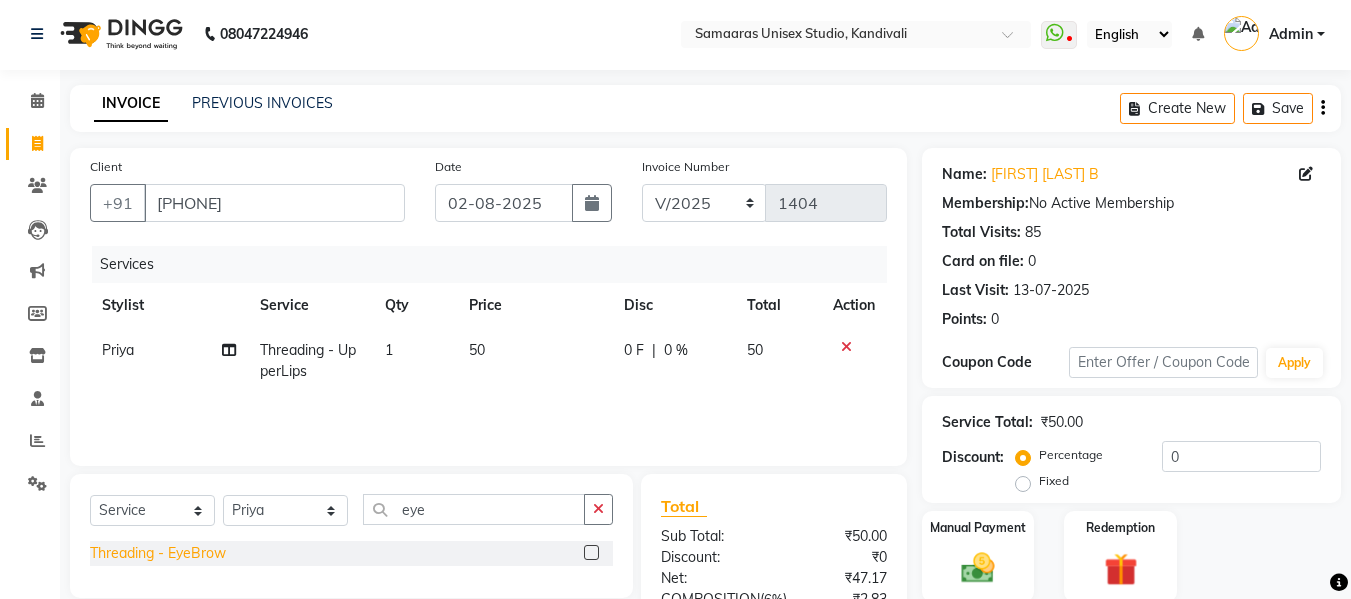 click on "Threading - EyeBrow" 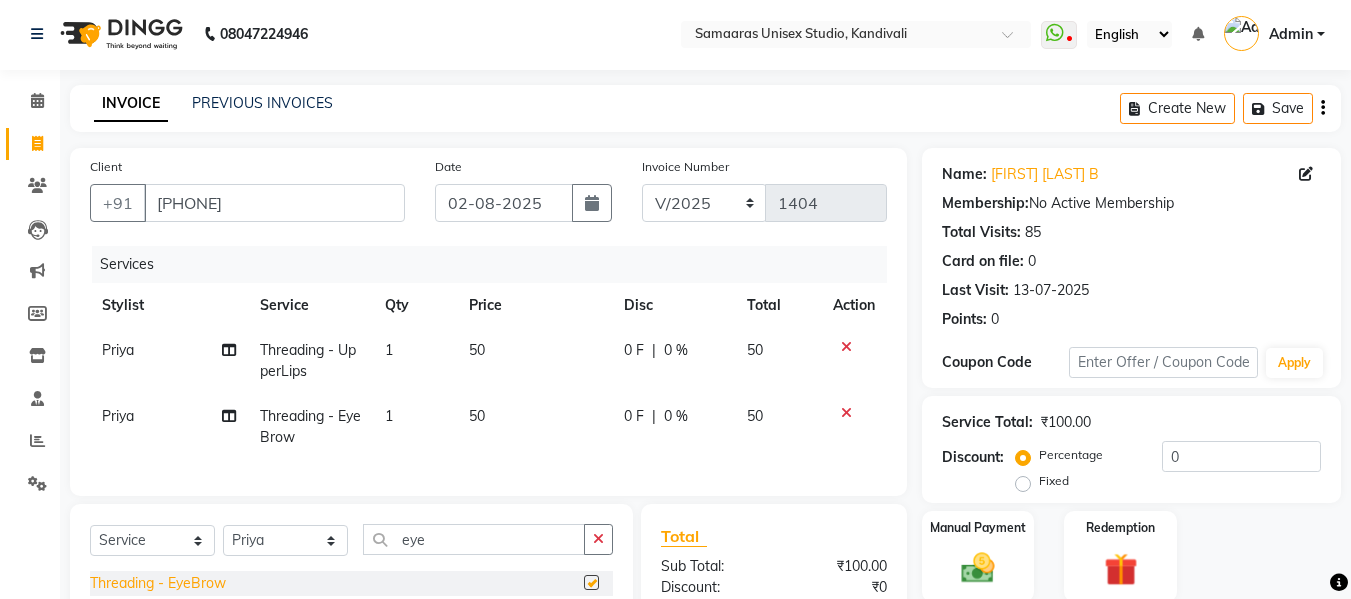 checkbox on "false" 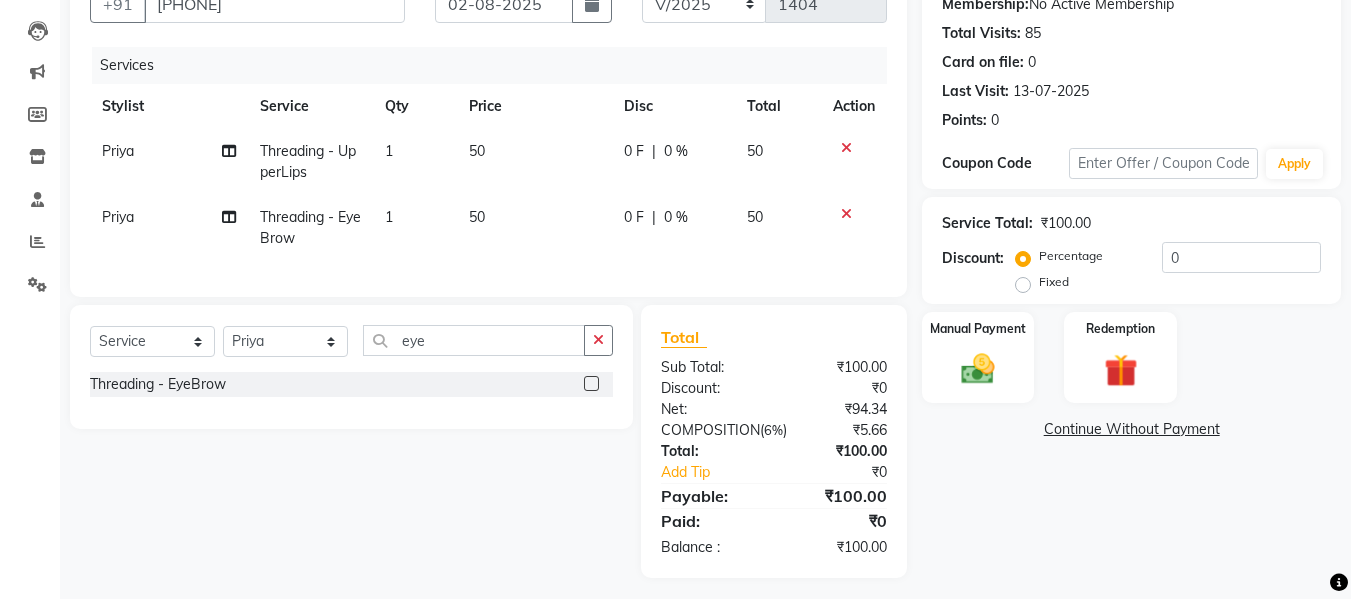 scroll, scrollTop: 202, scrollLeft: 0, axis: vertical 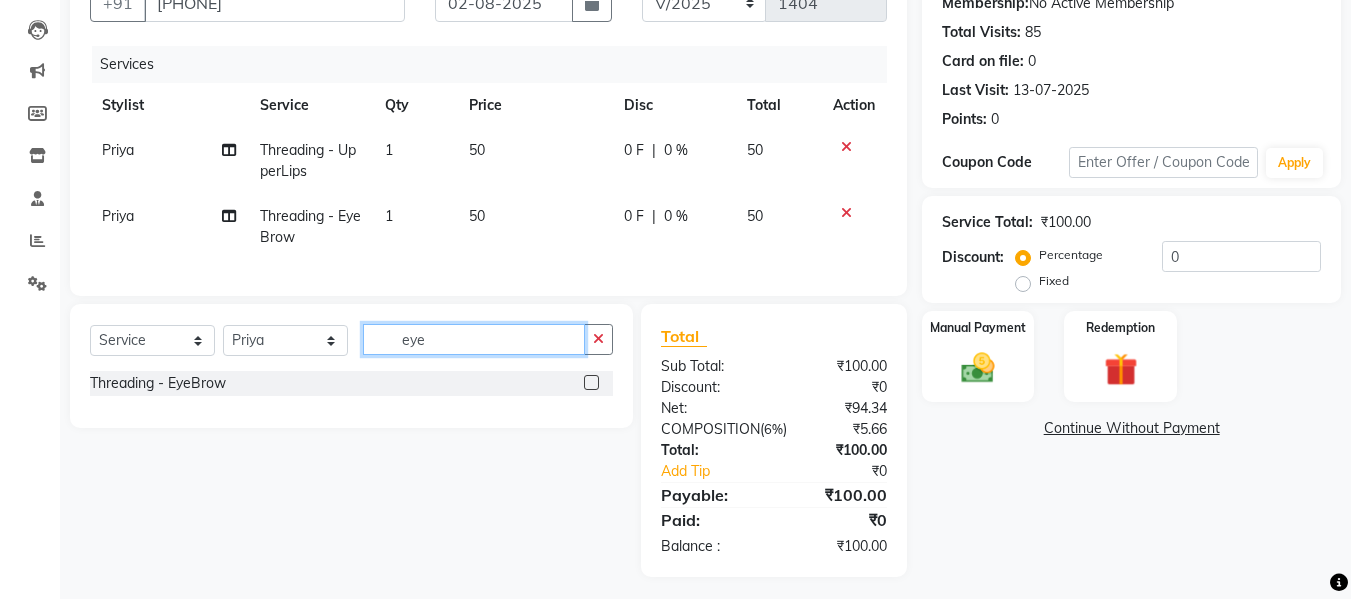 click on "eye" 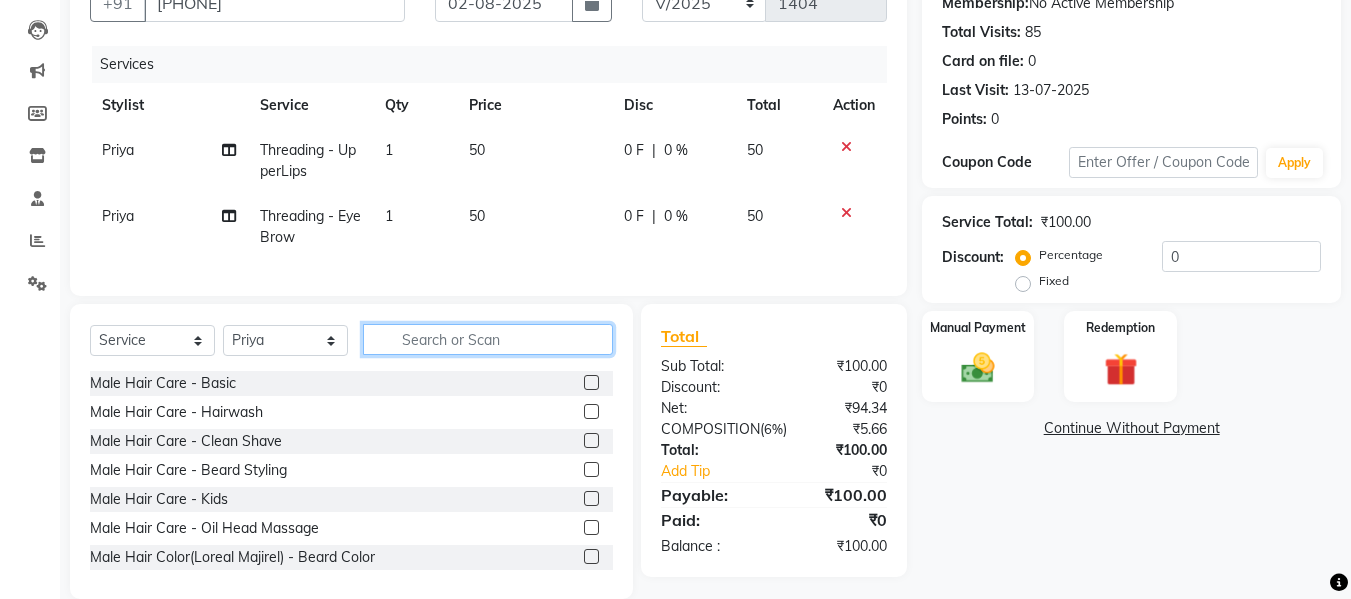 type 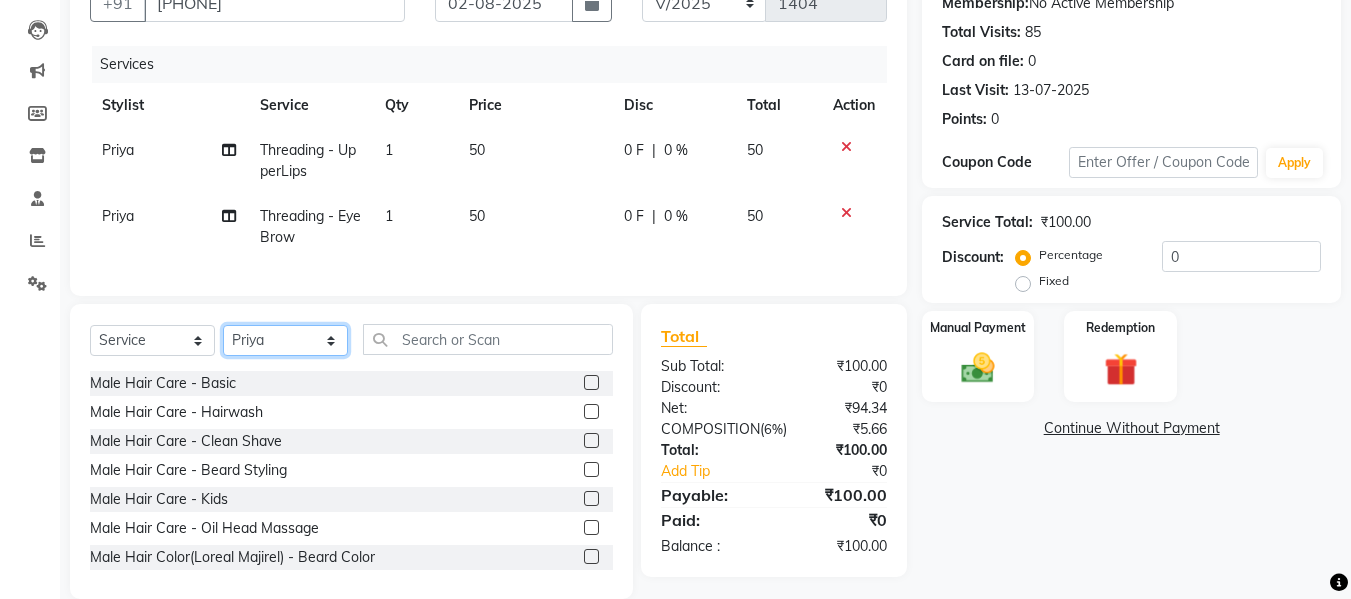 click on "Select Stylist Daksh Sir Firoz bhai Front Desk Guddu Kajal Priya Salman Bhai" 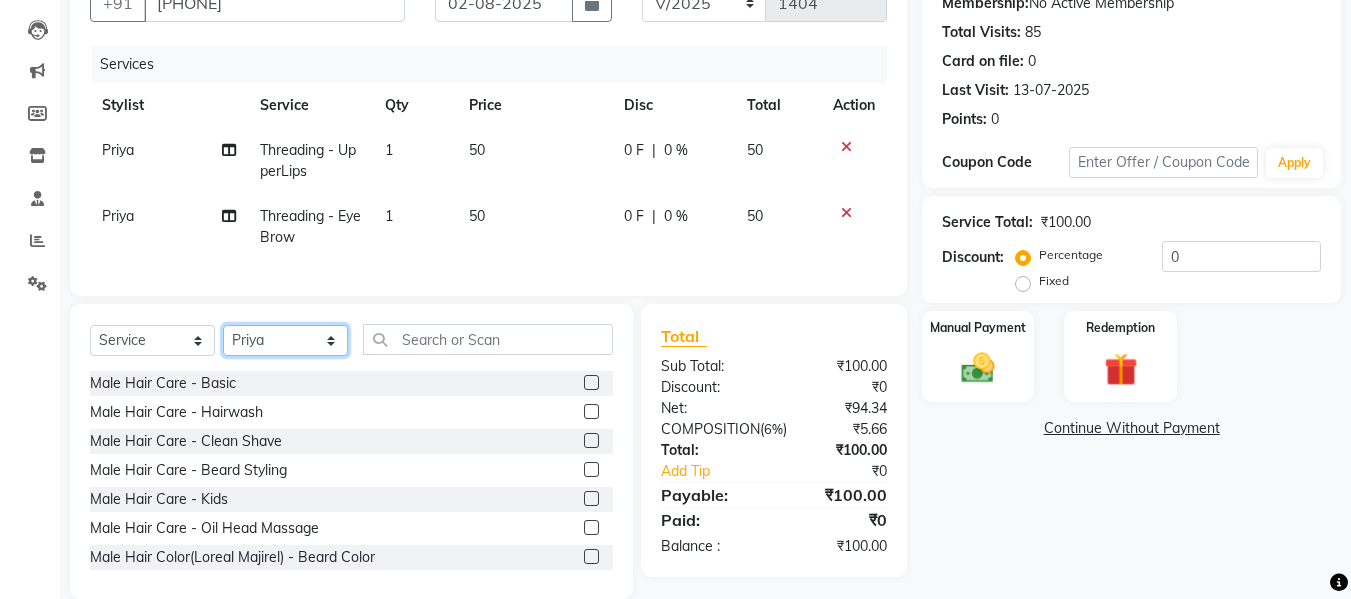 select on "50822" 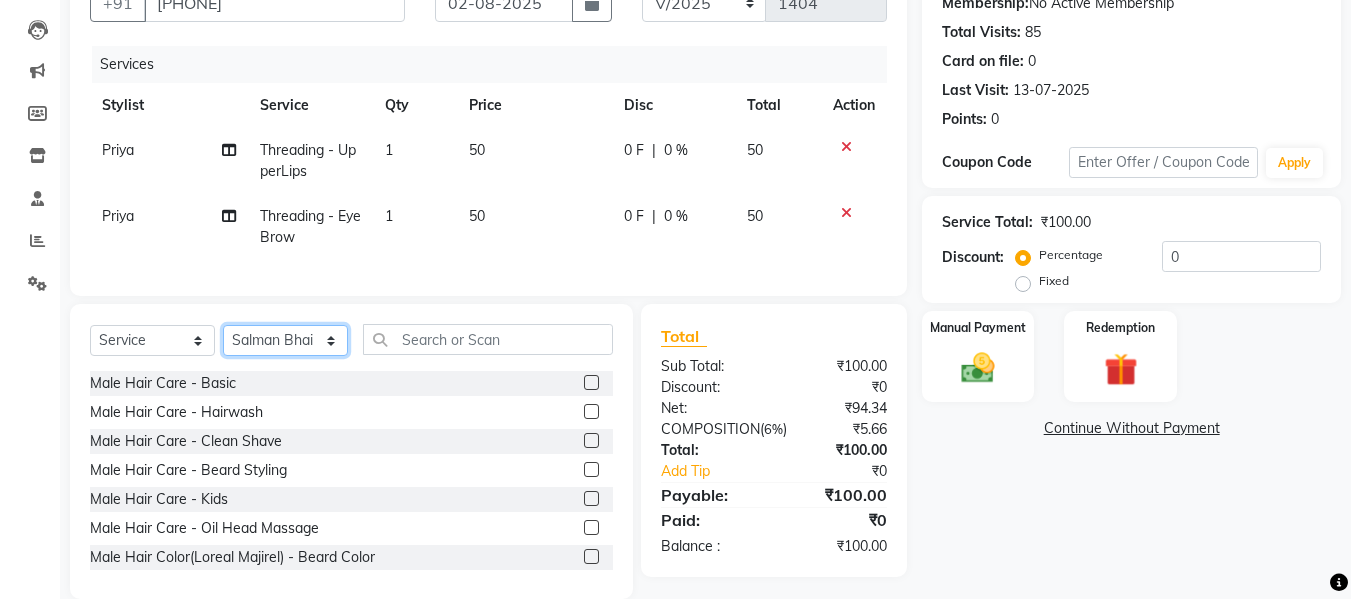 click on "Select Stylist Daksh Sir Firoz bhai Front Desk Guddu Kajal Priya Salman Bhai" 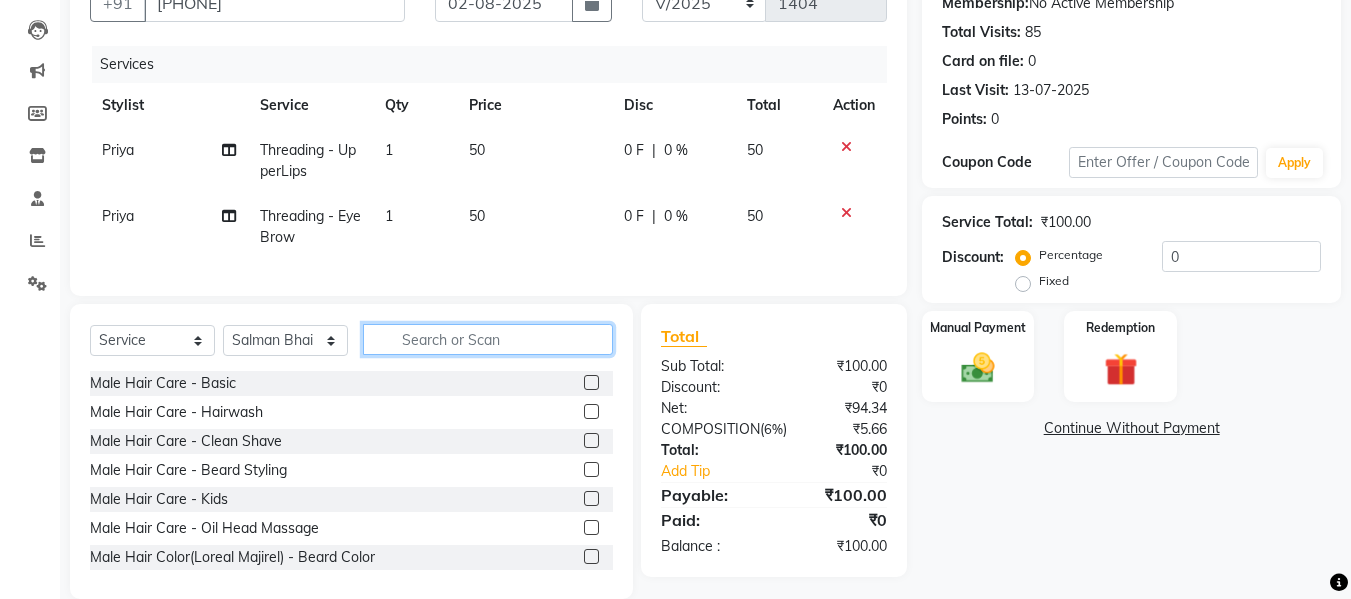 click 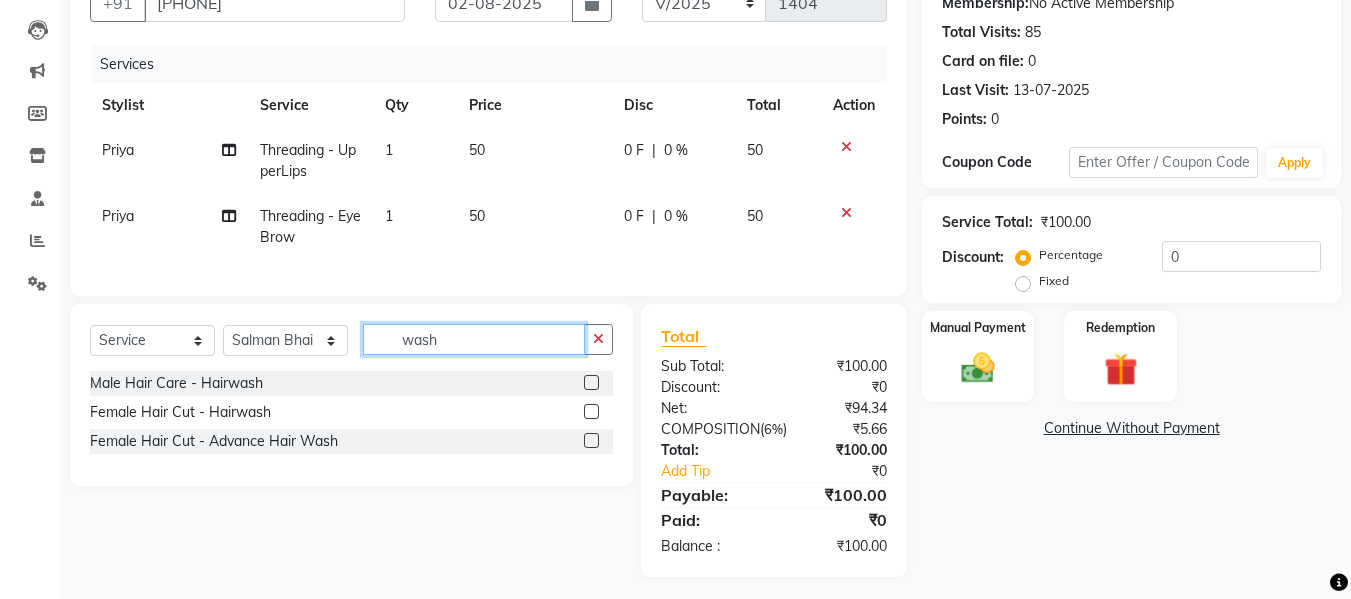 type on "wash" 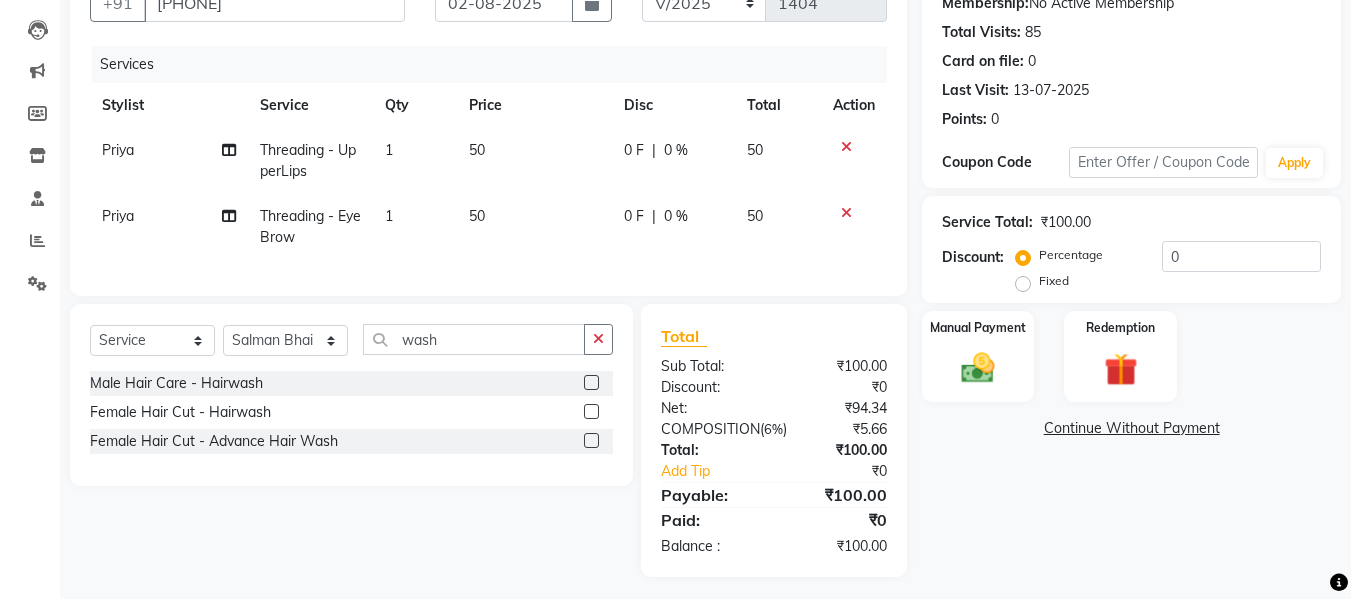click on "Female Hair Cut  - Hairwash" 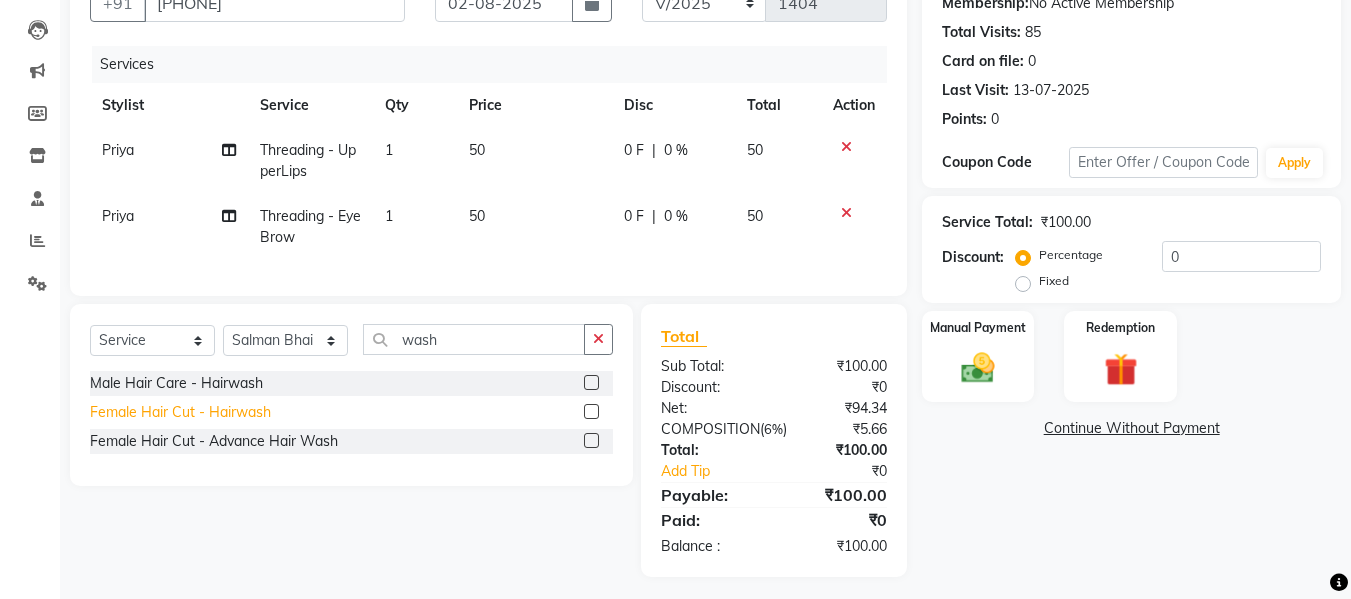 click on "Female Hair Cut  - Hairwash" 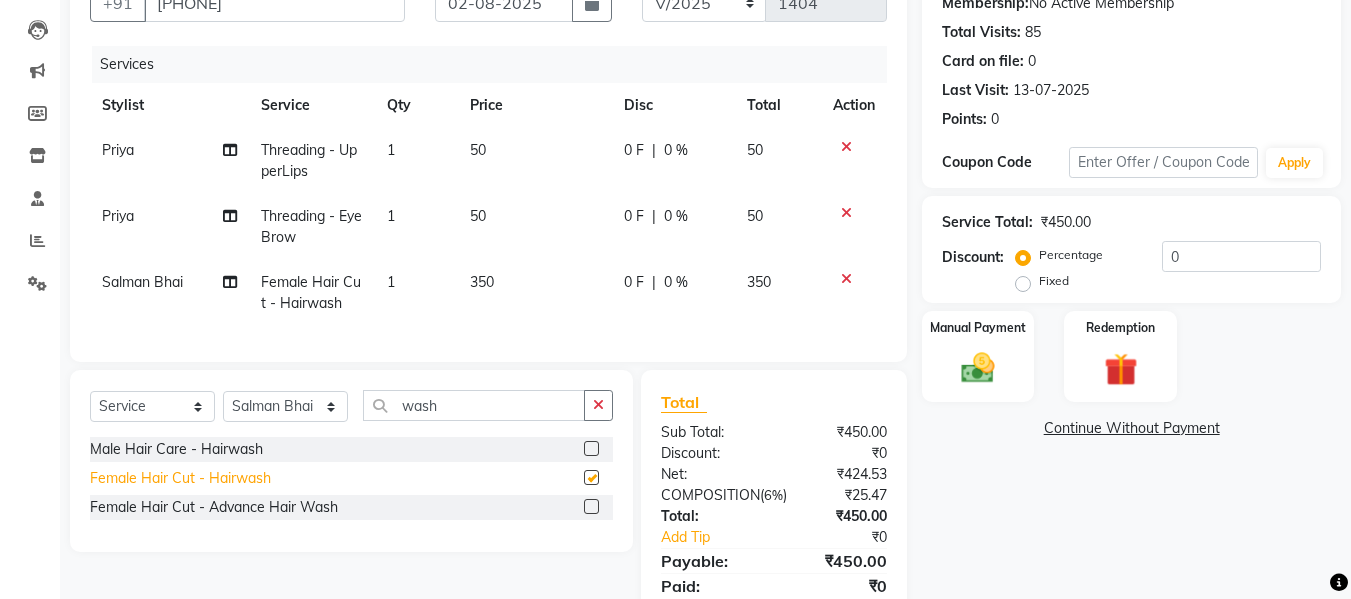 checkbox on "false" 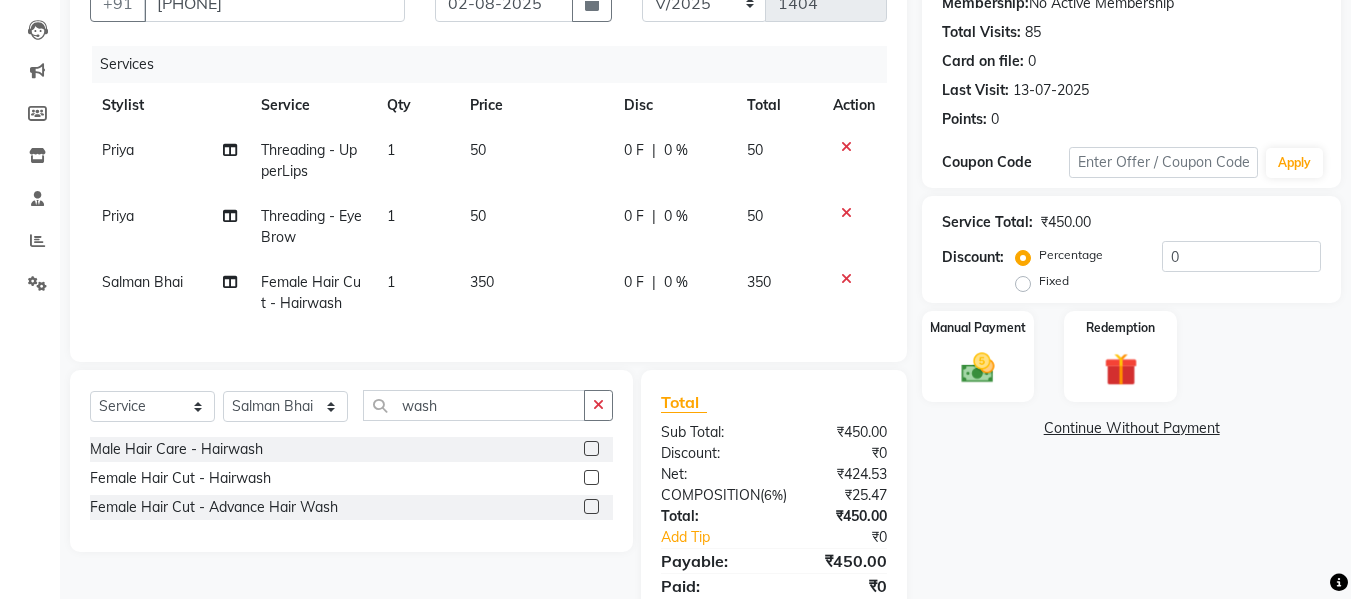 click on "0 %" 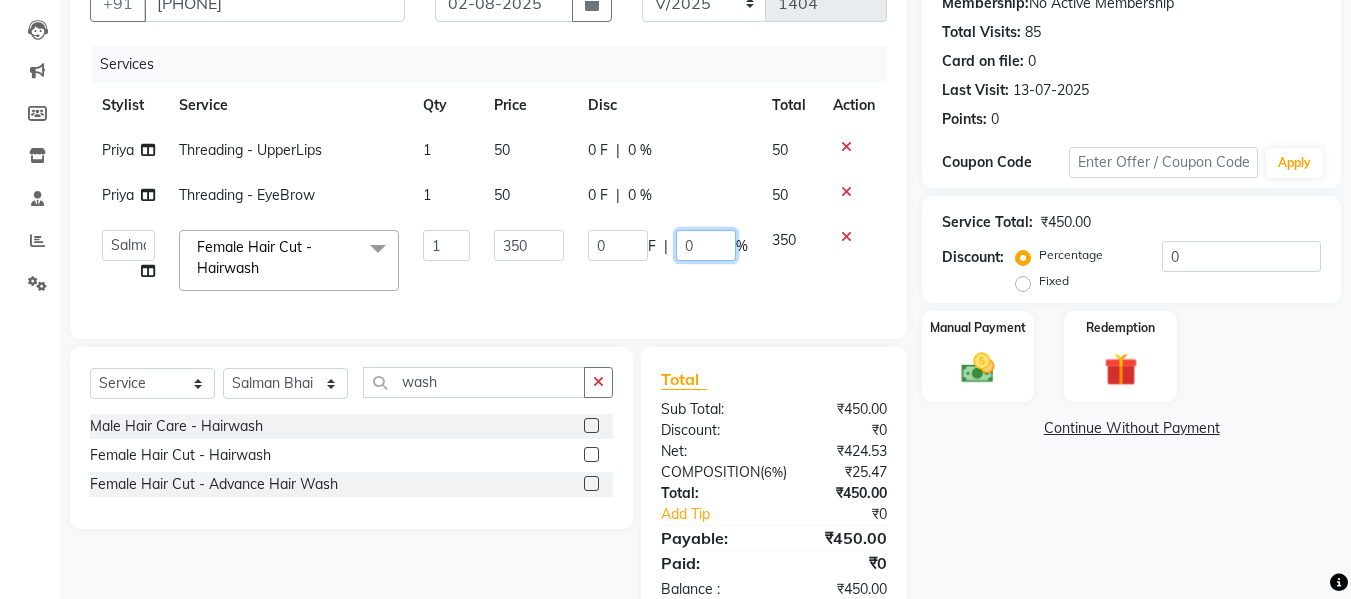 click on "0" 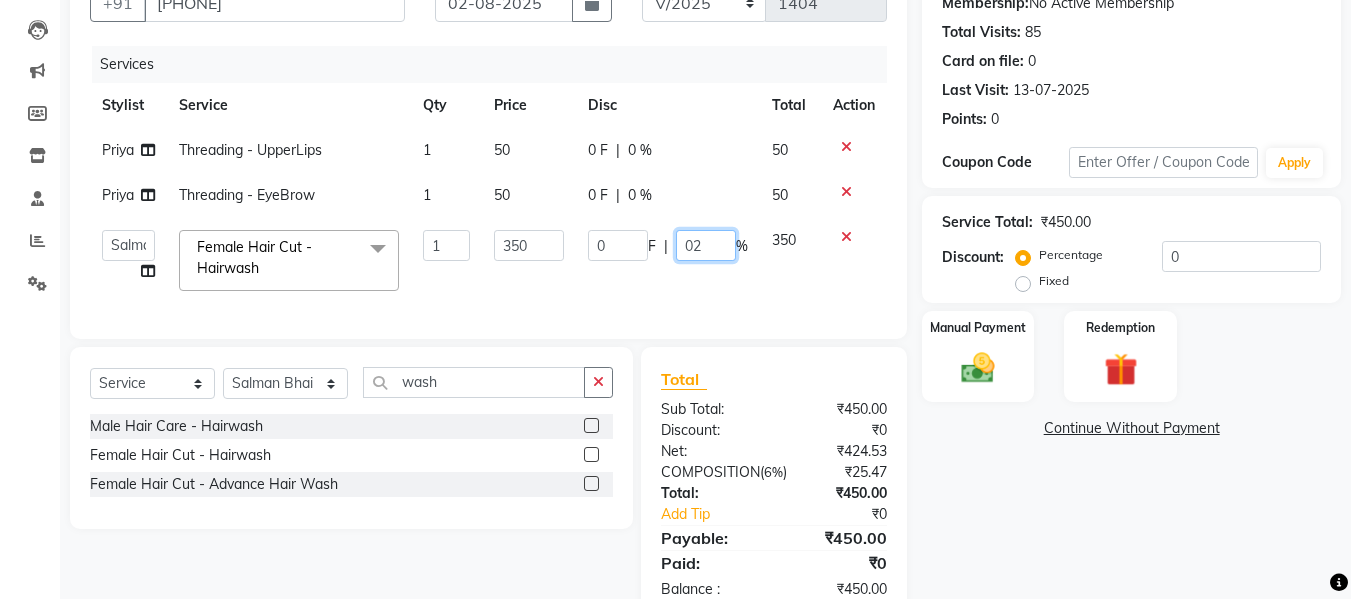 type on "020" 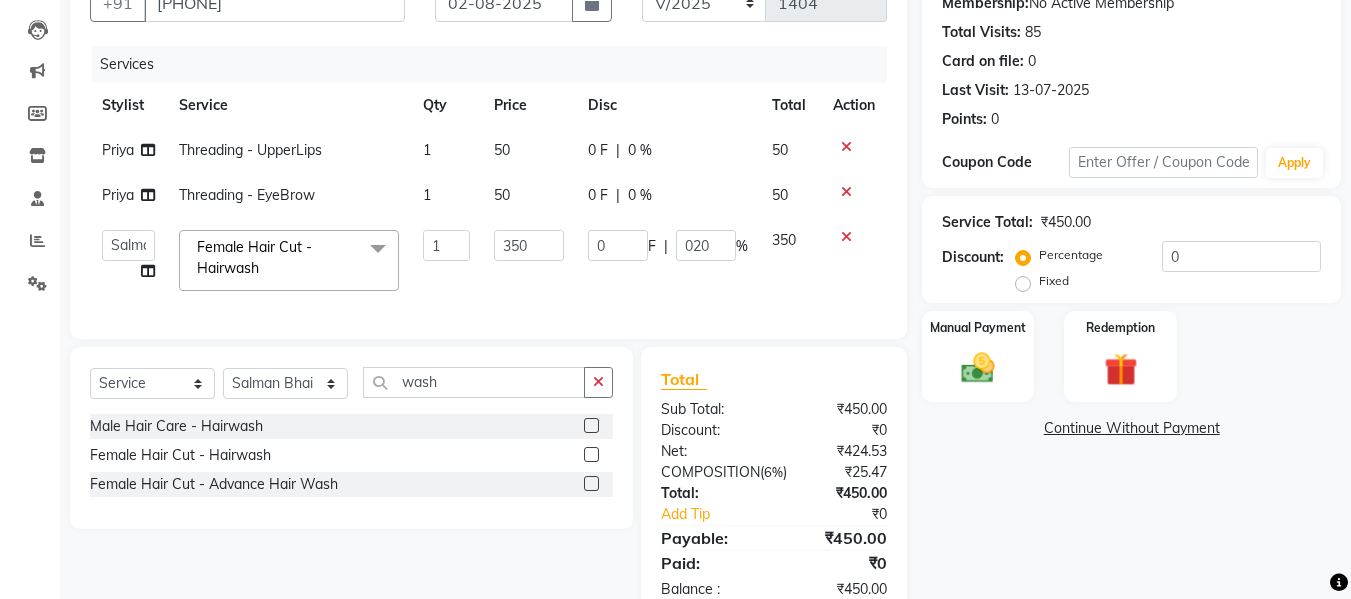 click on "[FIRST] Sir   [FIRST] bhai   Front Desk   Guddu   Kajal   Priya   Salman Bhai  Female Hair Cut  - Hairwash  x Male Hair Care - Basic Male Hair Care - Hairwash Male Hair Care - Clean Shave Male Hair Care - Beard Styling Male Hair Care - Kids Male Hair Care - Oil Head Massage Male Hair Color(Loreal Majirel) - Beard Color Male Hair Color(Loreal Majirel) - Highlights Male Hair Color(Loreal Majirel) - Global Male Hair Color(Loreal Inoa) - Beard Color Male Hair Color(Loreal Inoa) - Global Male Hair Care Treatment - Botox Male Hair Care Treatment - Smoothening Male Hair Care Treatment - Loreal Hair Spa Male Hair Care Treatment - Dandruff Repair Female Hair Cut  - Haircut Female Hair Cut  - Basic Trim Female Hair Cut  - Fringe Cut Female Hair Cut  - Hairwash Female Hair Cut  - Advance Hair Wash Female Hair Cut  - Straight Blow Dry Female Hair Cut  - Out Curls Blow Dry Female Hair Cut  - Ironing Tong Female Hair Cut  - Child Haircut Female Hair Cut  - Oil Head Massage Female Highlights - Highlights Crown Botox - Crown 1" 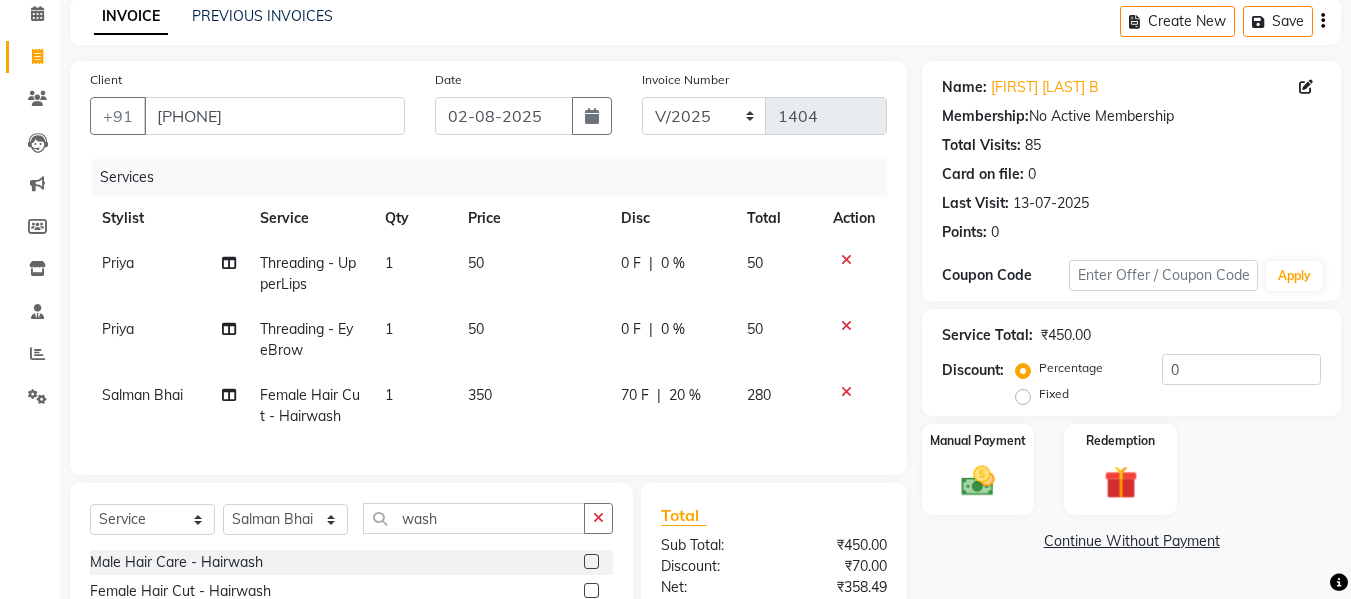 scroll, scrollTop: 0, scrollLeft: 0, axis: both 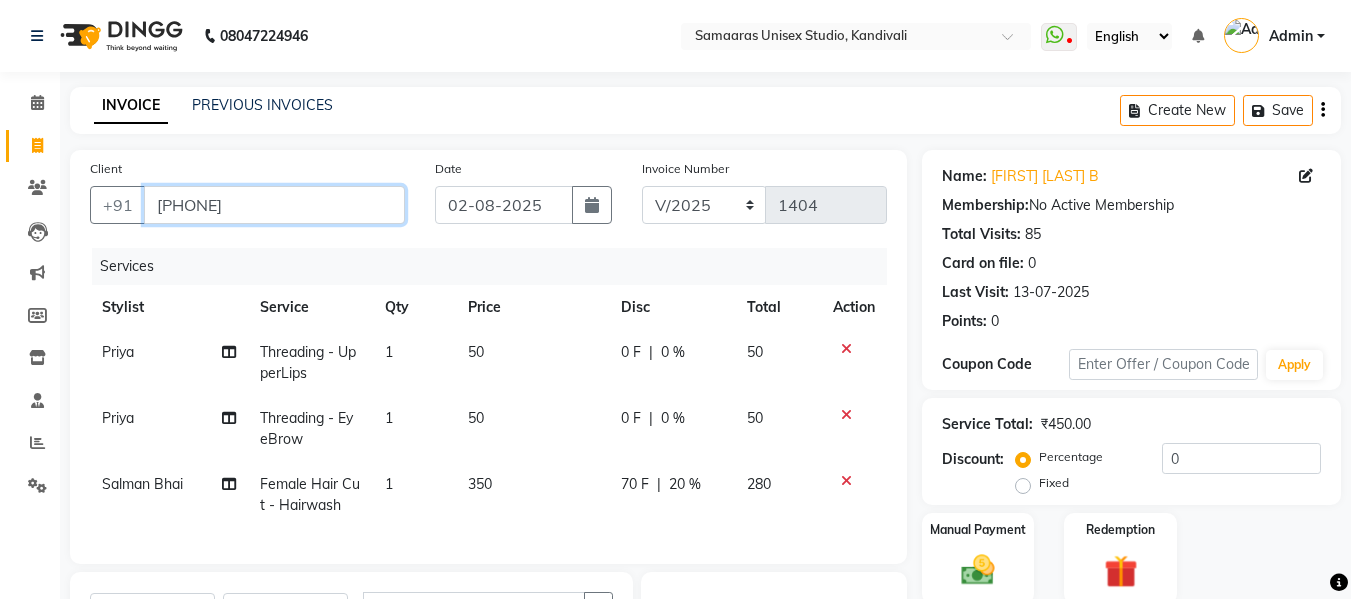 click on "[PHONE]" at bounding box center (274, 205) 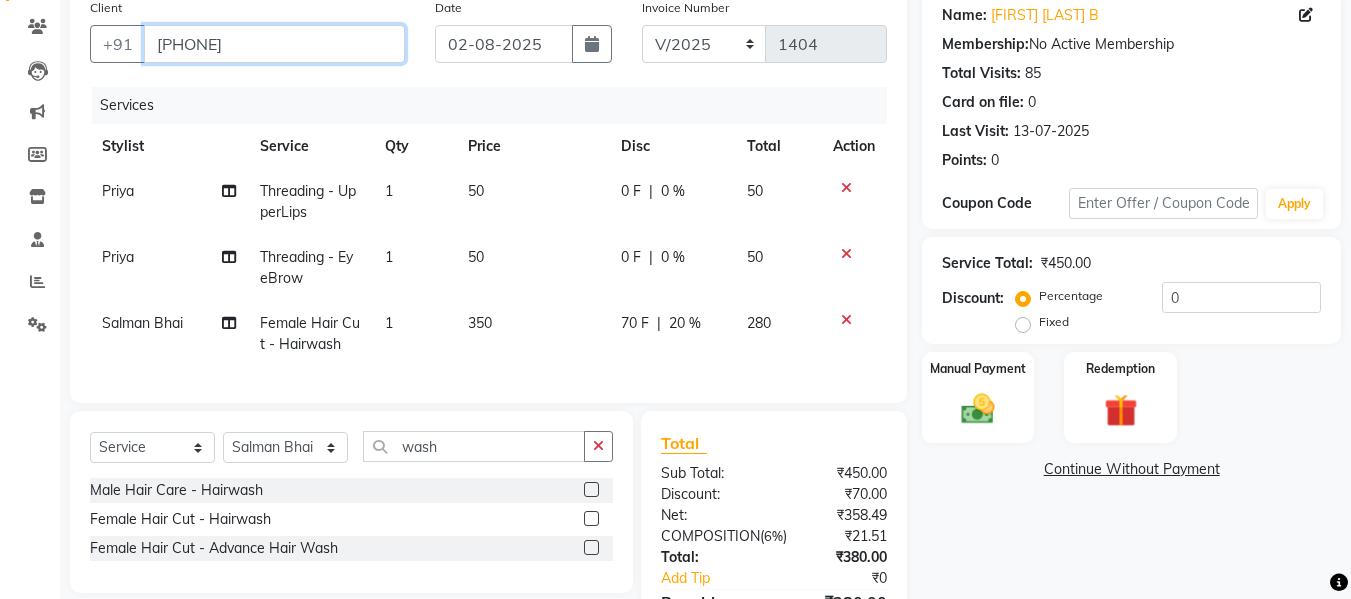 scroll, scrollTop: 312, scrollLeft: 0, axis: vertical 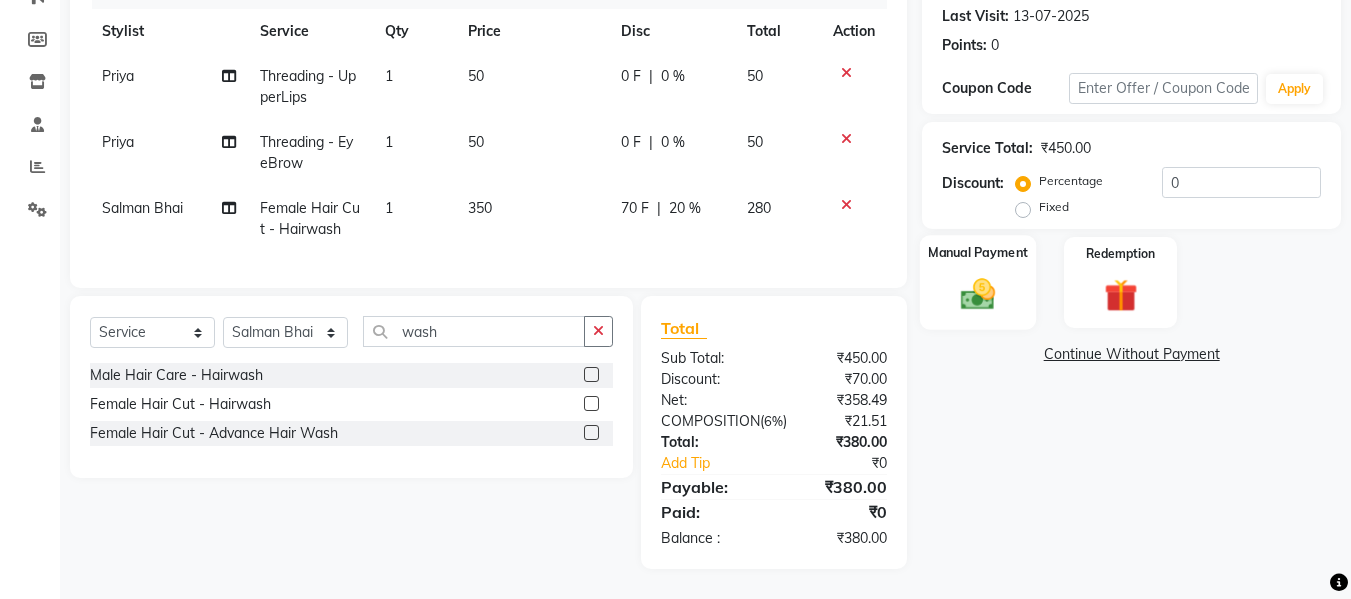 click 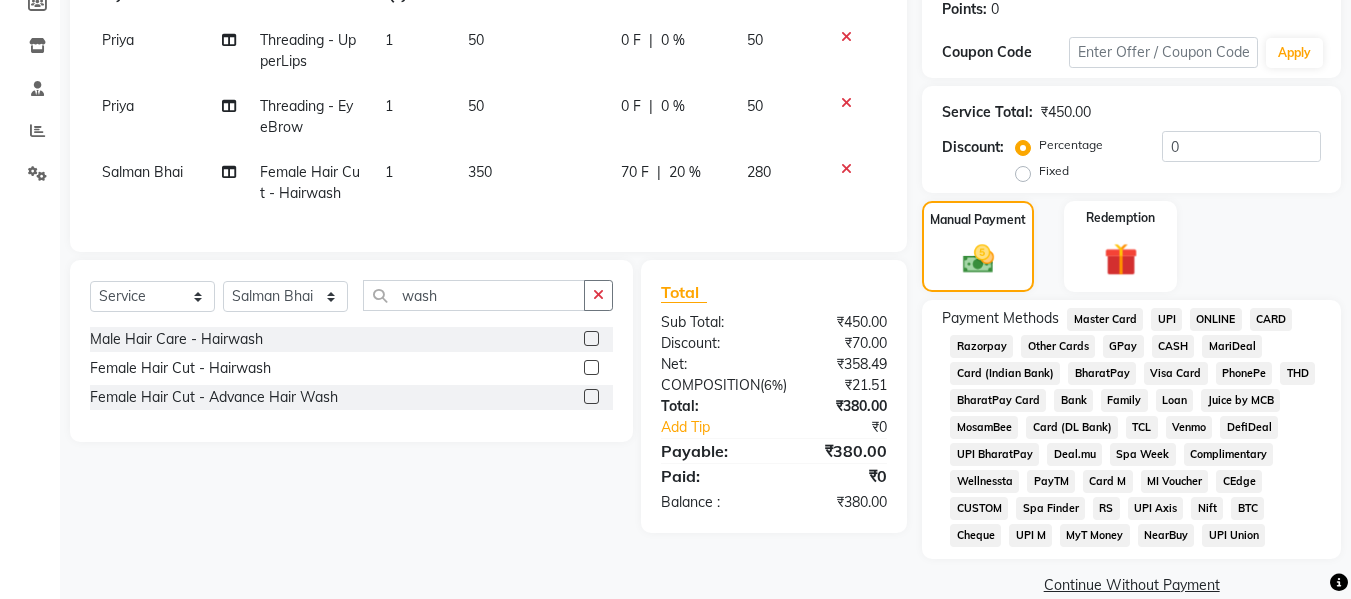 click on "CASH" 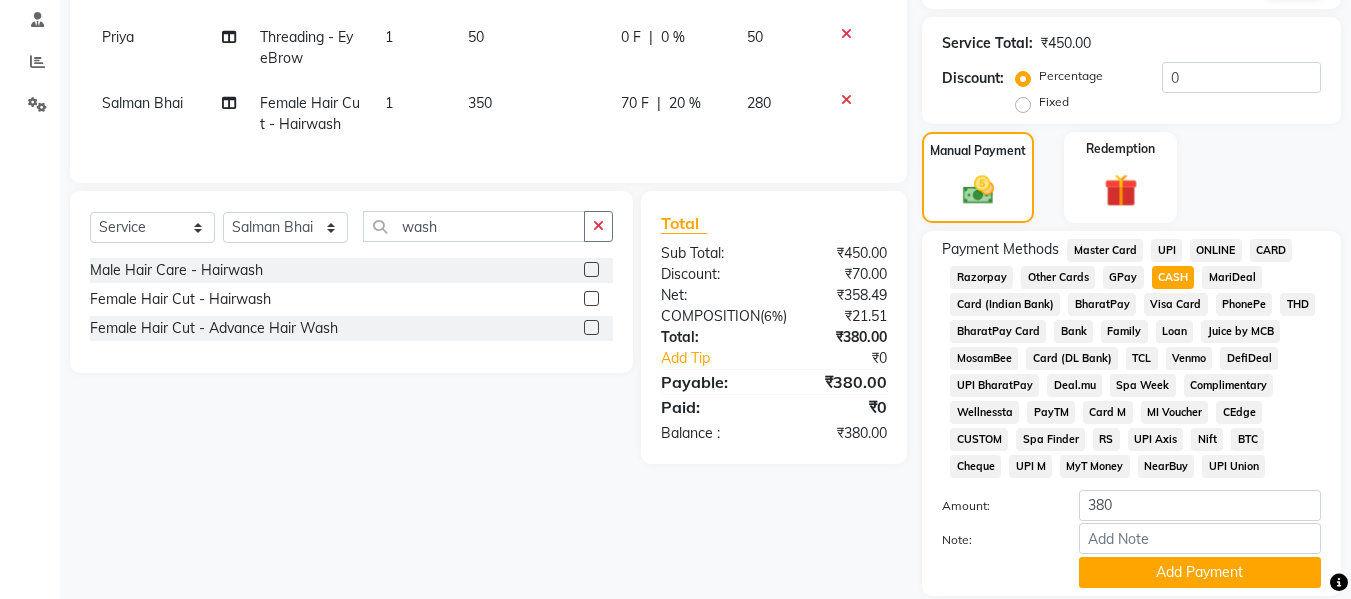 scroll, scrollTop: 449, scrollLeft: 0, axis: vertical 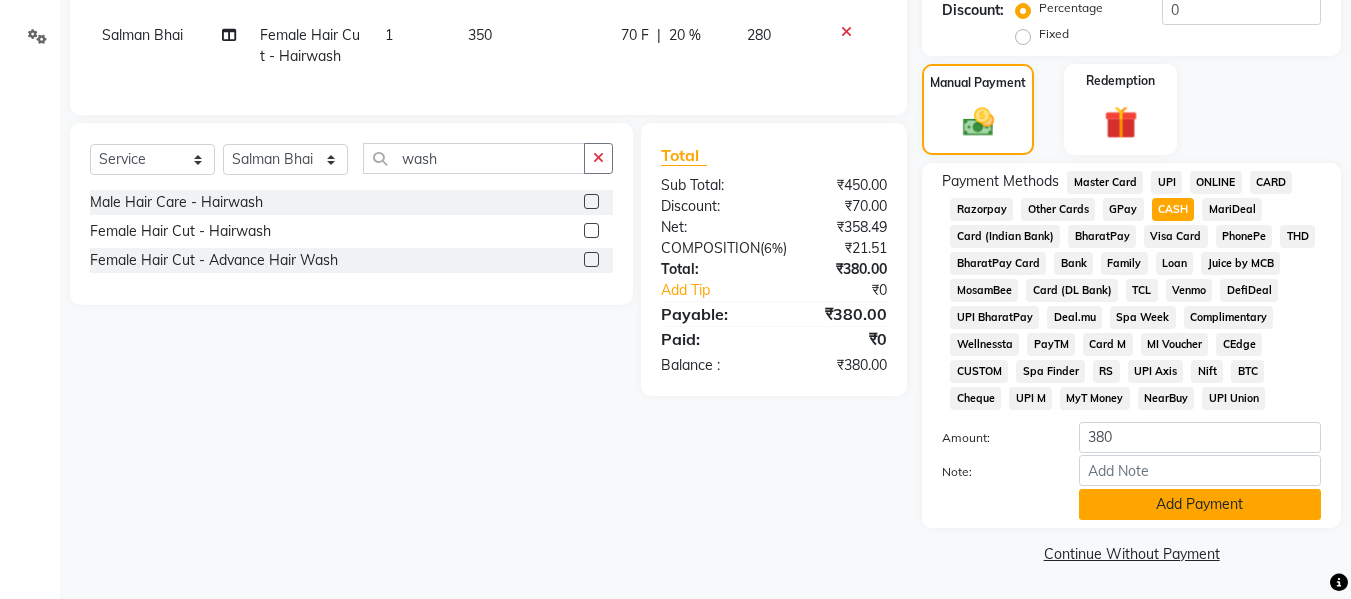 click on "Add Payment" 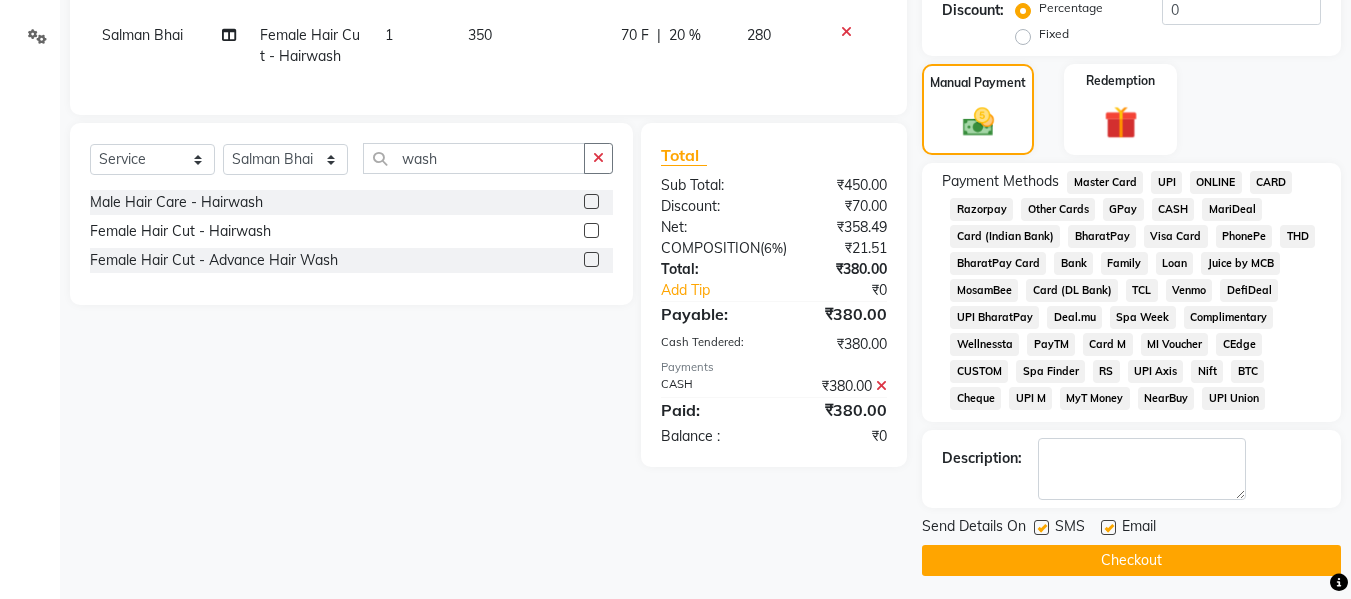 click on "Checkout" 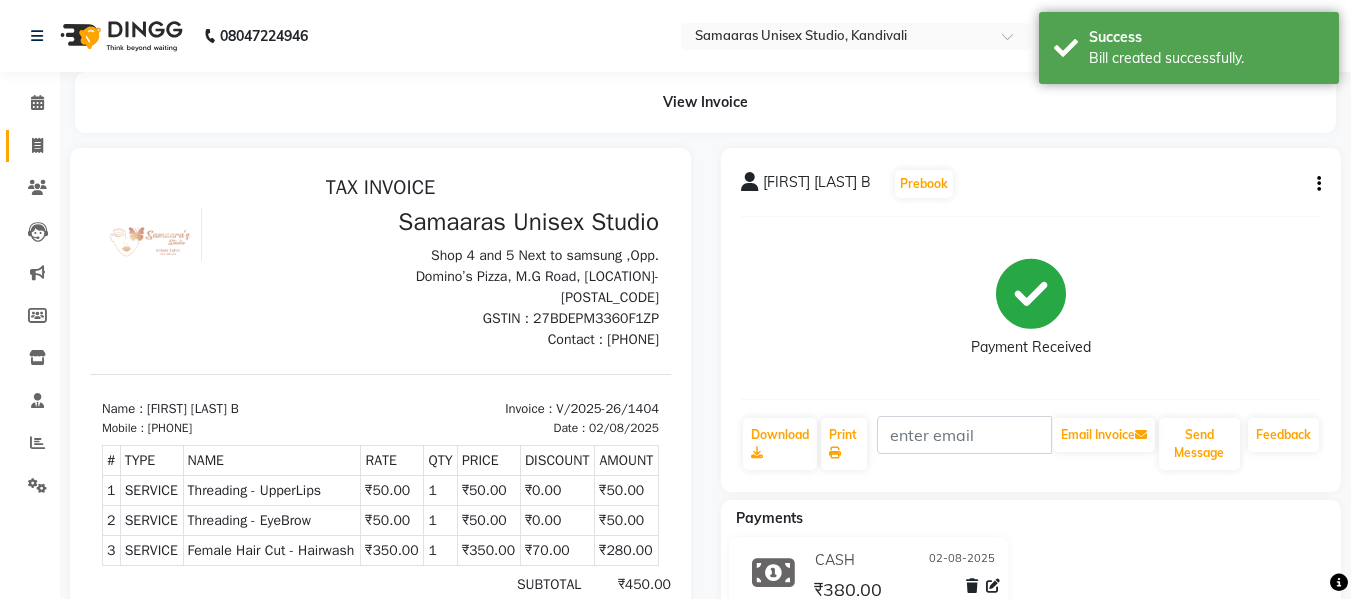 scroll, scrollTop: 0, scrollLeft: 0, axis: both 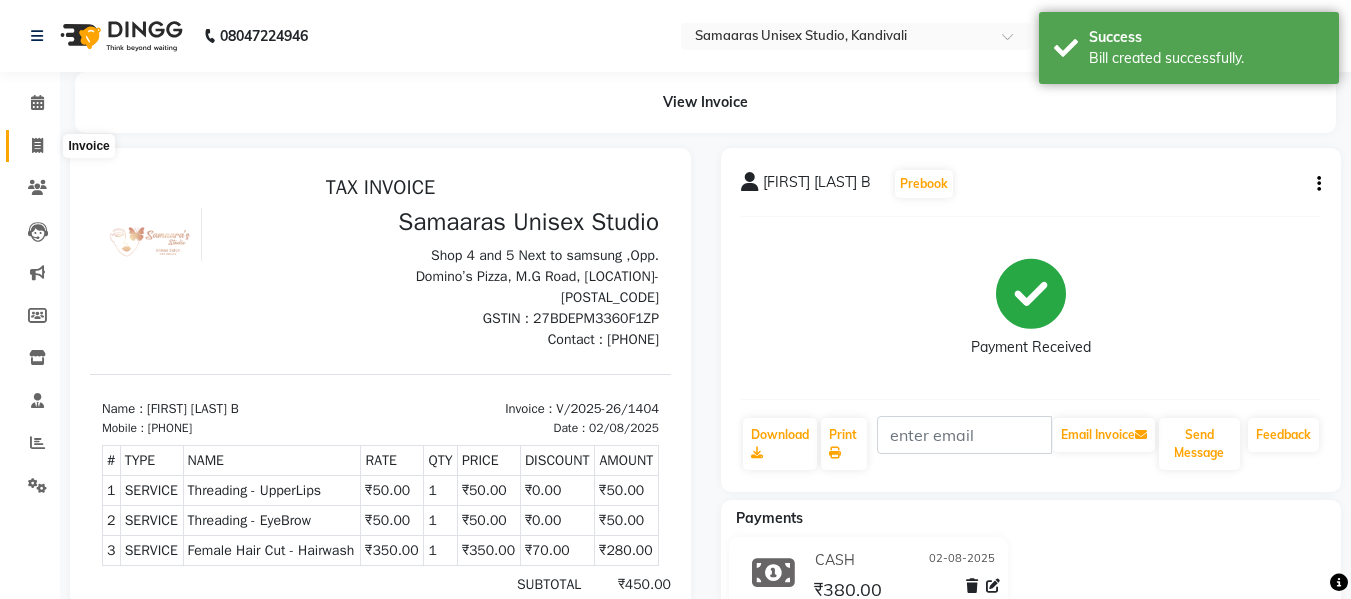 click 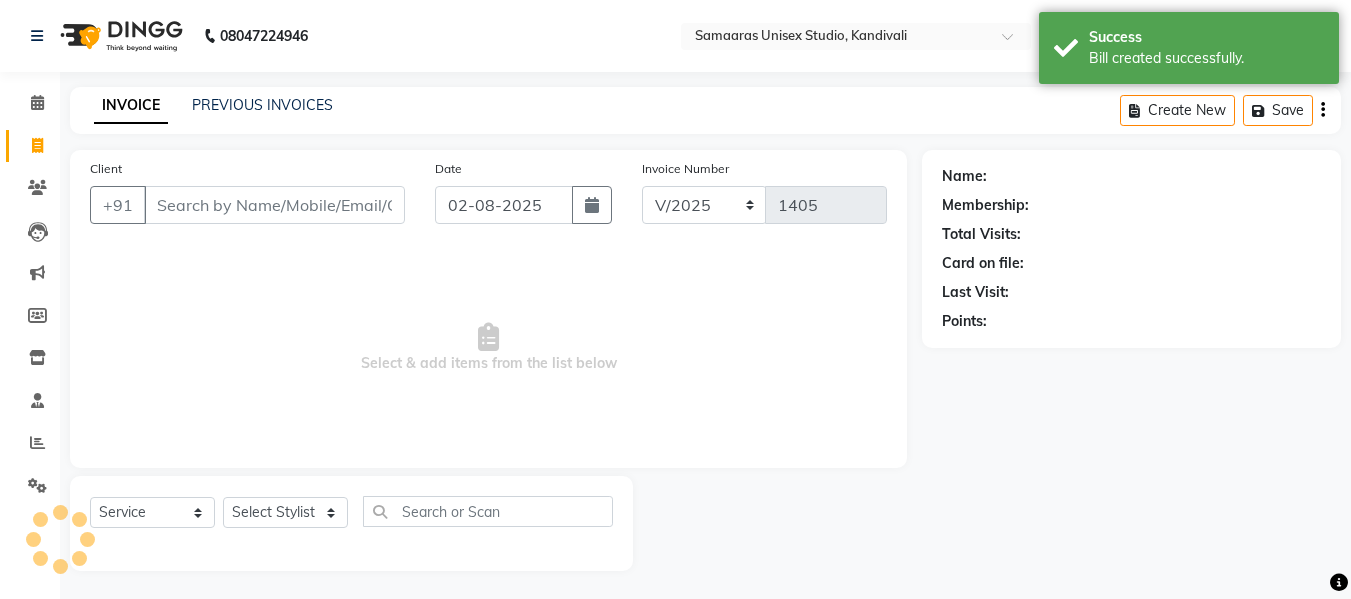 scroll, scrollTop: 2, scrollLeft: 0, axis: vertical 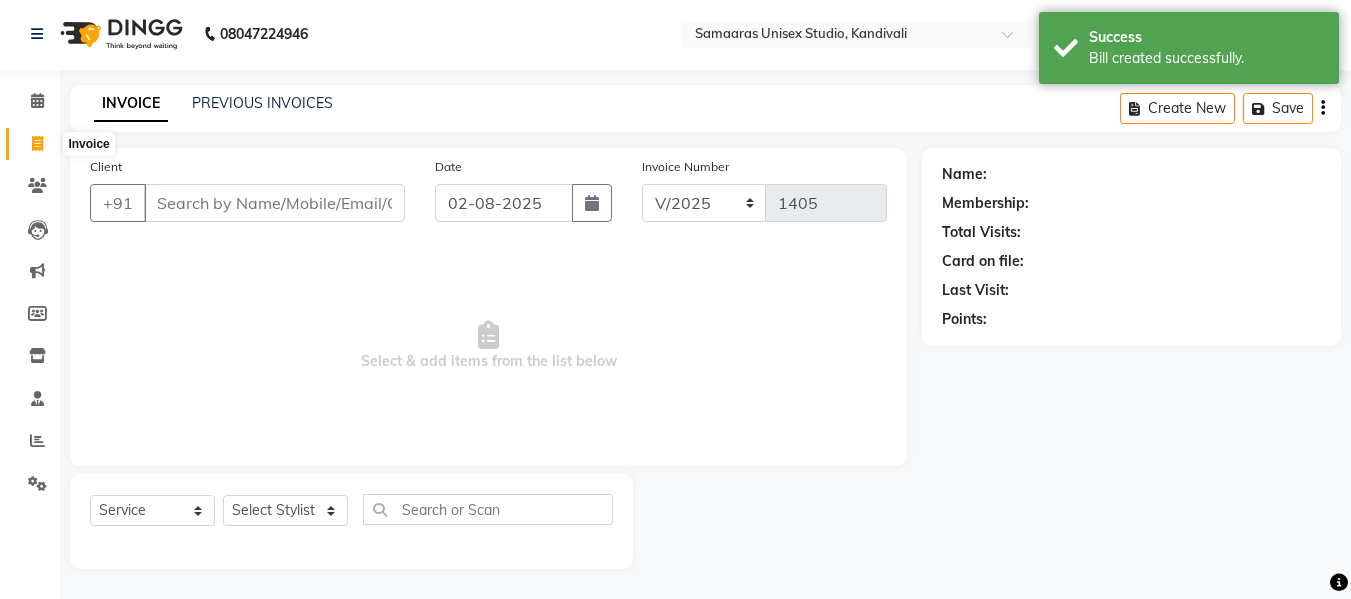 click 